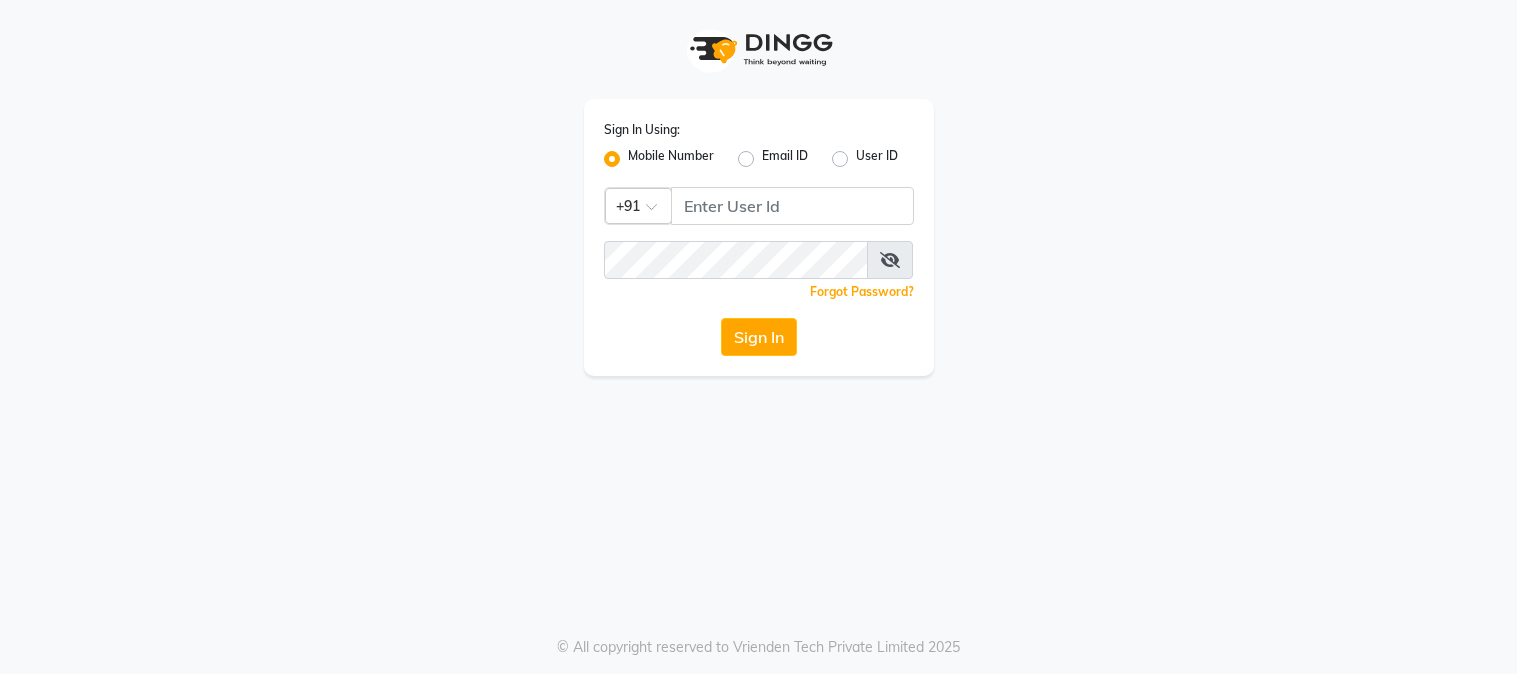 scroll, scrollTop: 0, scrollLeft: 0, axis: both 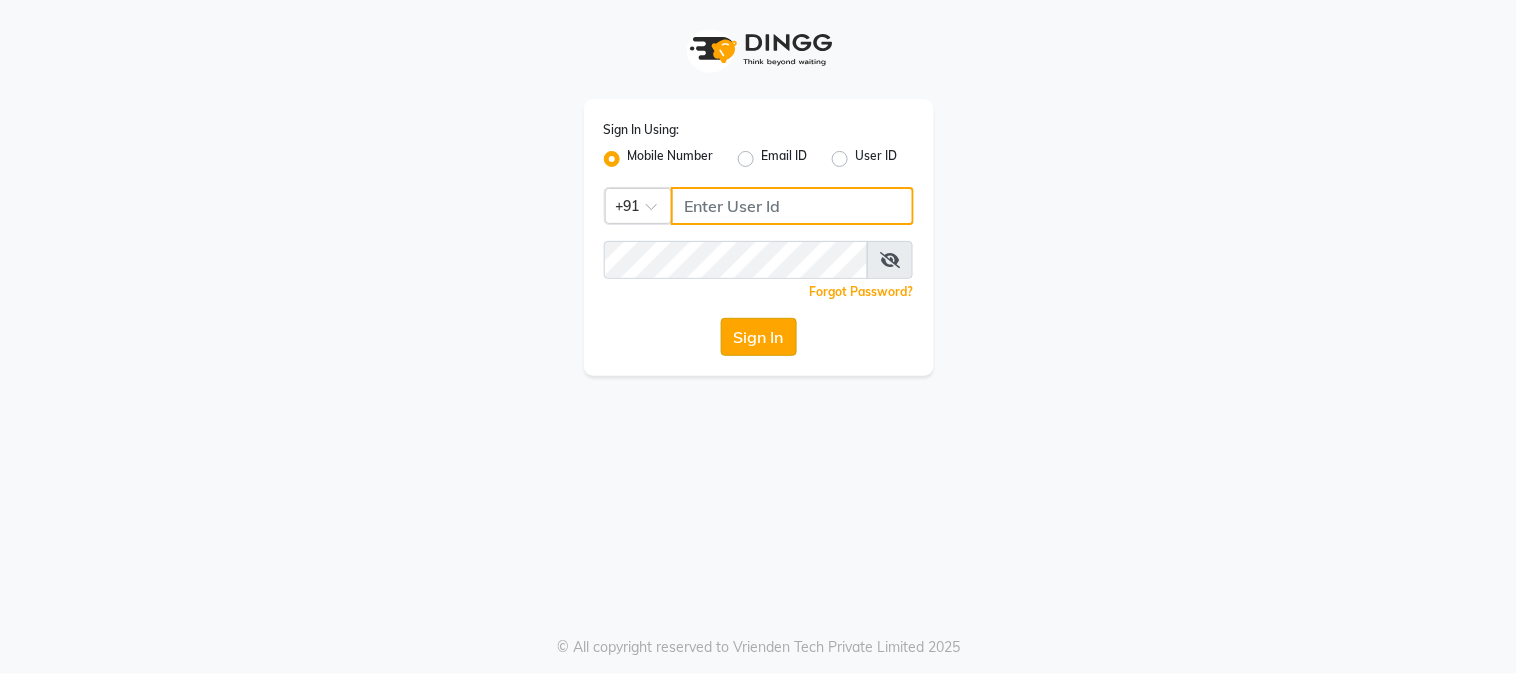 type on "[PHONE]" 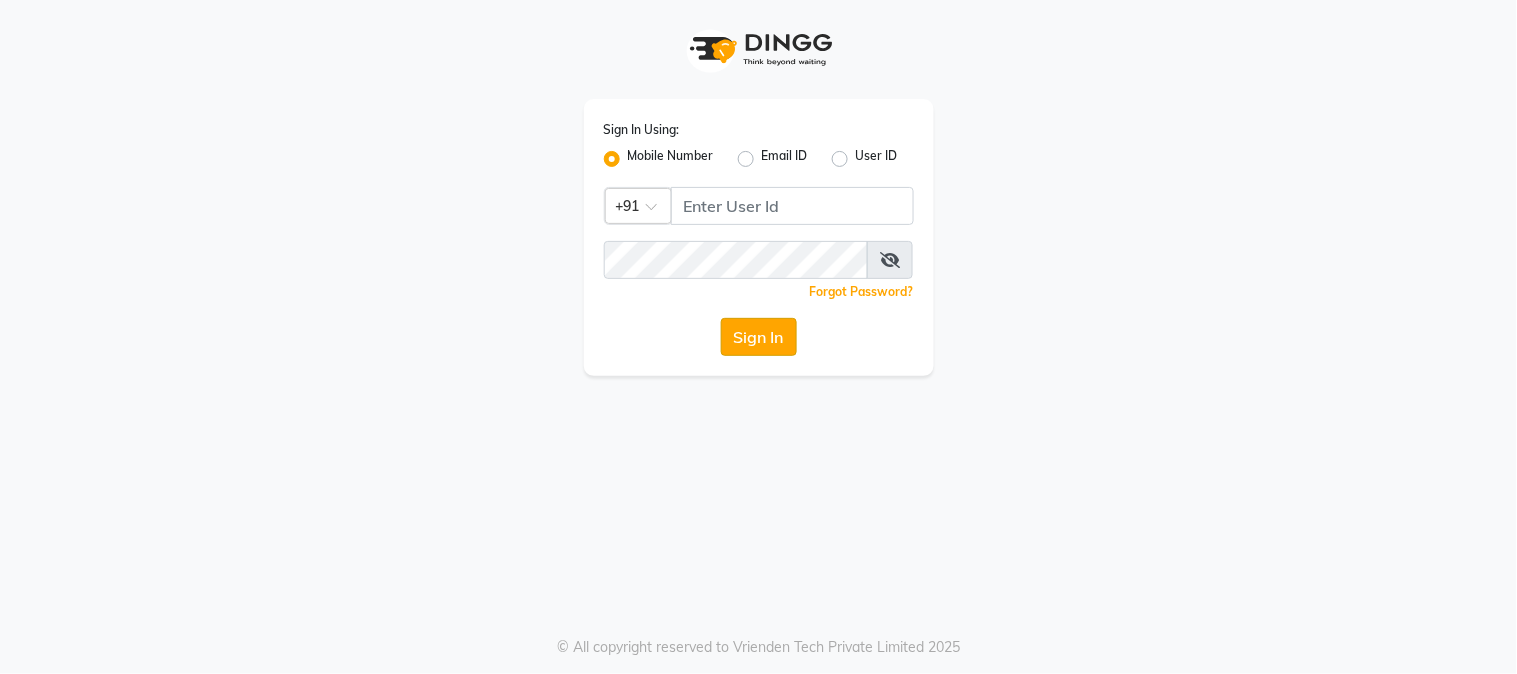 click on "Sign In" 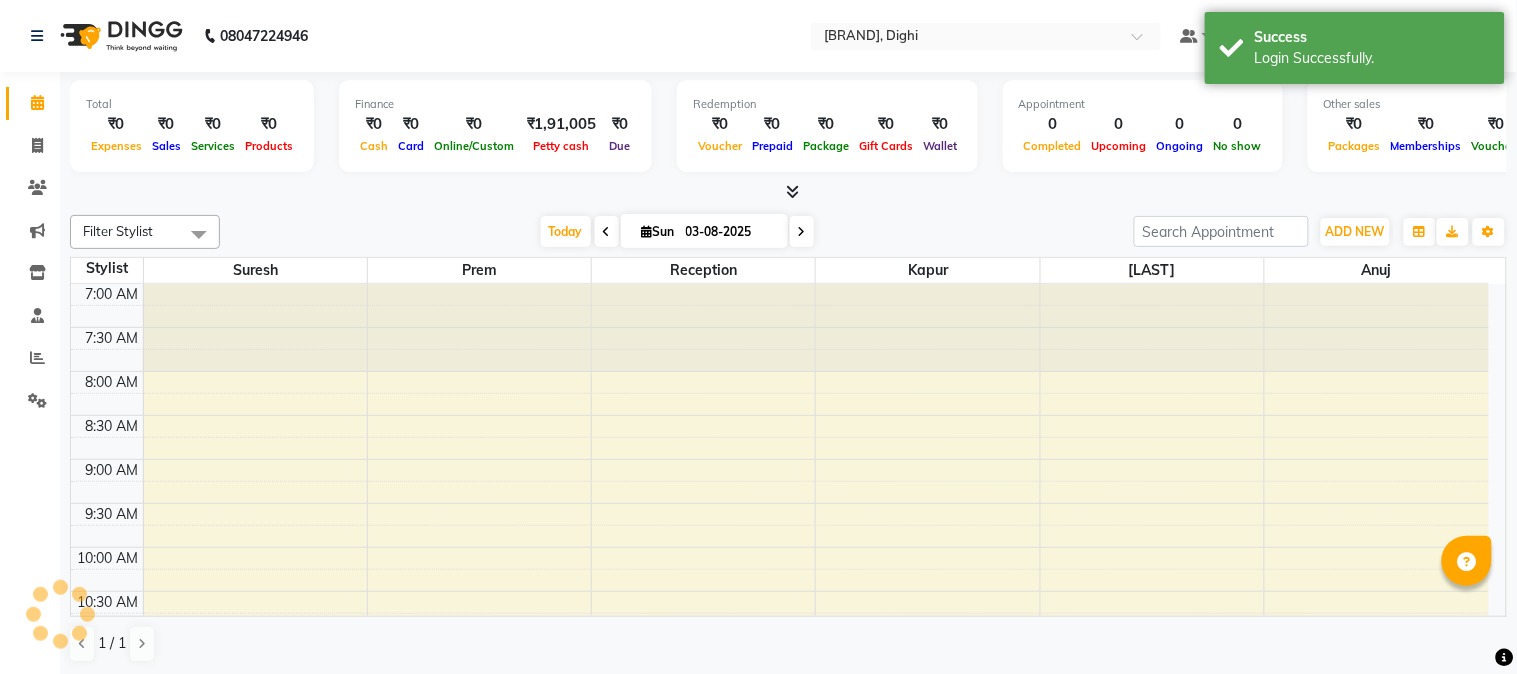 scroll, scrollTop: 0, scrollLeft: 0, axis: both 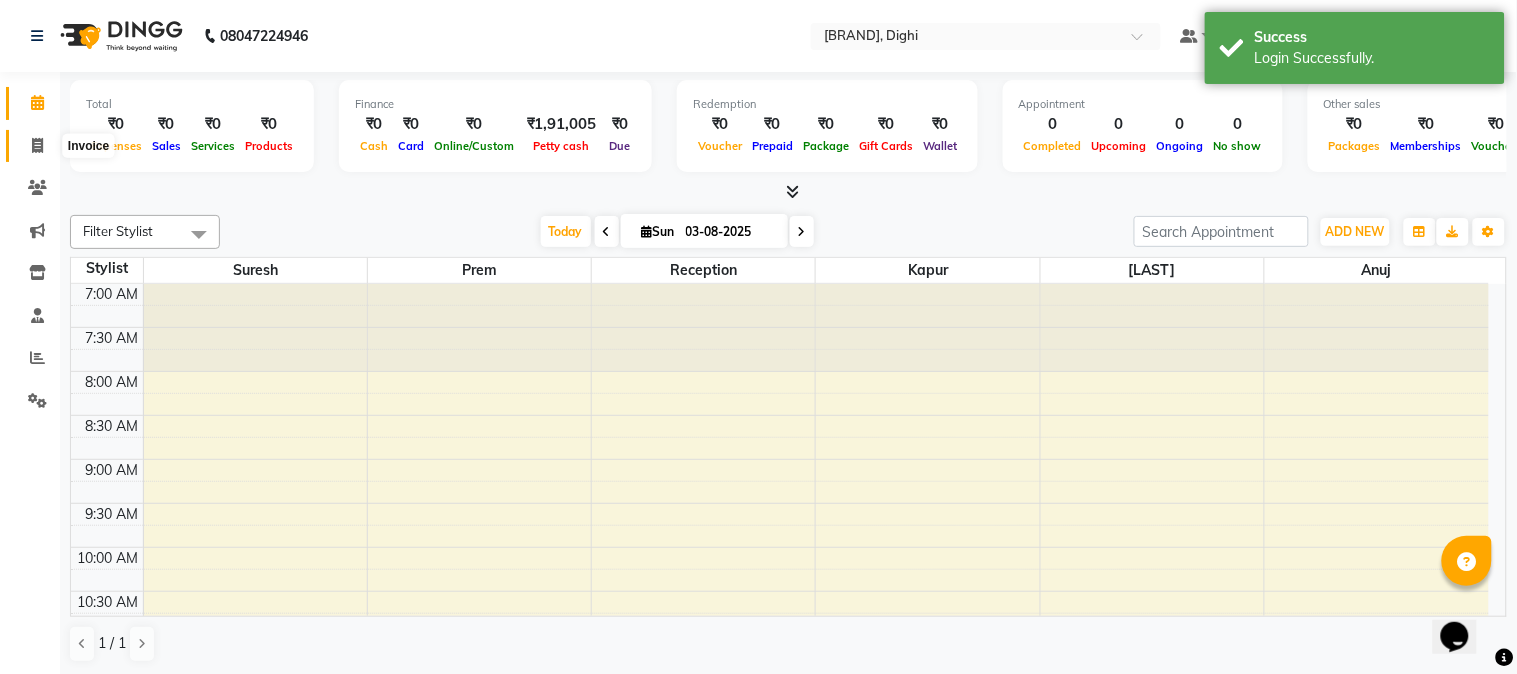 click 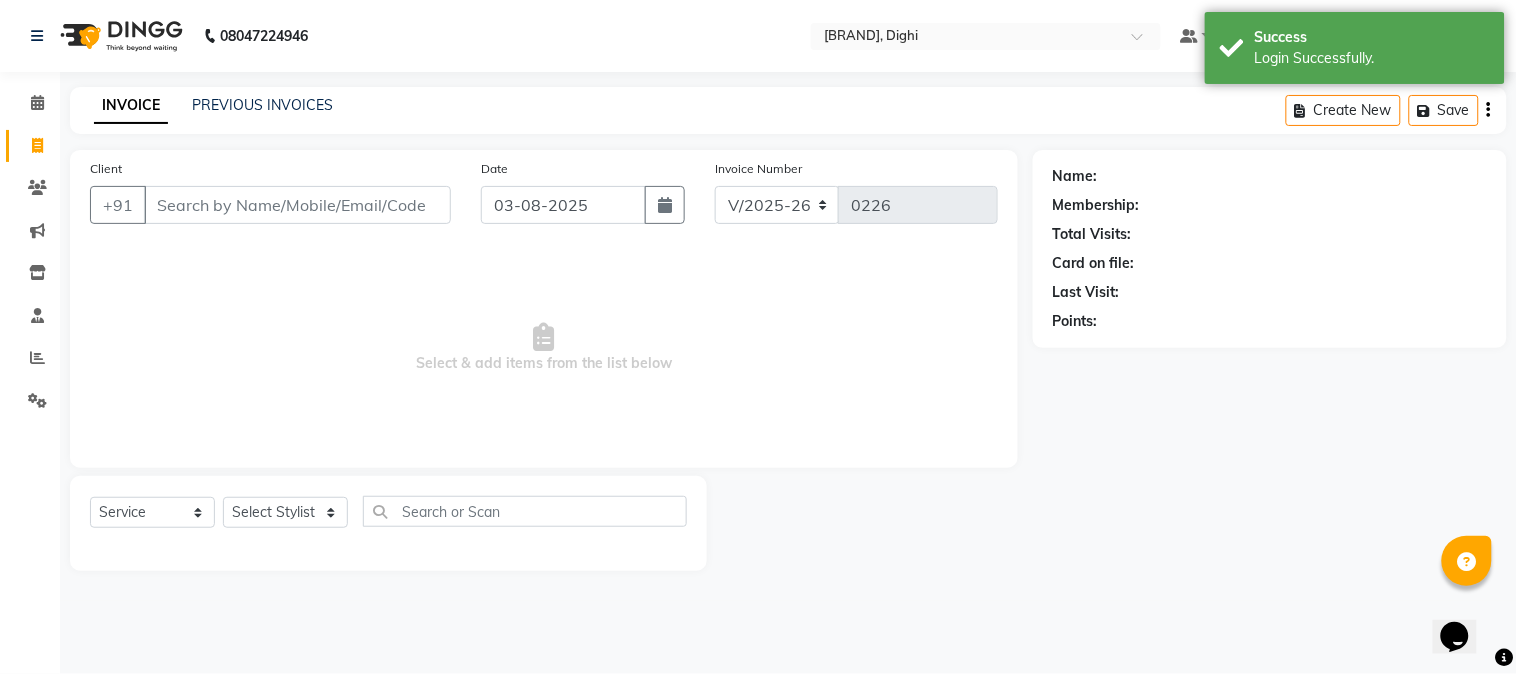 click on "Client" at bounding box center [297, 205] 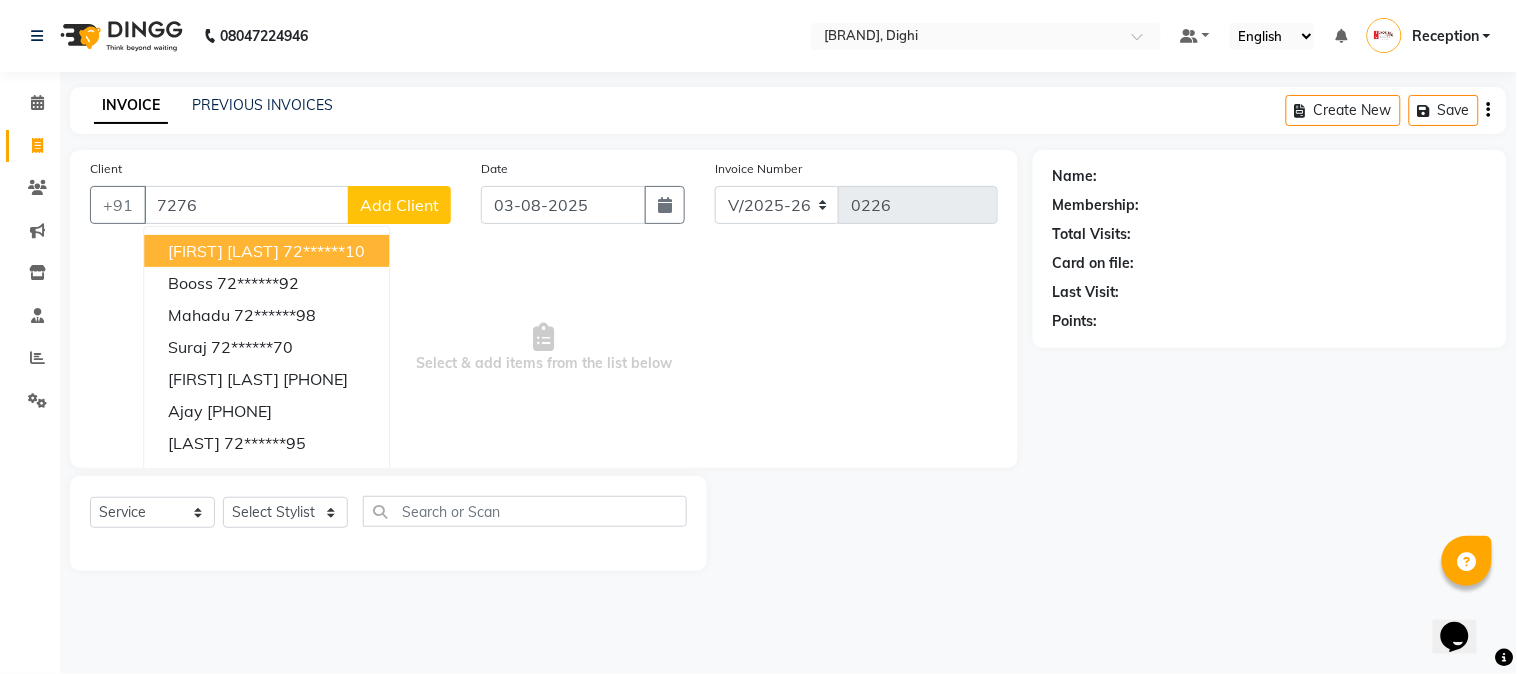 click on "[FIRST] [LAST]" at bounding box center [223, 251] 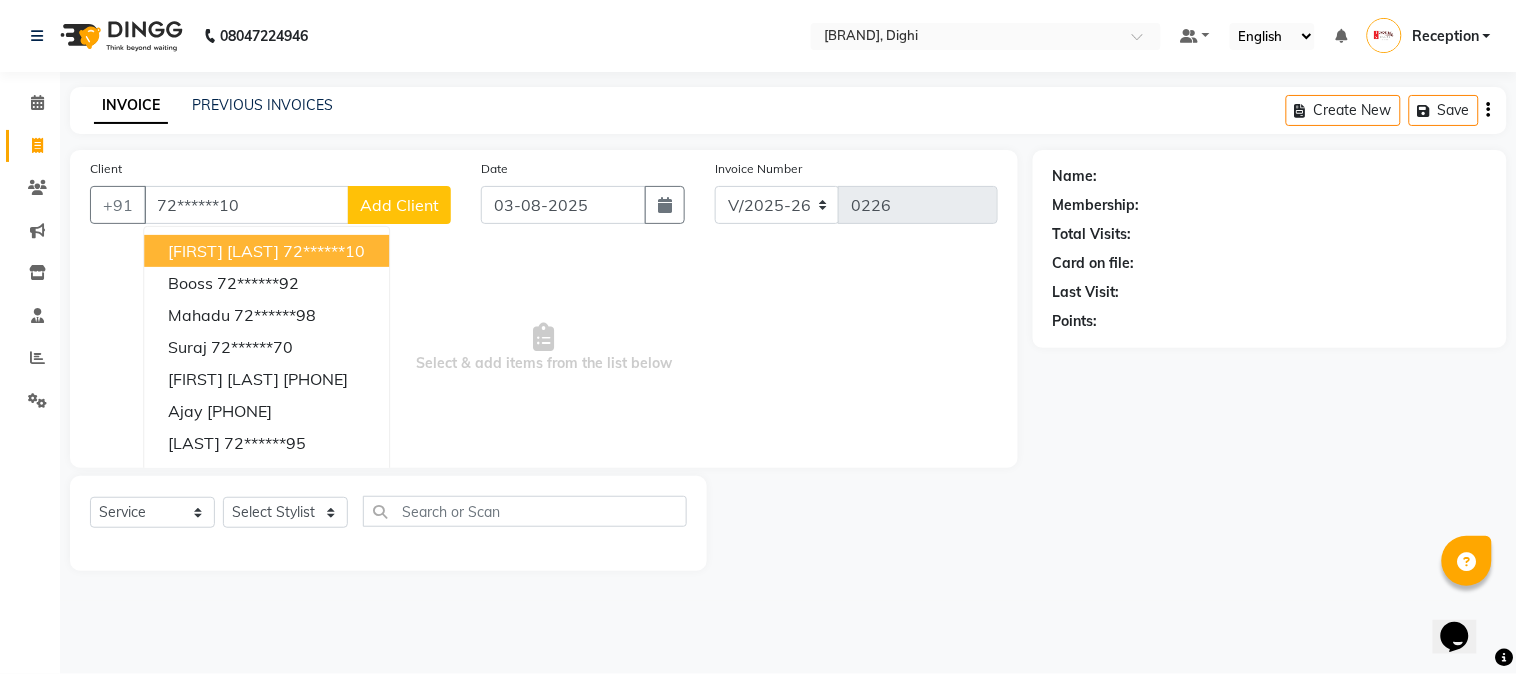 type on "72******10" 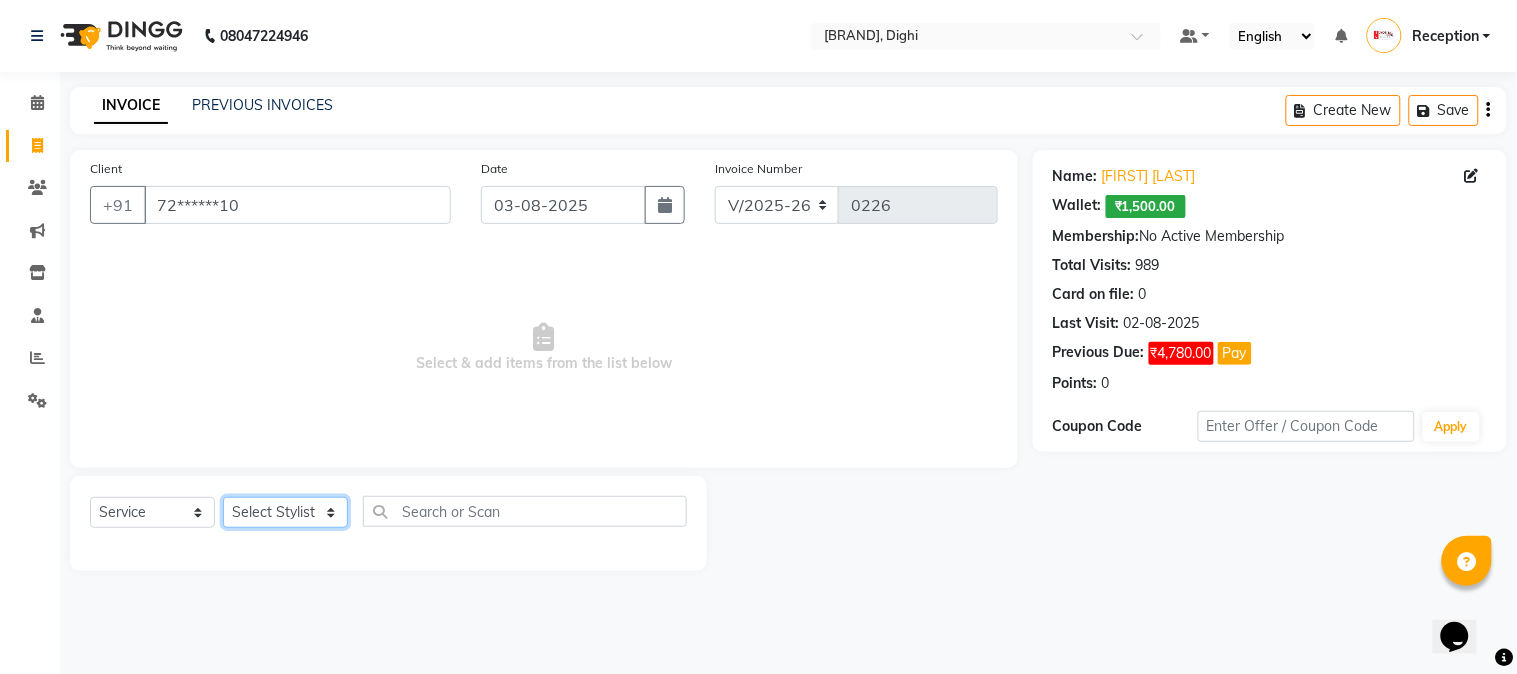 click on "Select Stylist anuj [LAST] [LAST] Prem Reception Suresh" 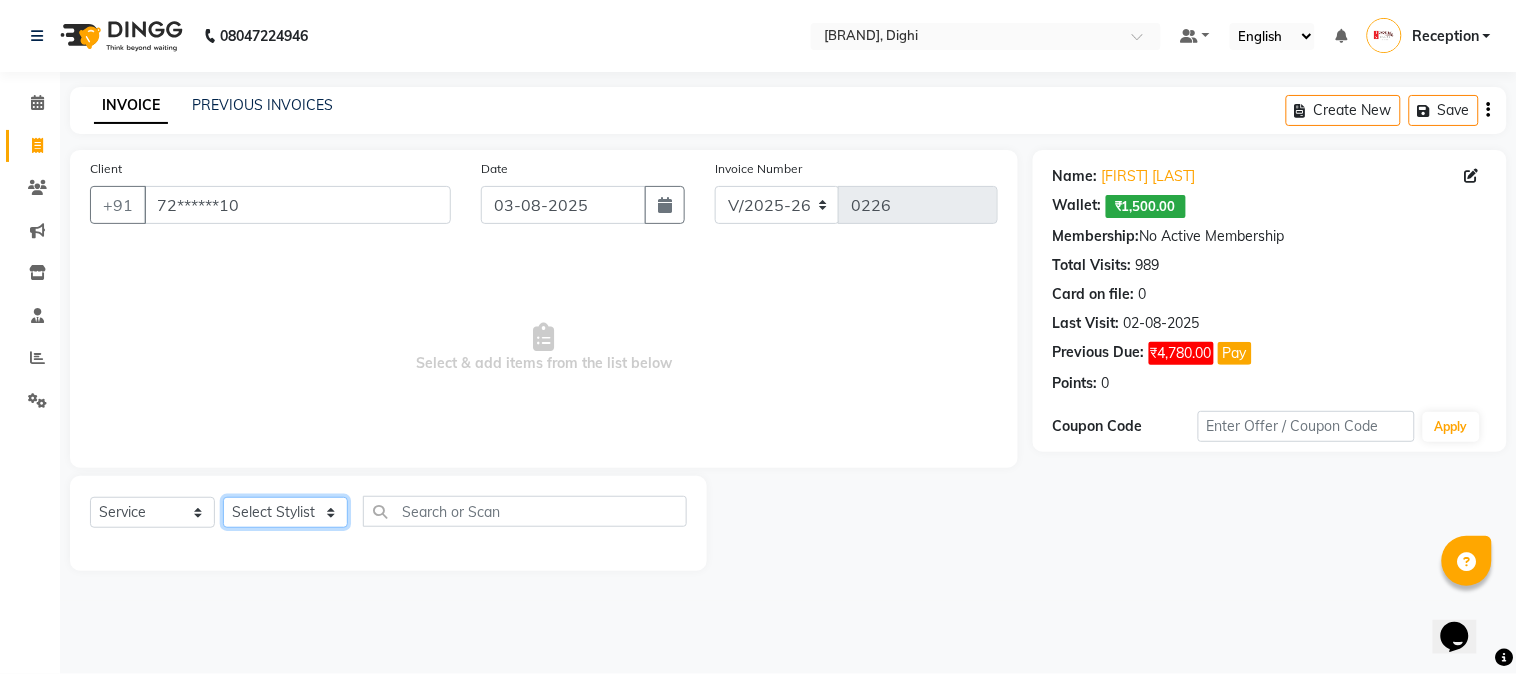 select on "59472" 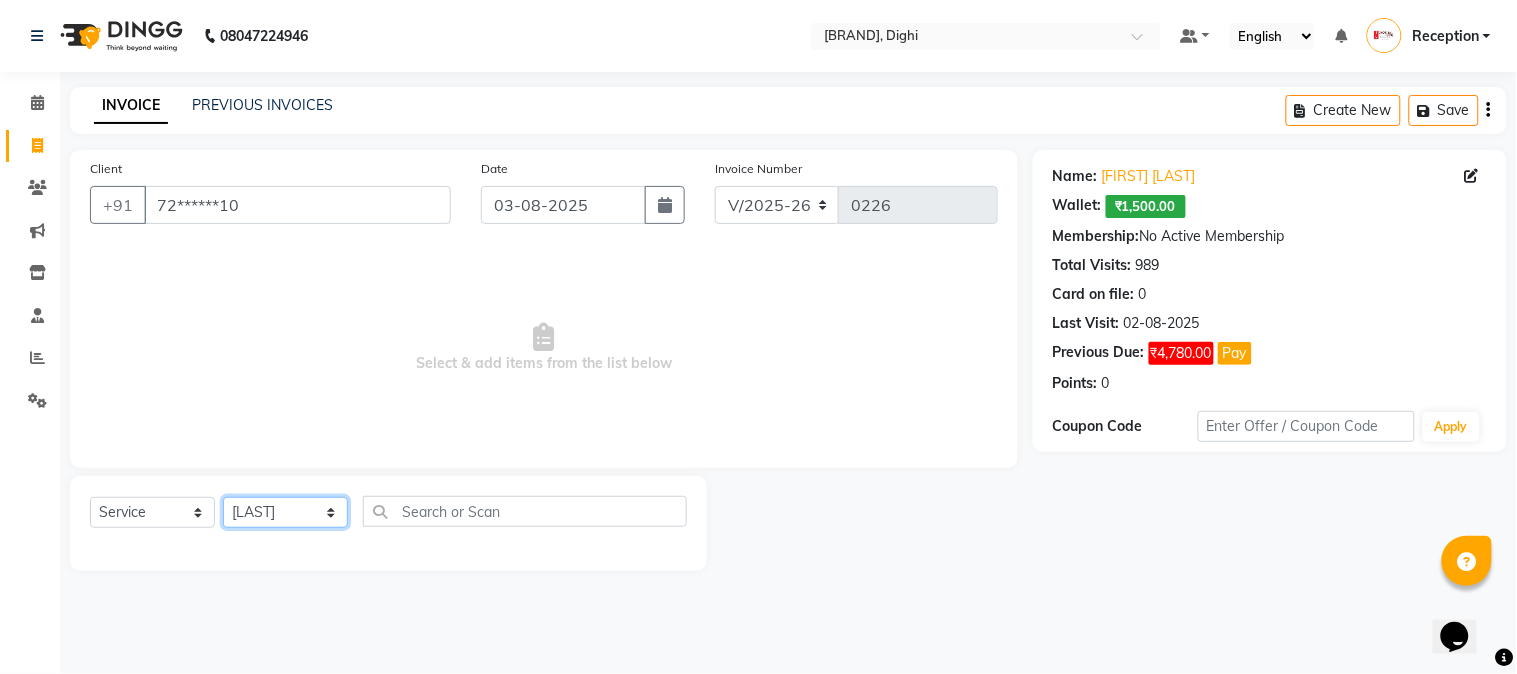 click on "Select Stylist anuj [LAST] [LAST] Prem Reception Suresh" 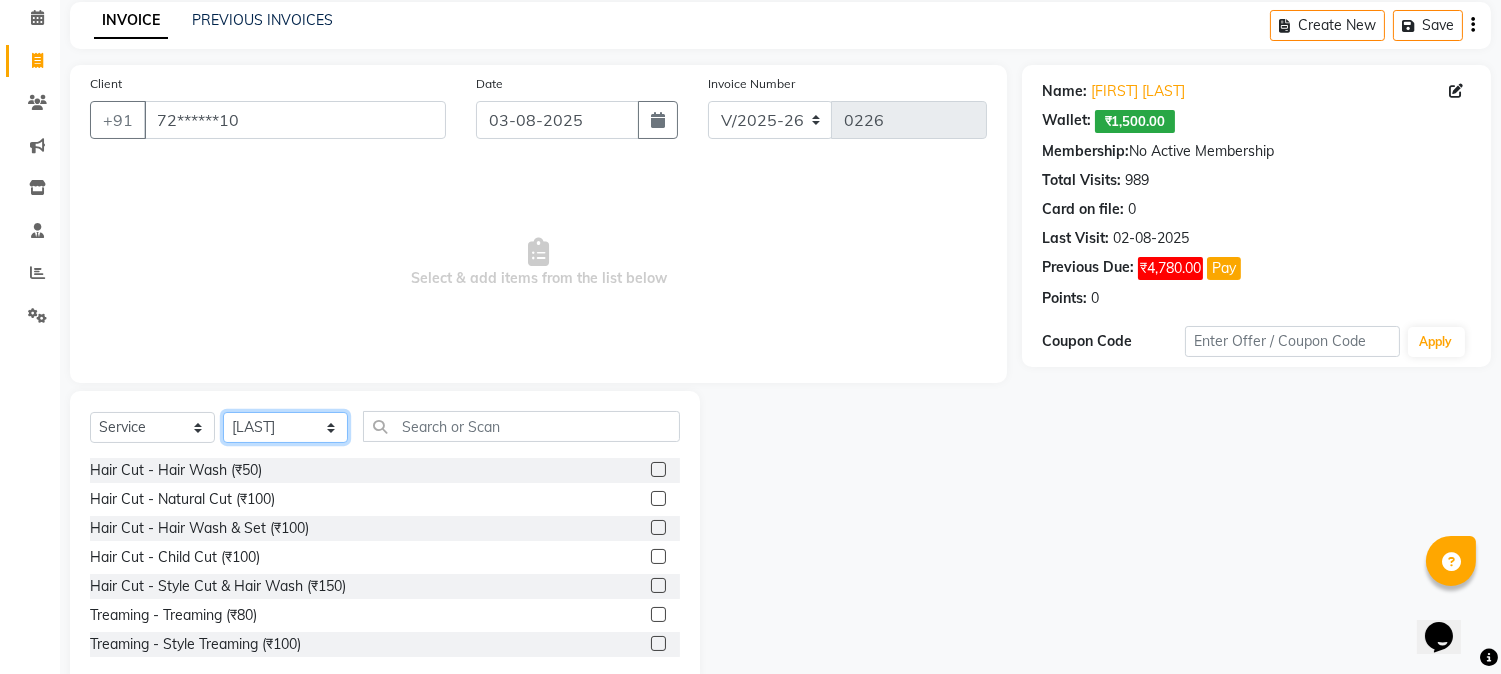 scroll, scrollTop: 126, scrollLeft: 0, axis: vertical 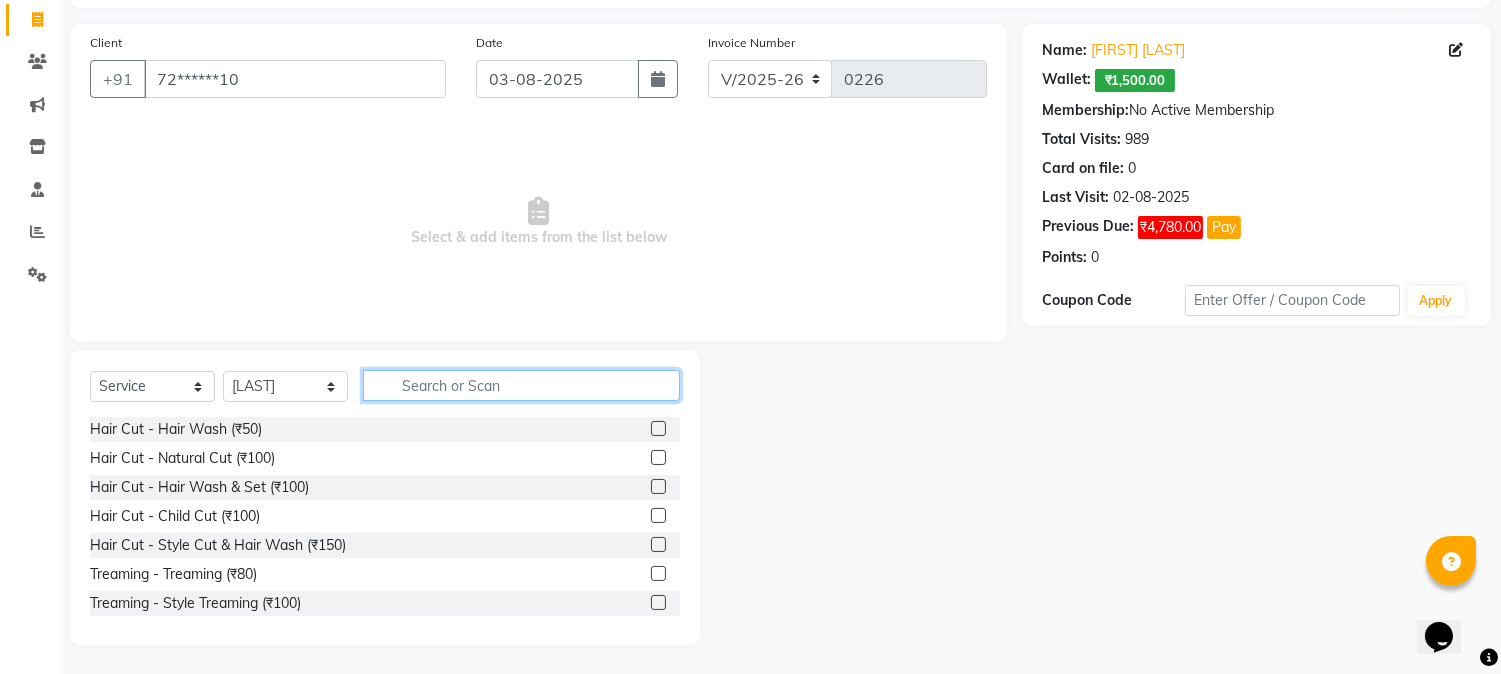 click 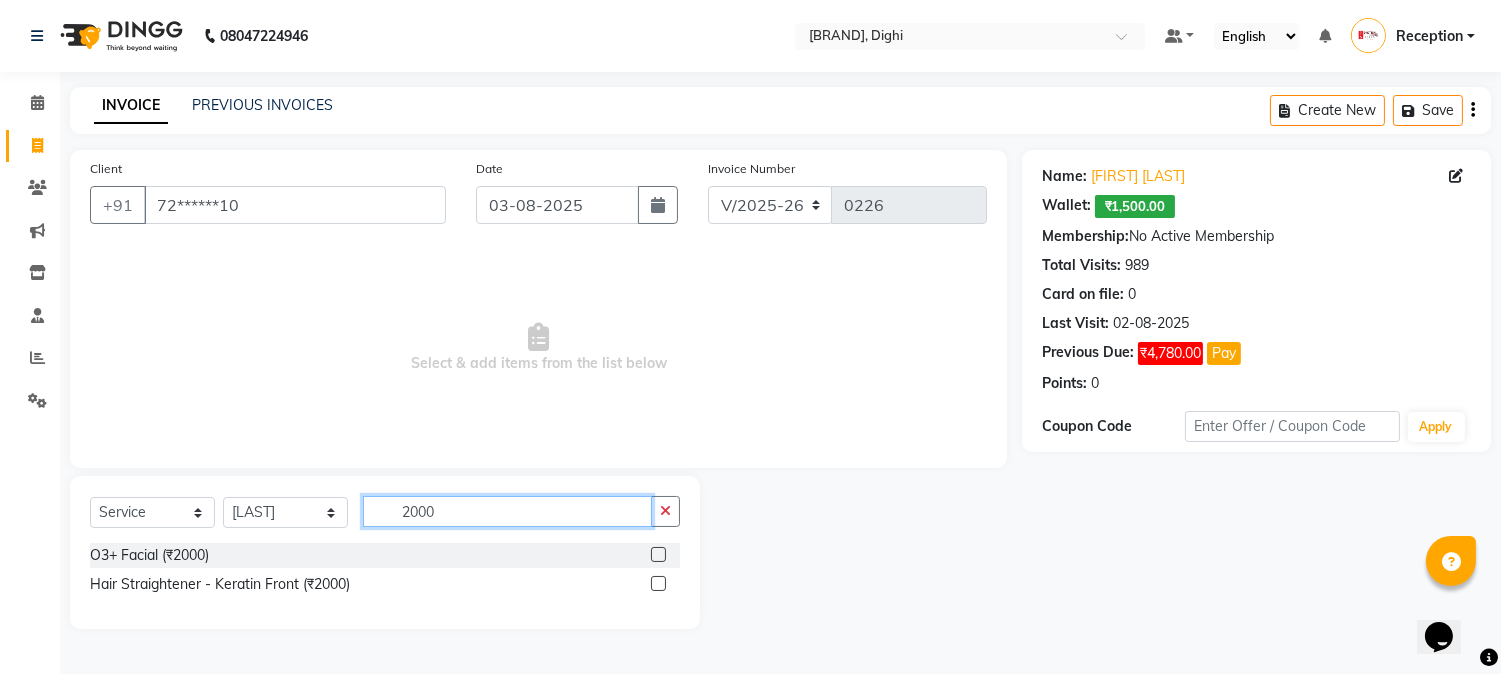 scroll, scrollTop: 0, scrollLeft: 0, axis: both 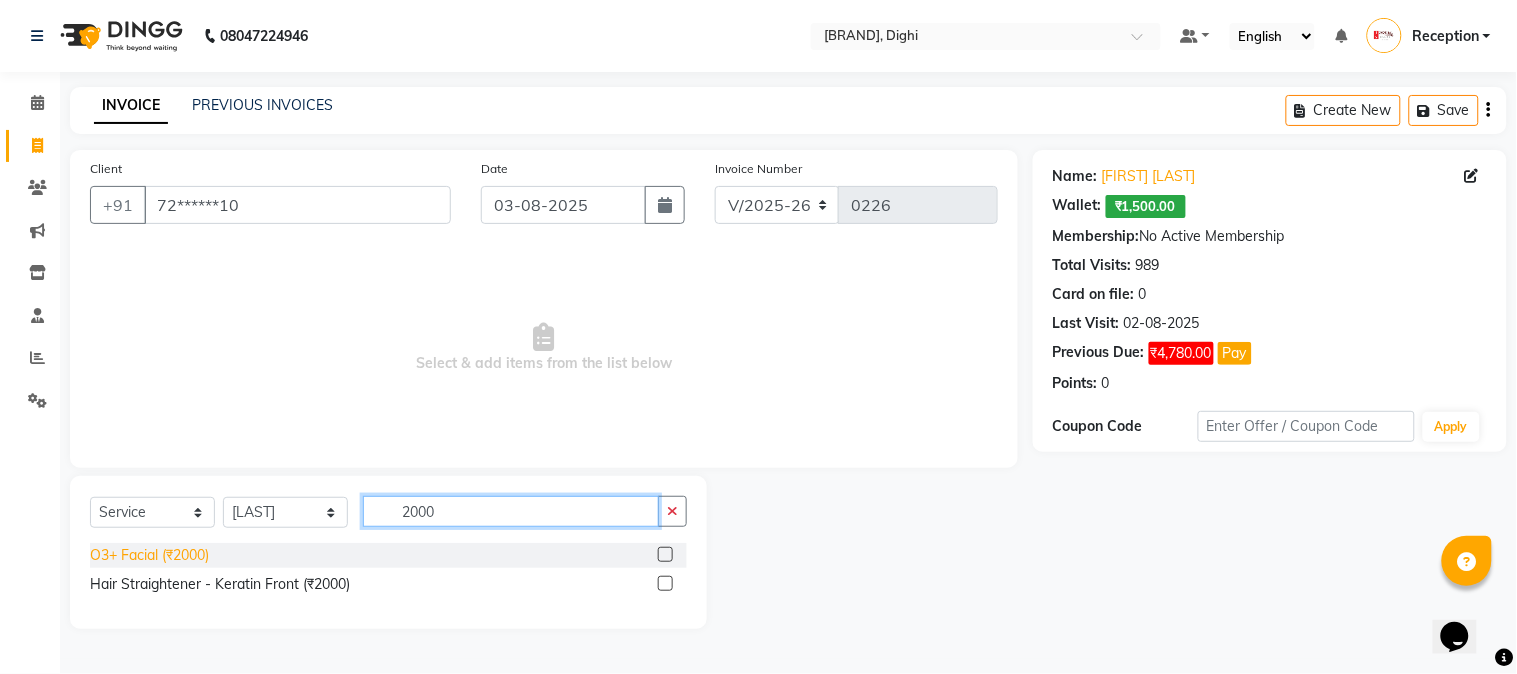 type on "2000" 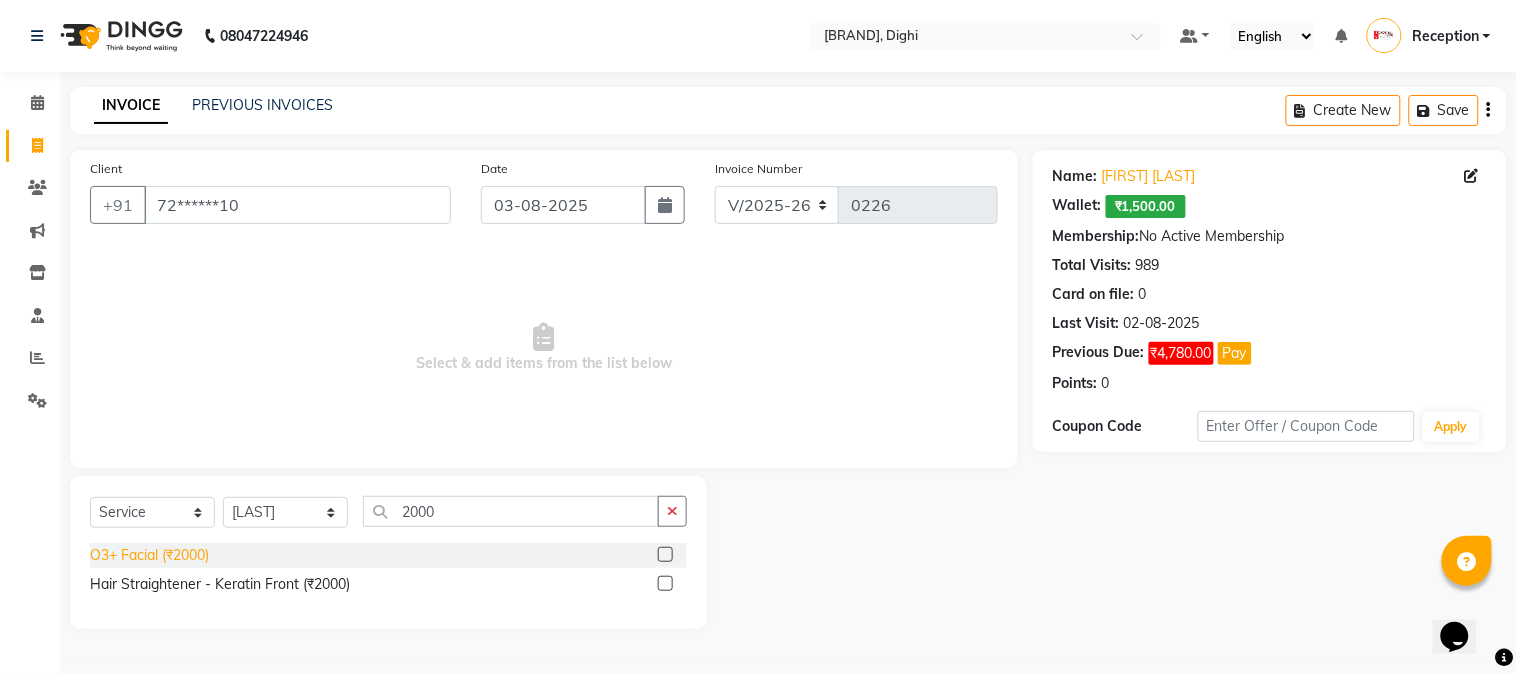 click on "O3+ Facial (₹2000)" 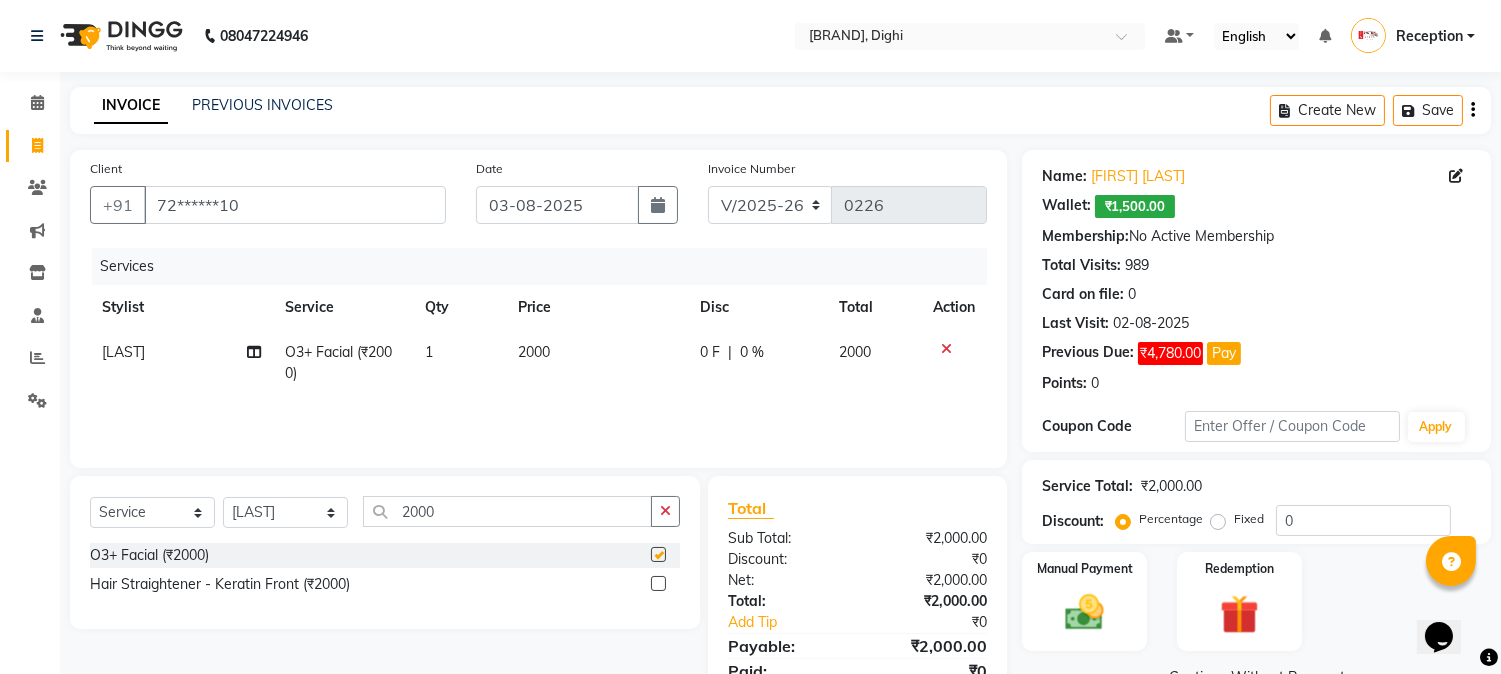 checkbox on "false" 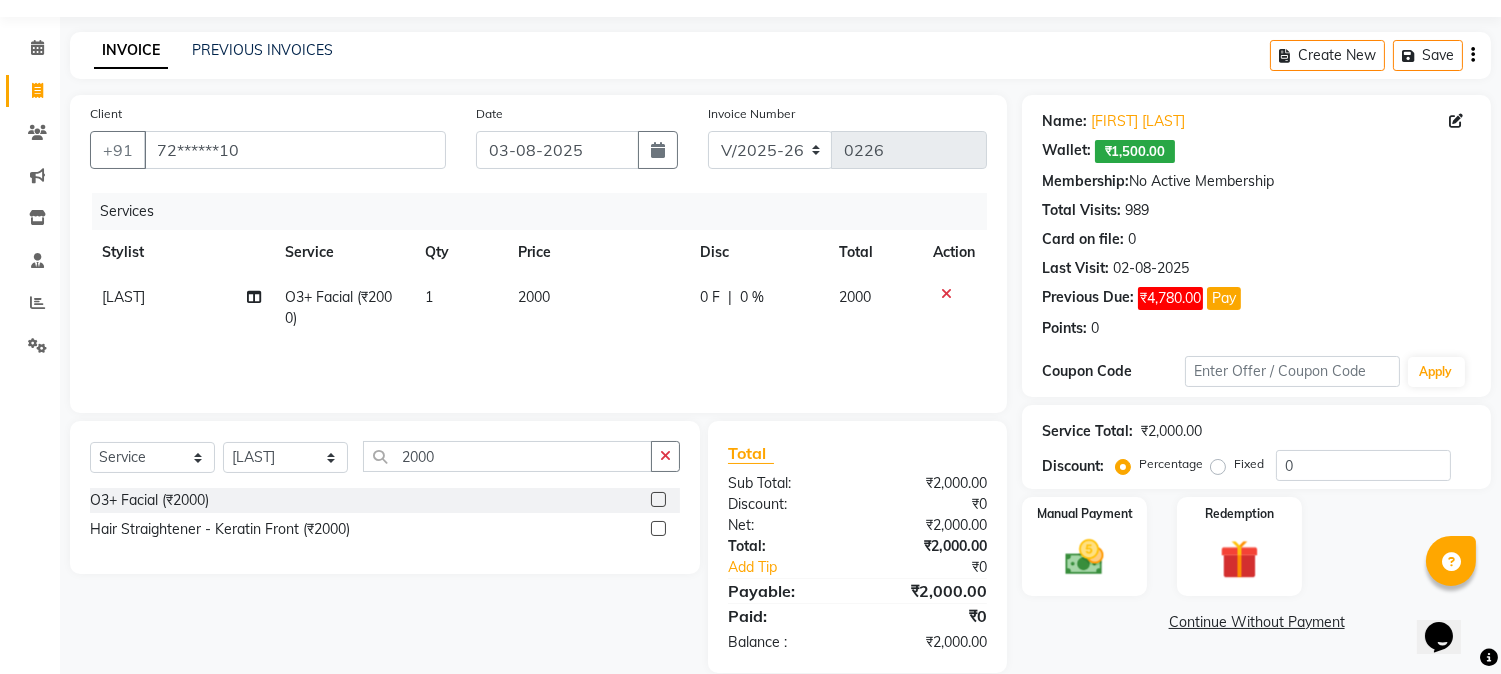 scroll, scrollTop: 84, scrollLeft: 0, axis: vertical 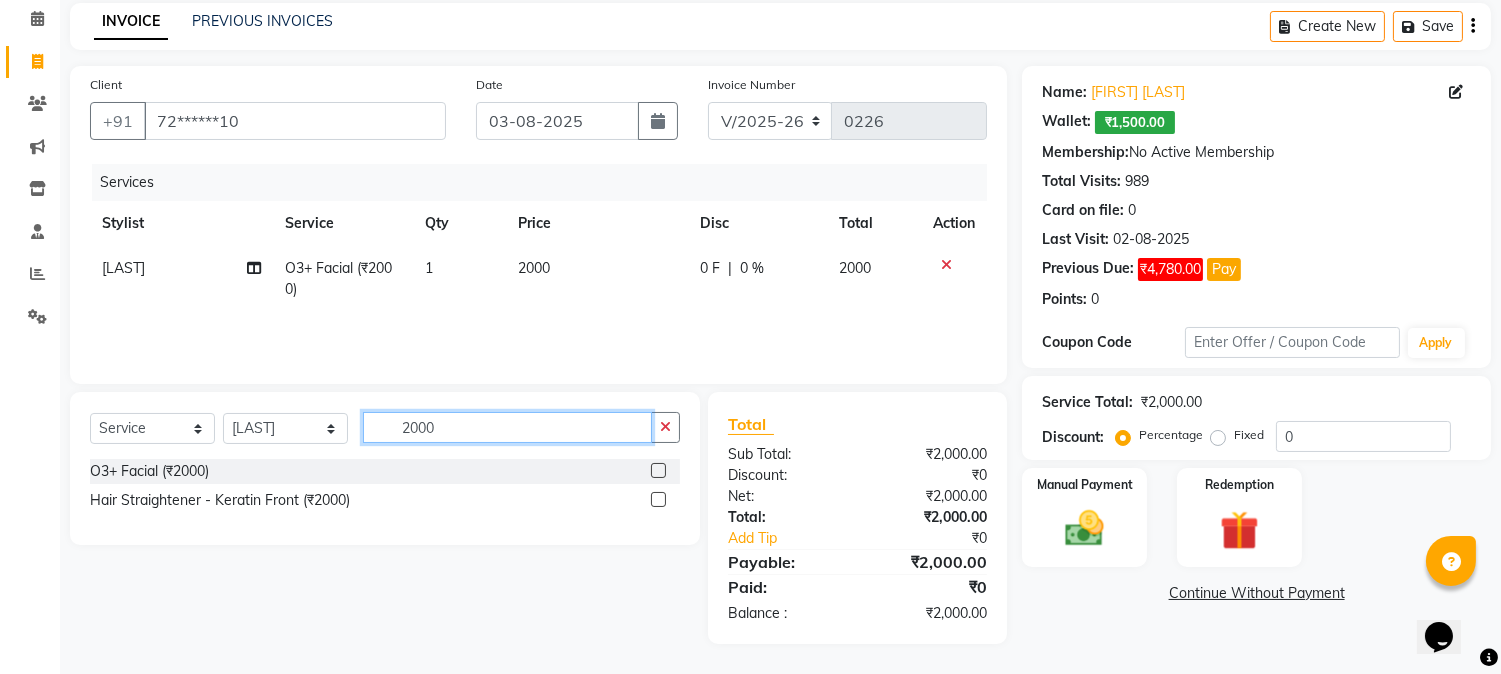 click on "2000" 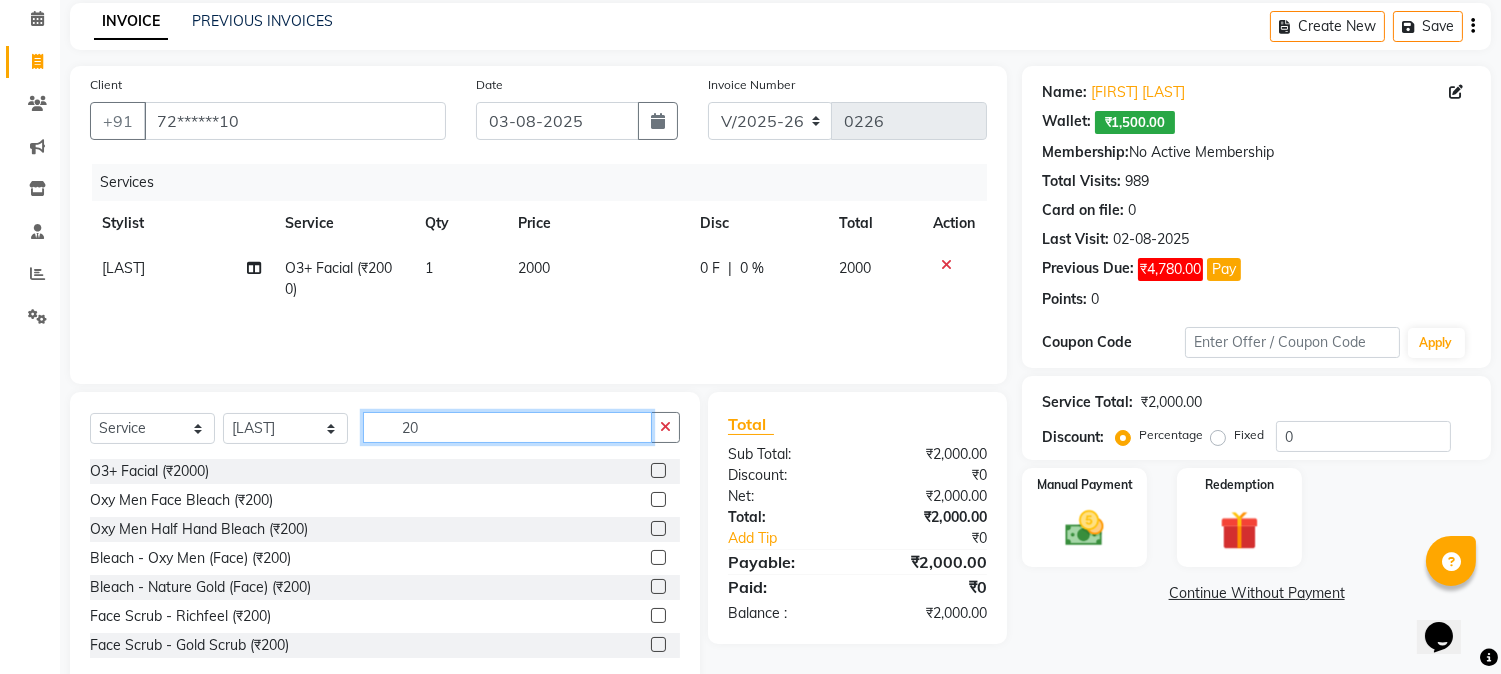 type on "2" 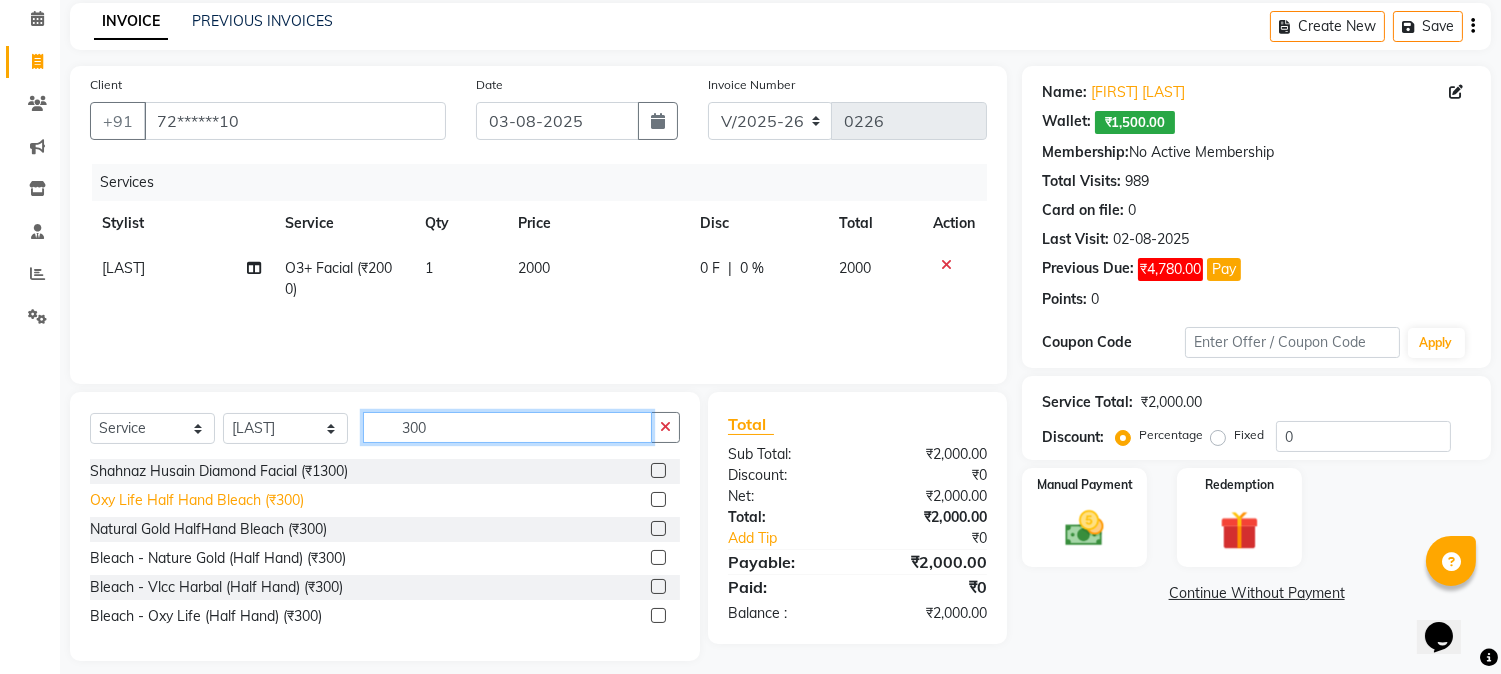 type on "300" 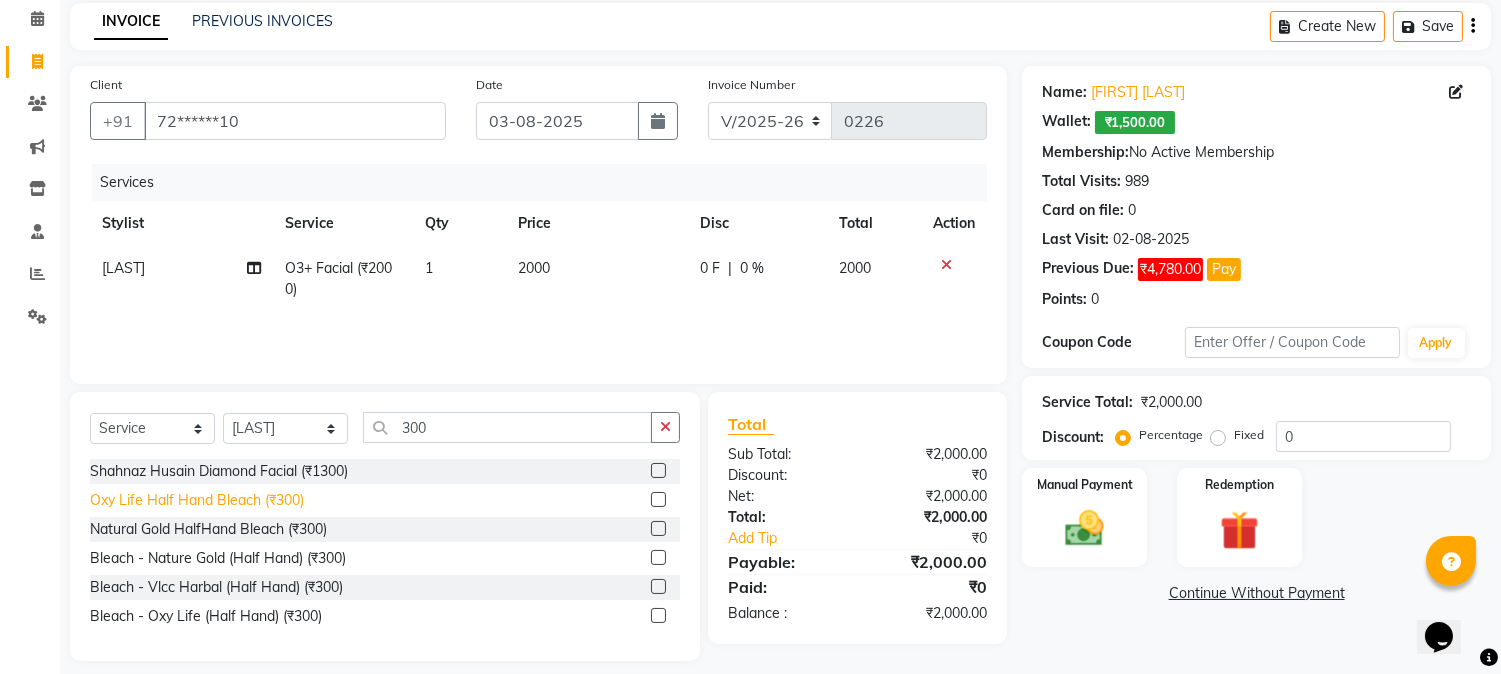 click on "Oxy Life Half Hand Bleach (₹300)" 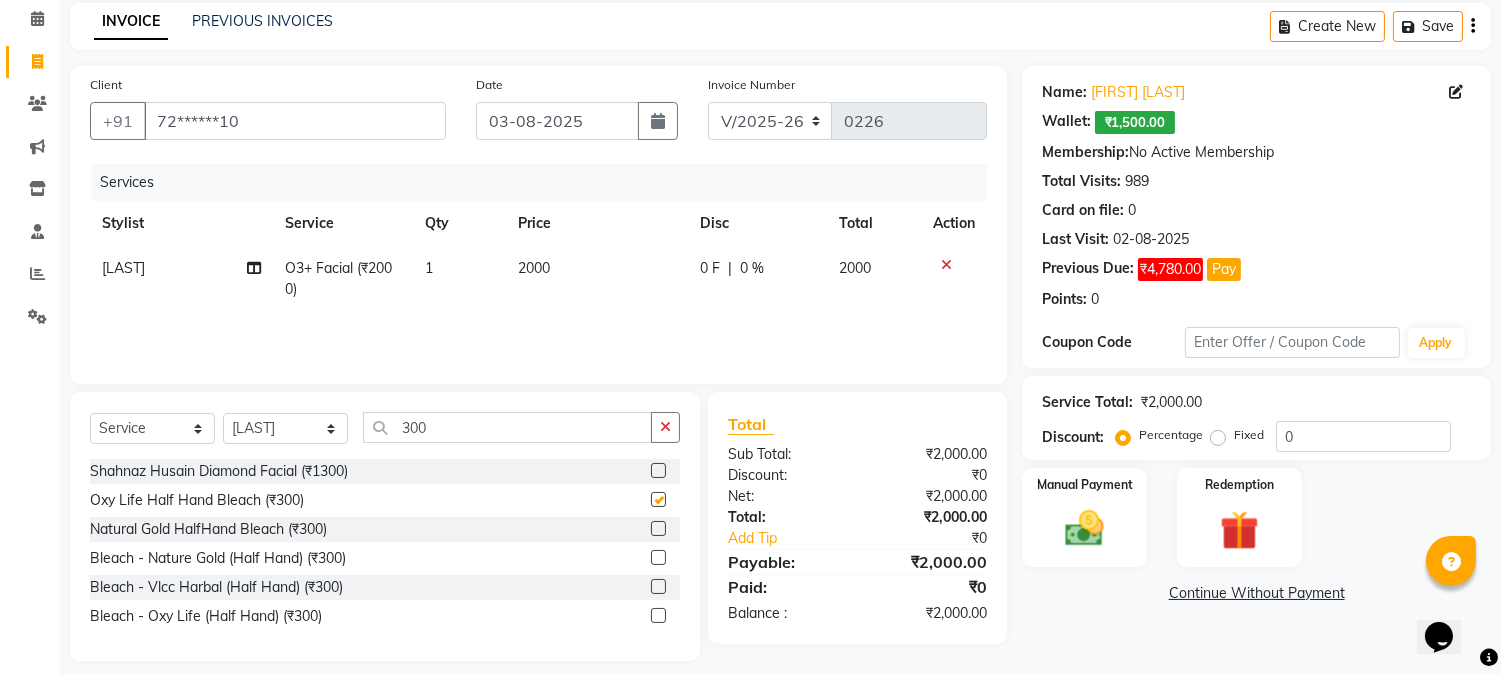checkbox on "false" 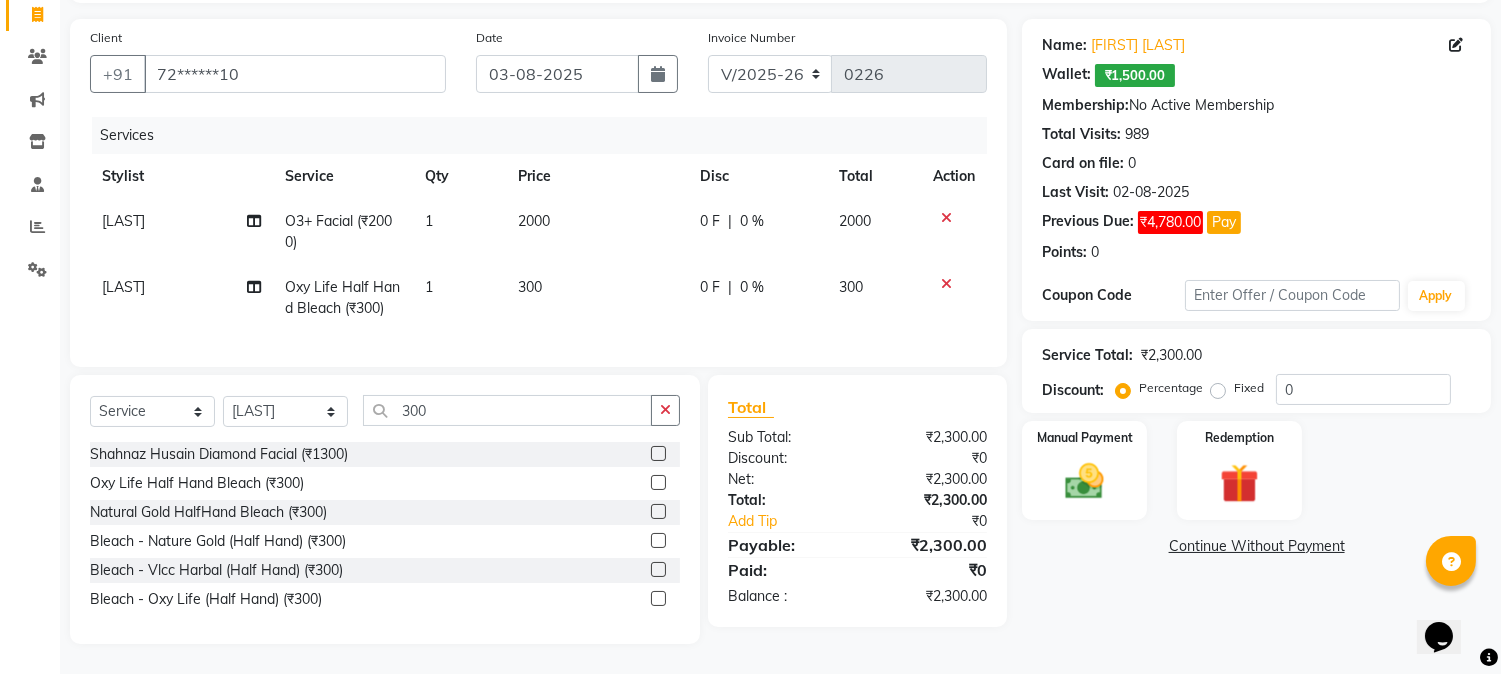 scroll, scrollTop: 147, scrollLeft: 0, axis: vertical 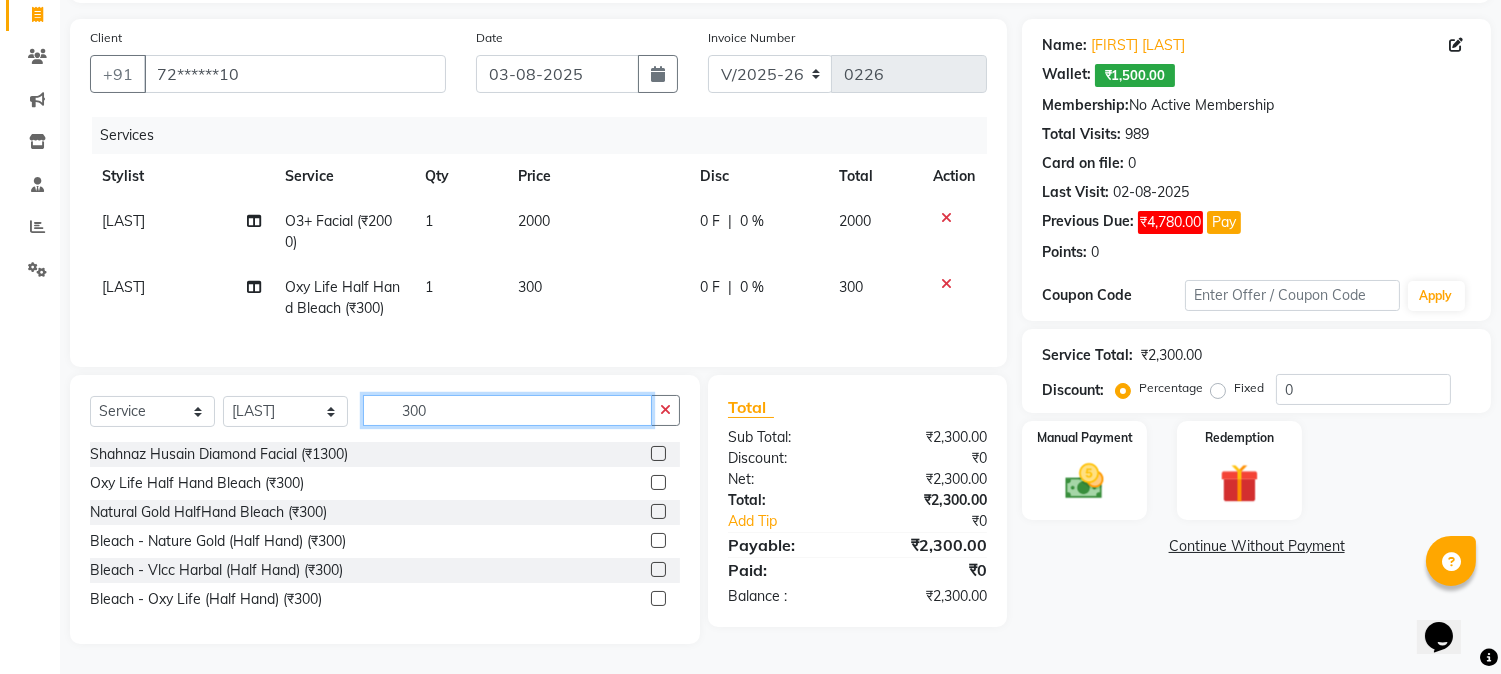 click on "300" 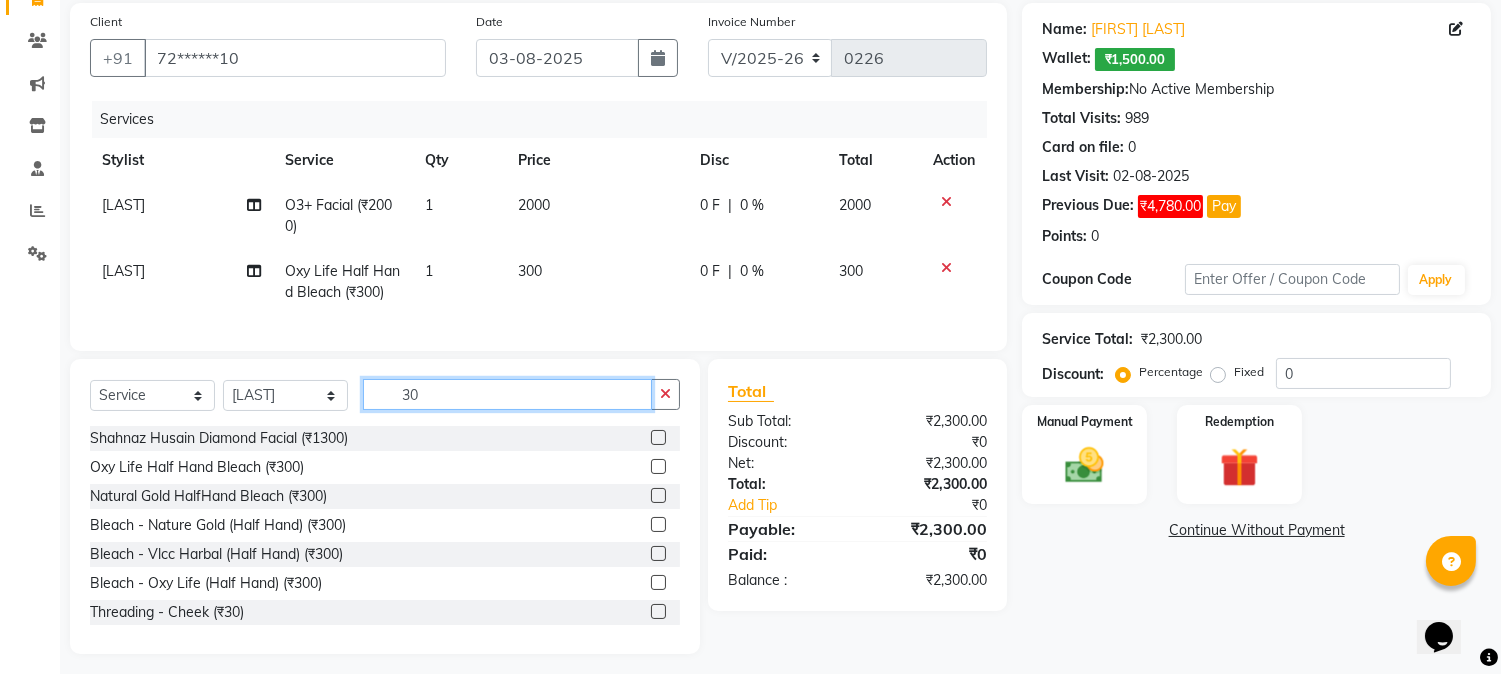 type on "3" 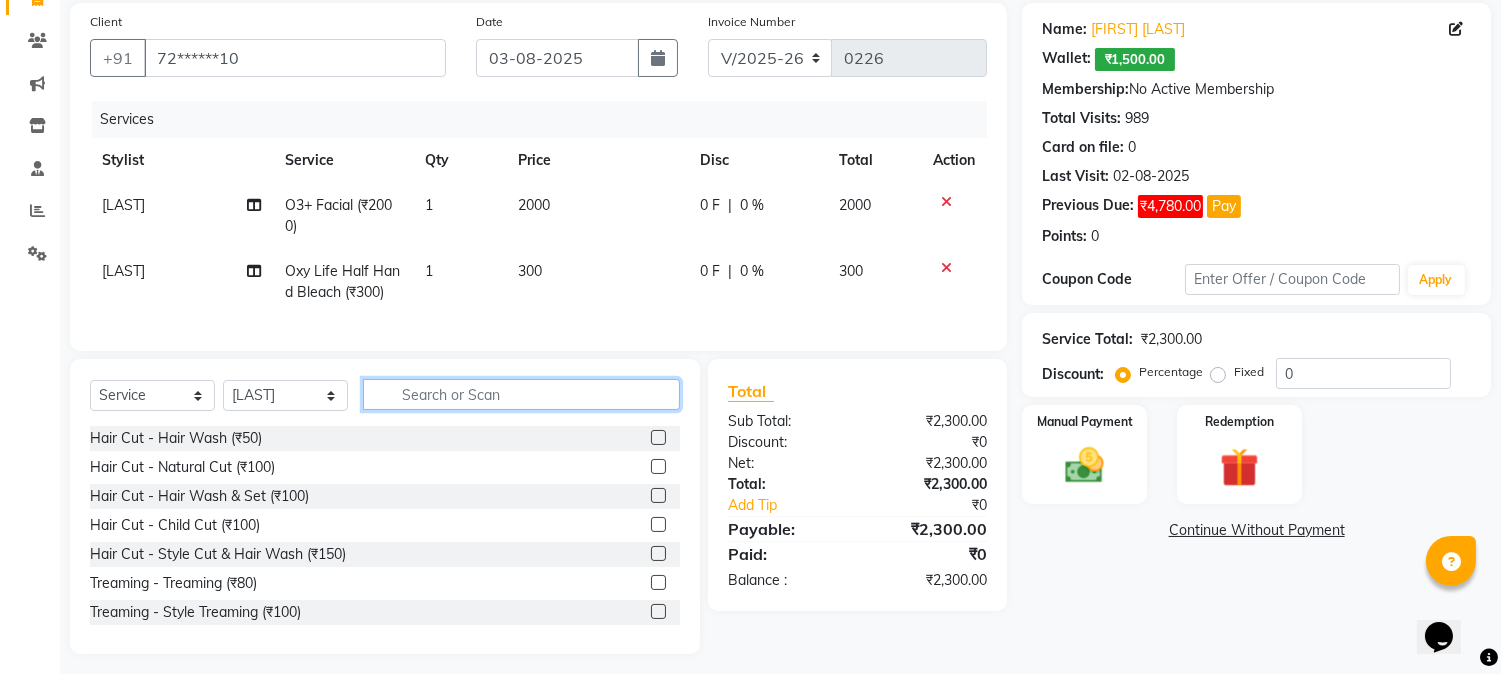 type 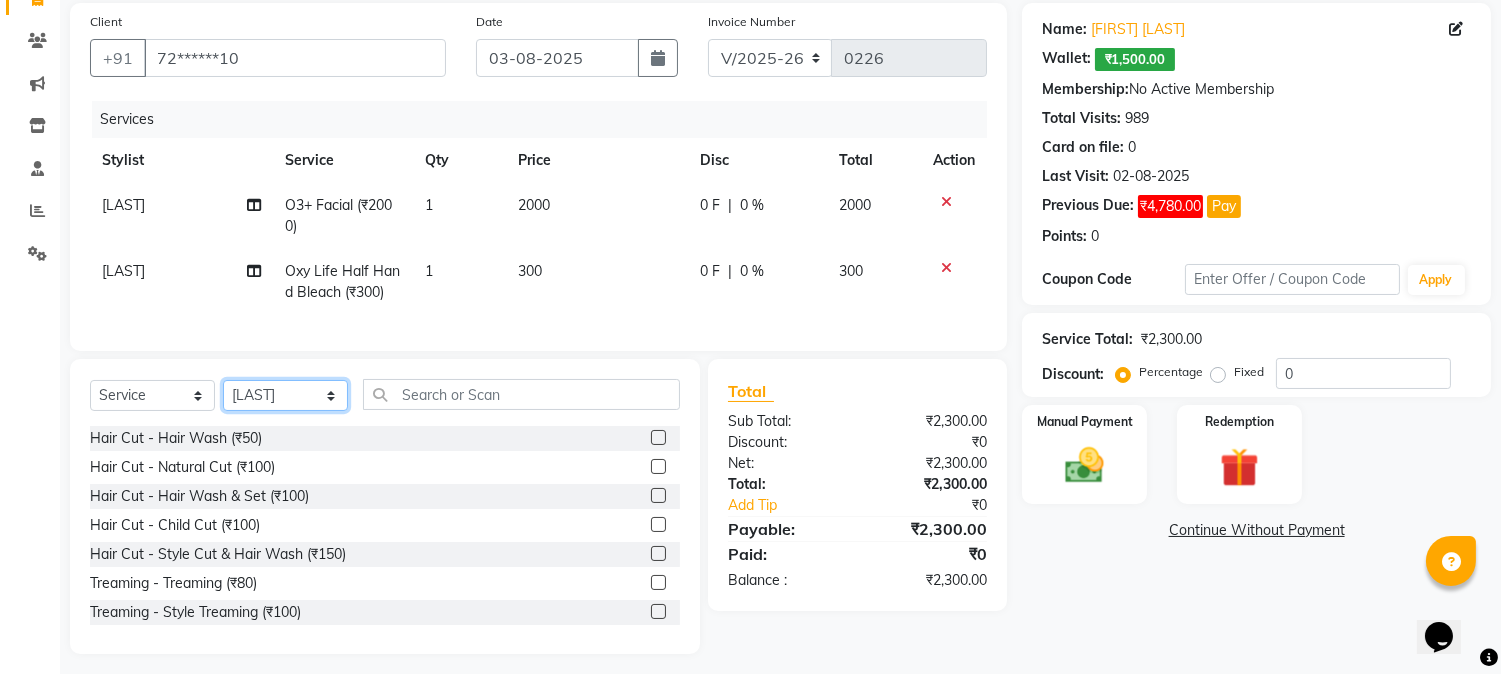click on "Select Stylist anuj [LAST] [LAST] Prem Reception Suresh" 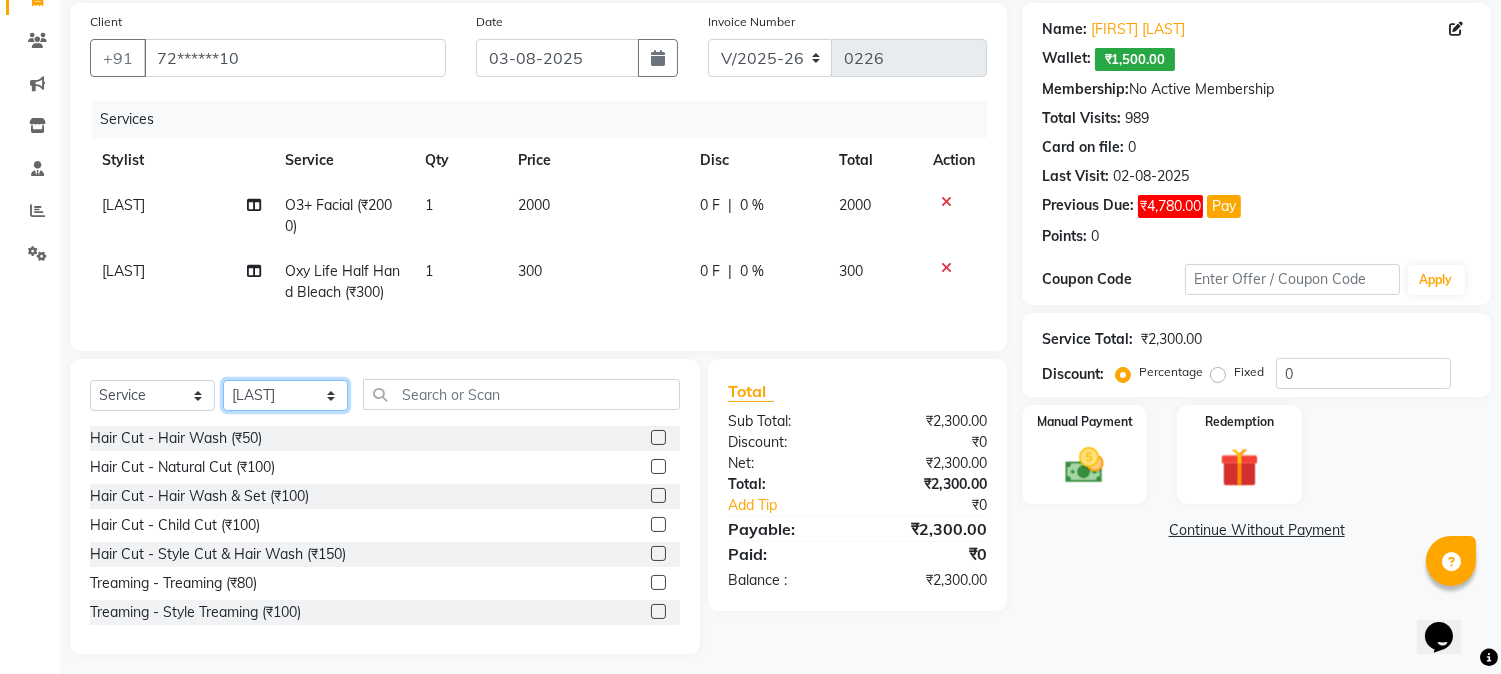 select on "9312" 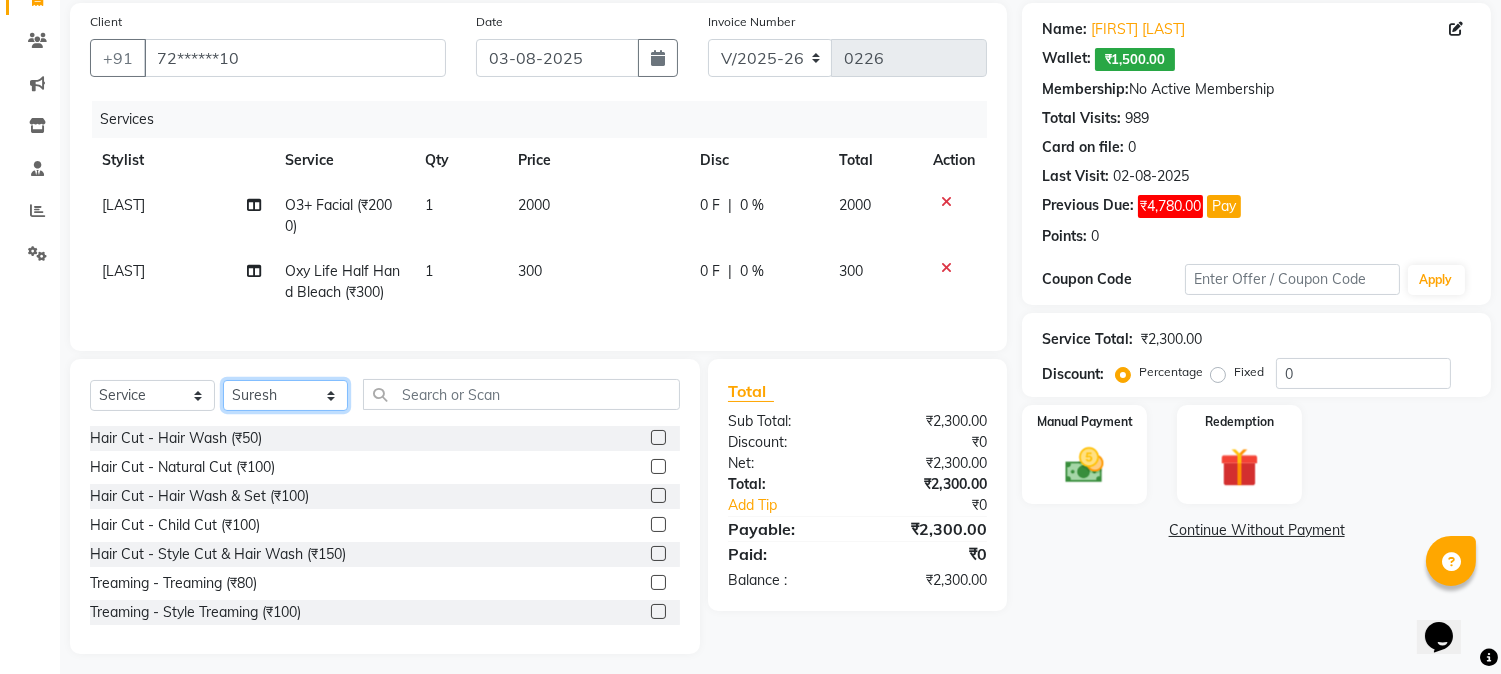 click on "Select Stylist anuj [LAST] [LAST] Prem Reception Suresh" 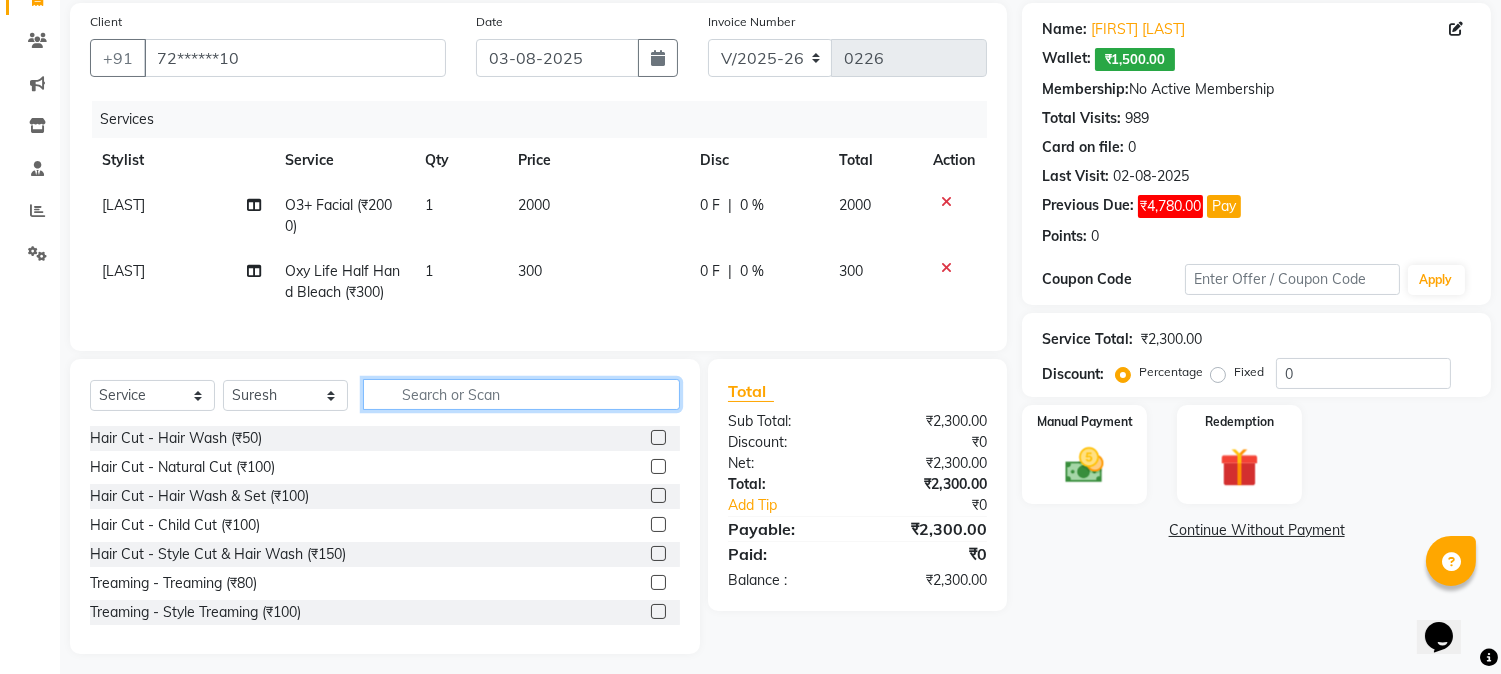 click 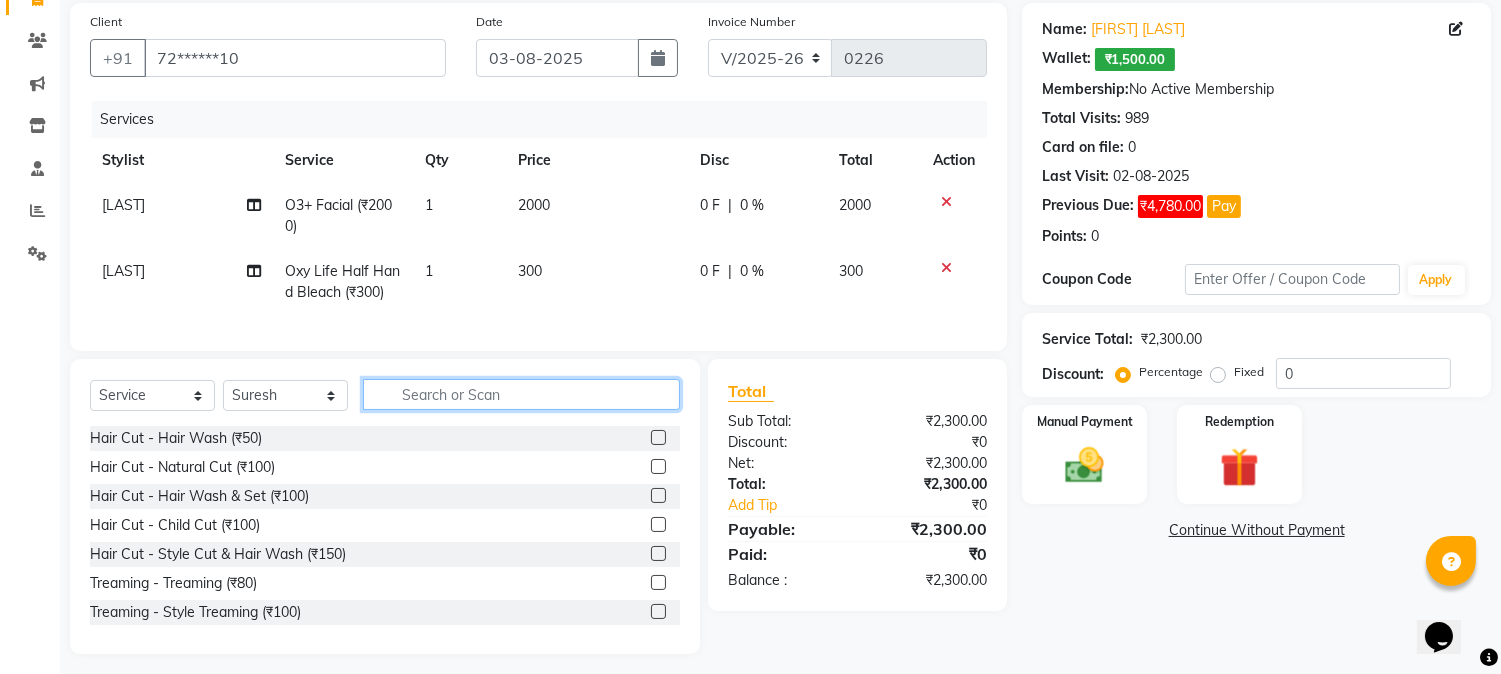 click 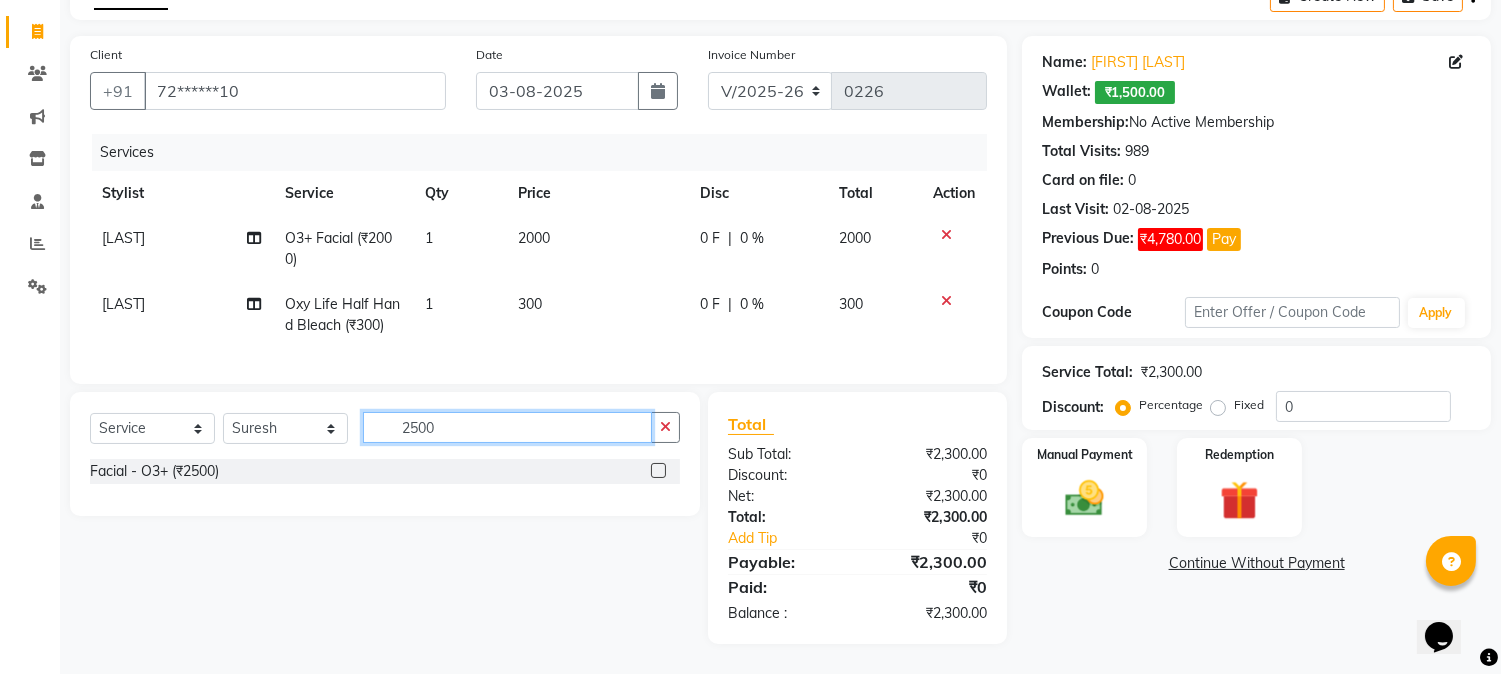 scroll, scrollTop: 130, scrollLeft: 0, axis: vertical 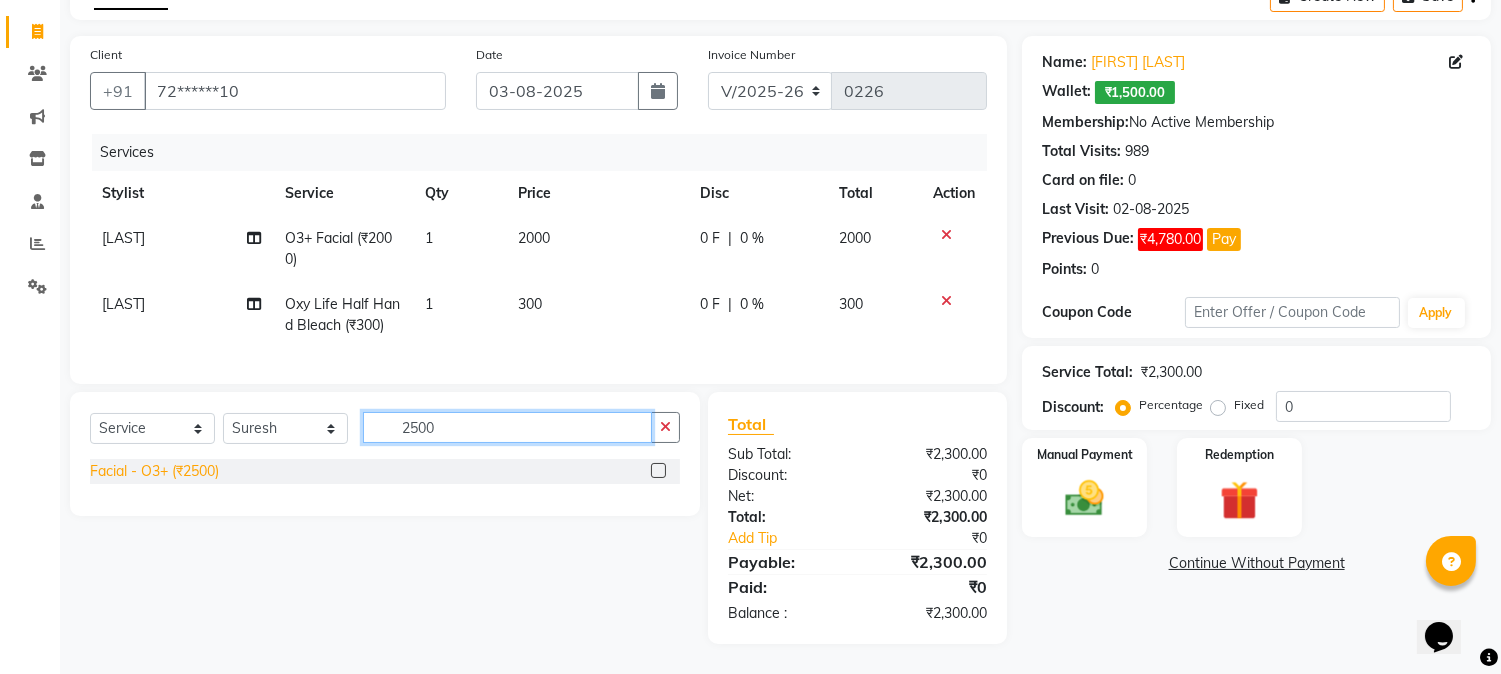 type on "2500" 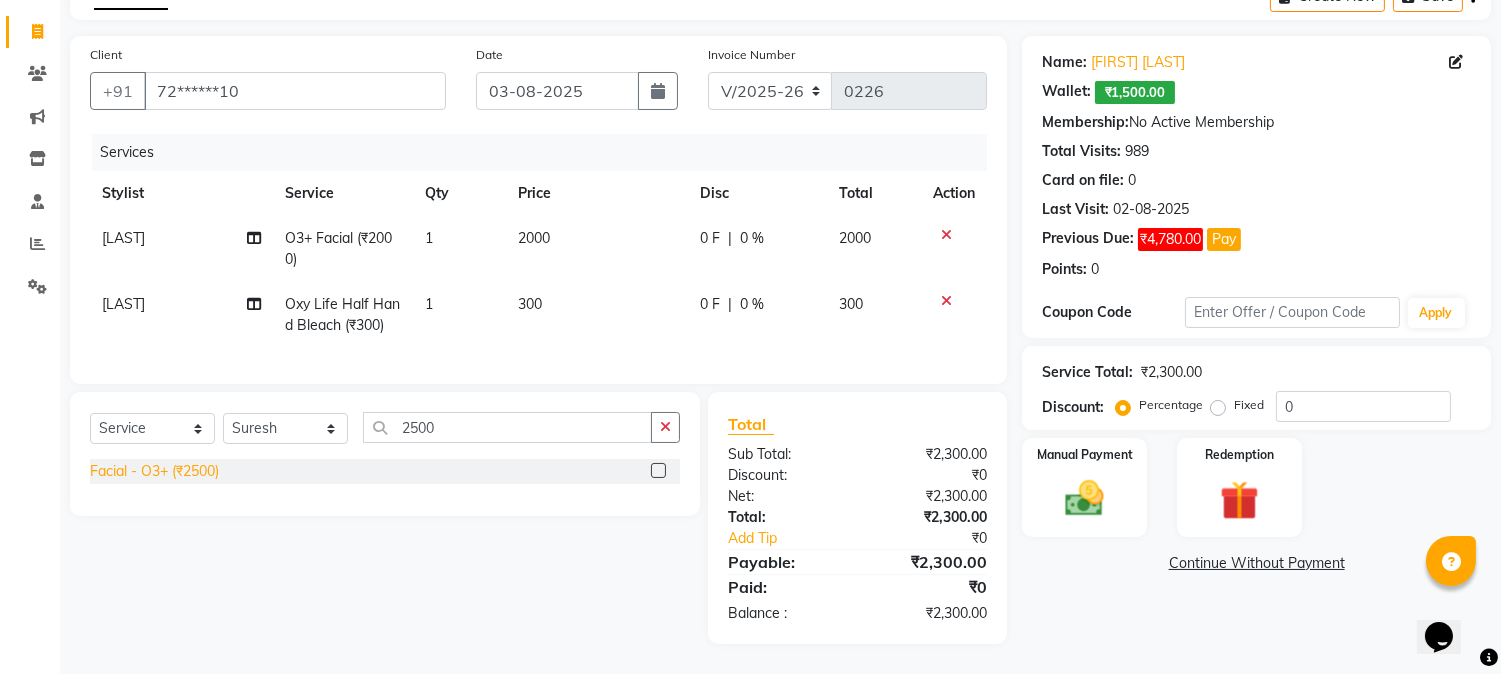 click on "Facial - O3+ (₹2500)" 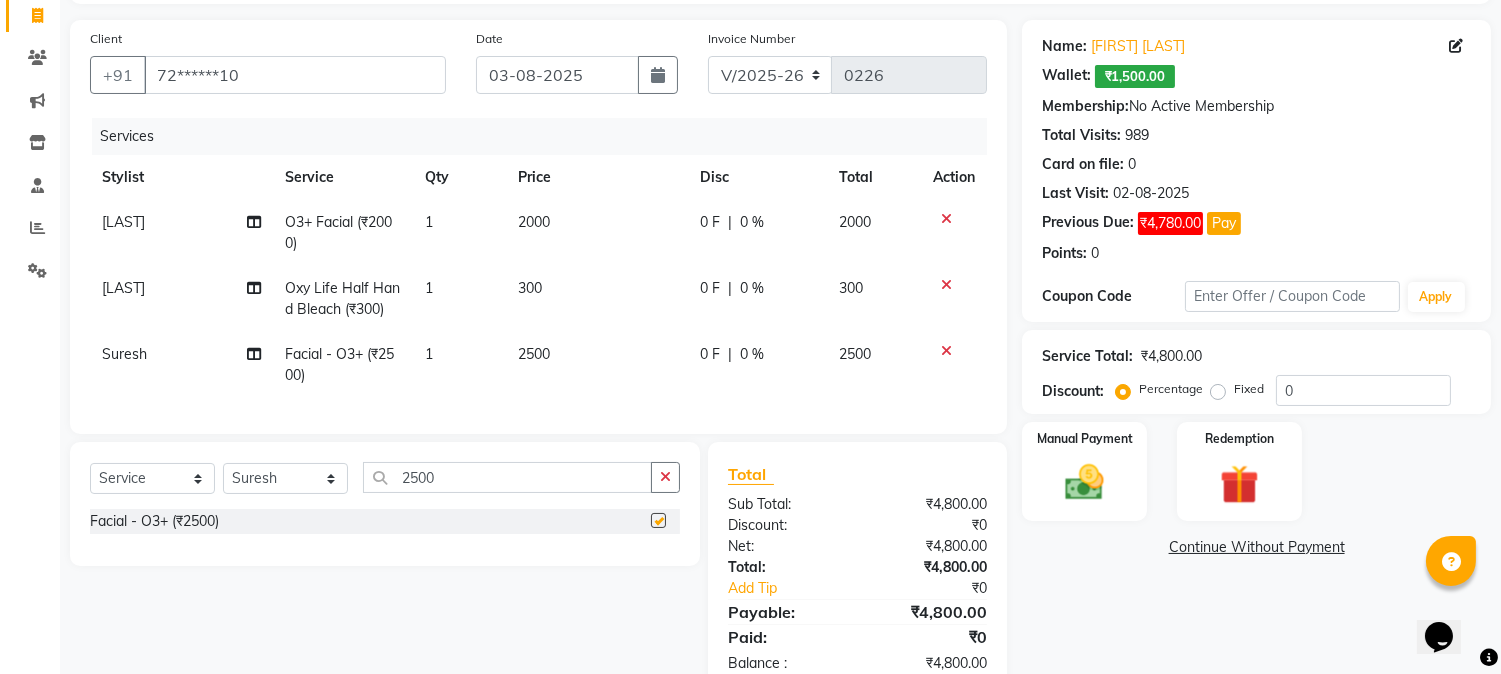 checkbox on "false" 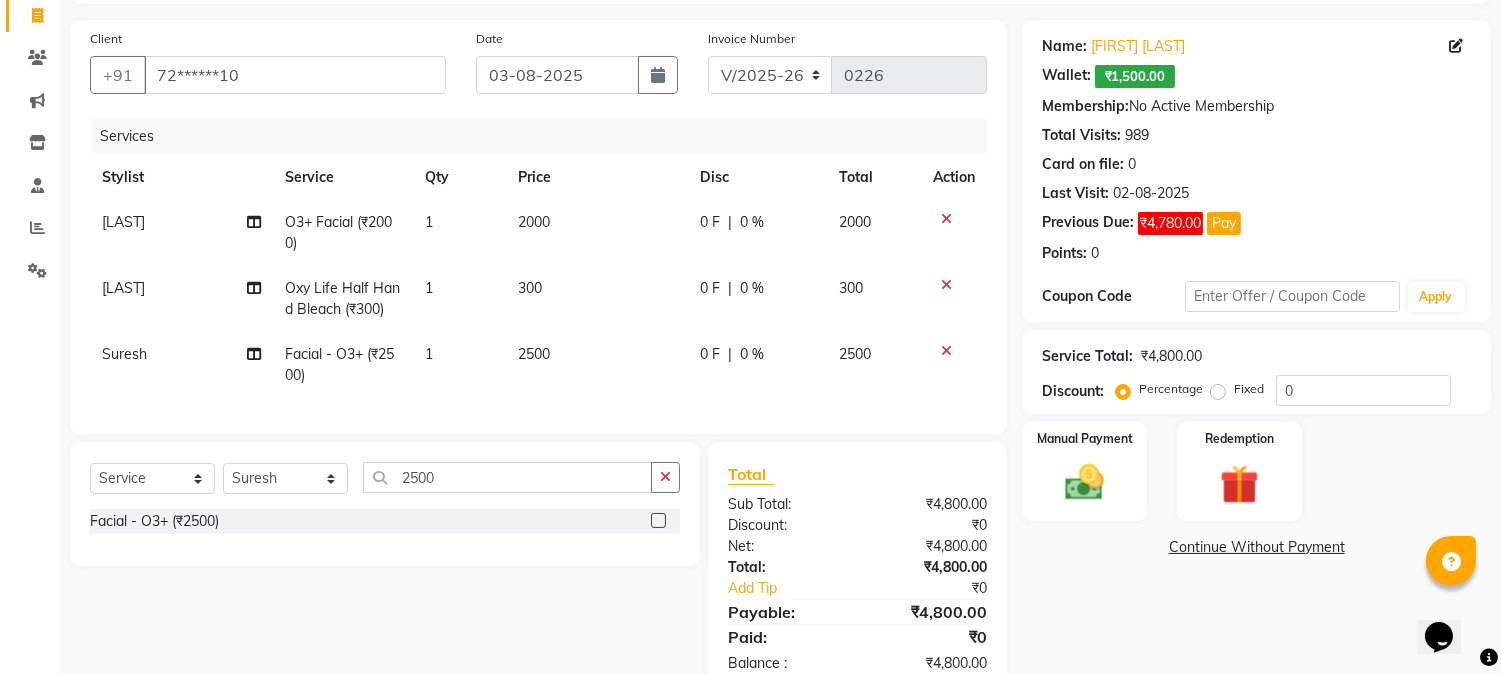 scroll, scrollTop: 196, scrollLeft: 0, axis: vertical 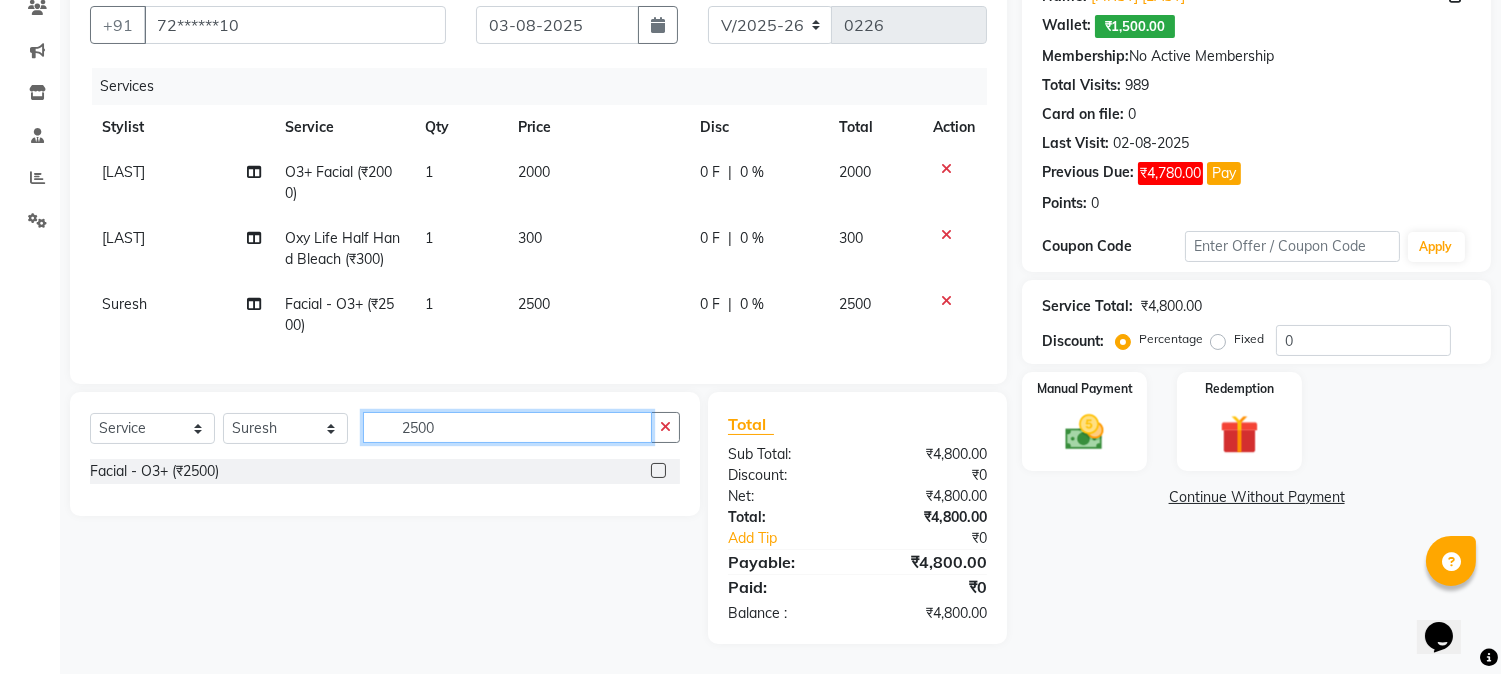 click on "2500" 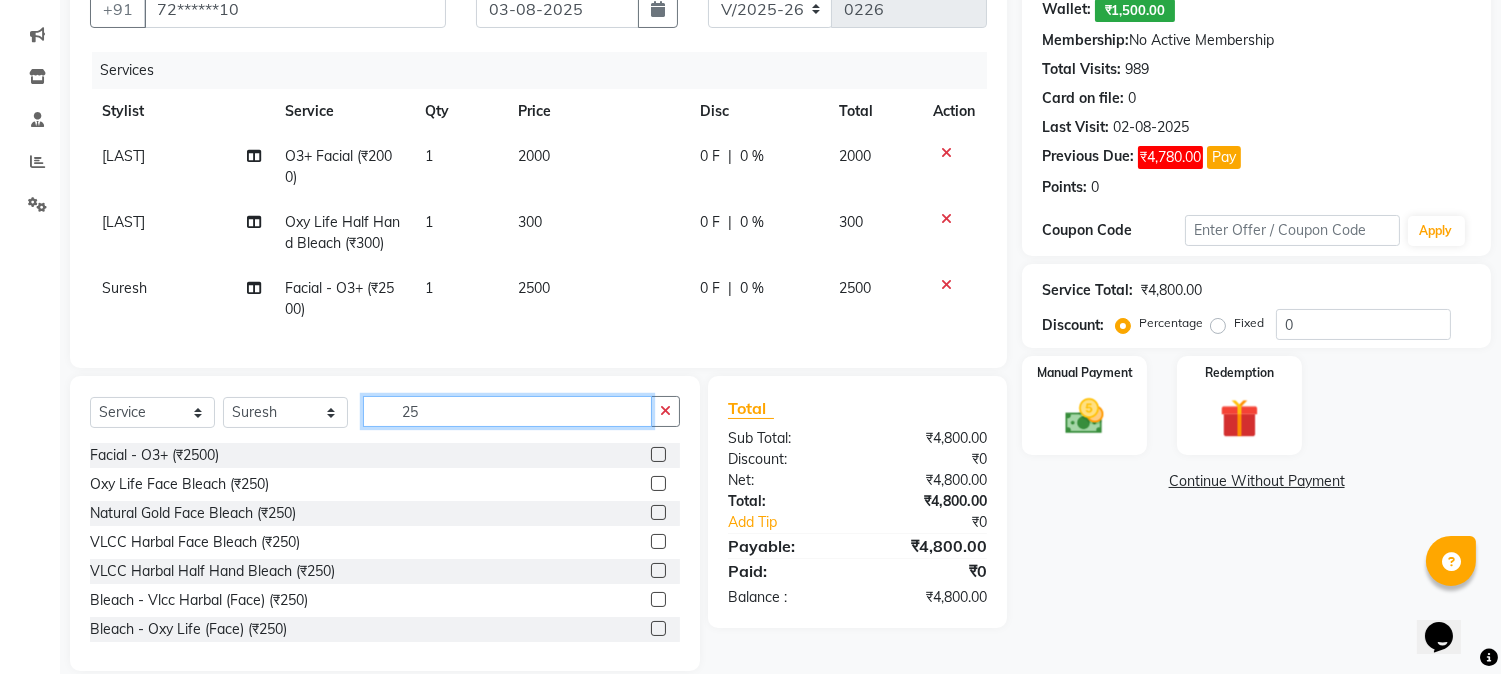 type on "2" 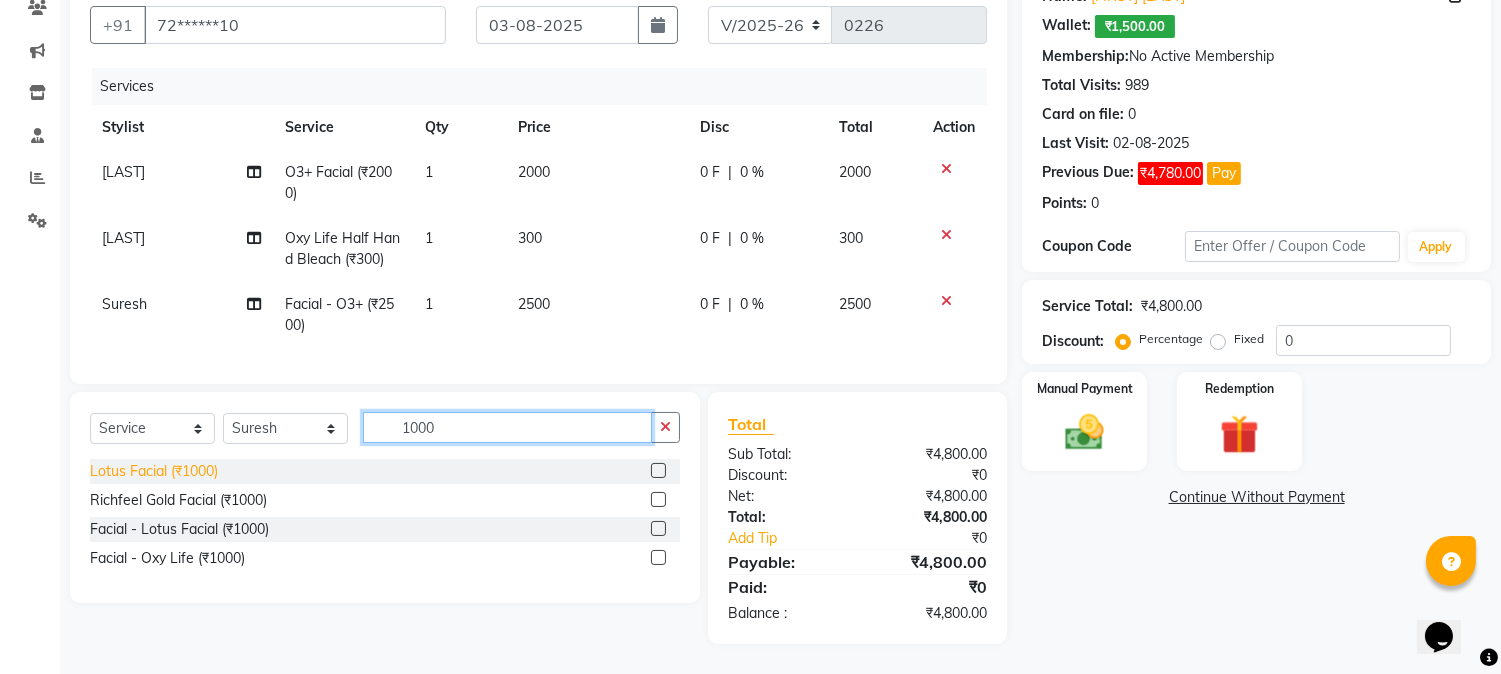type on "1000" 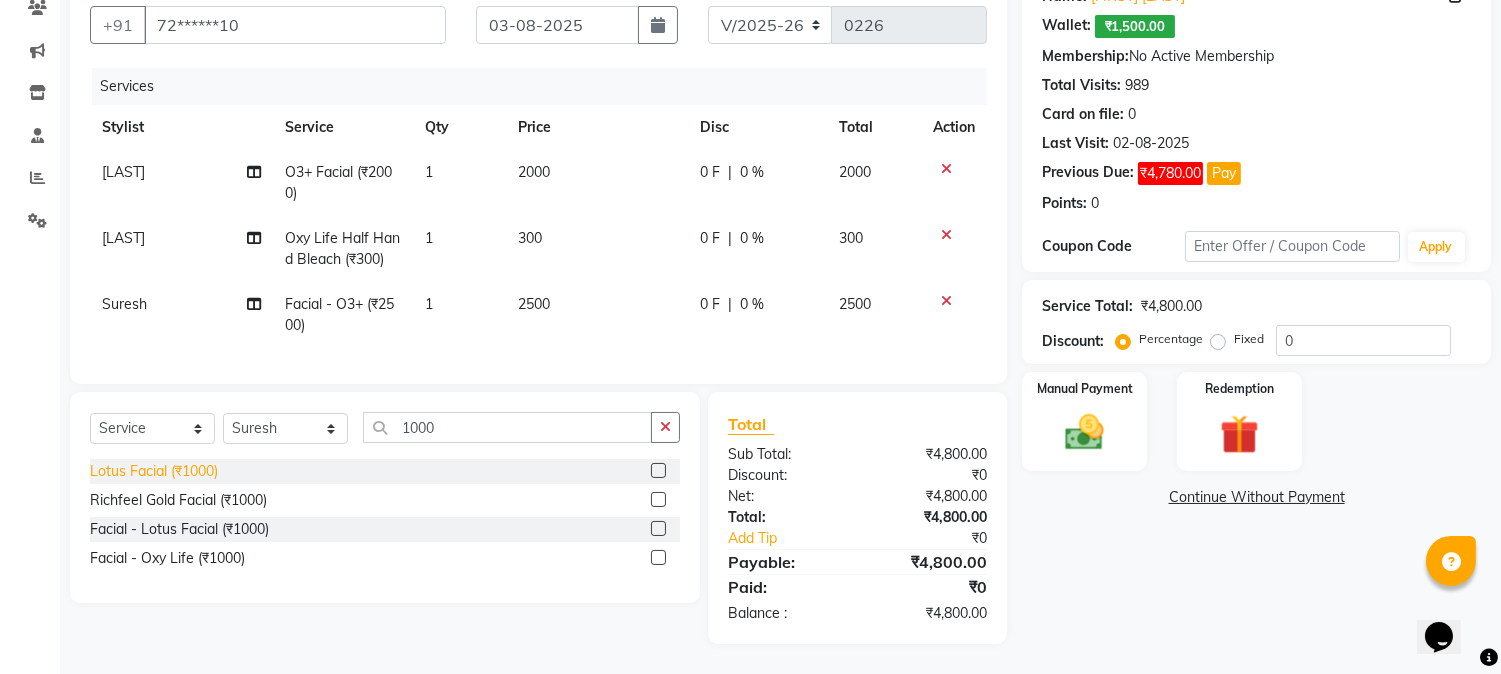 click on "Lotus Facial (₹1000)" 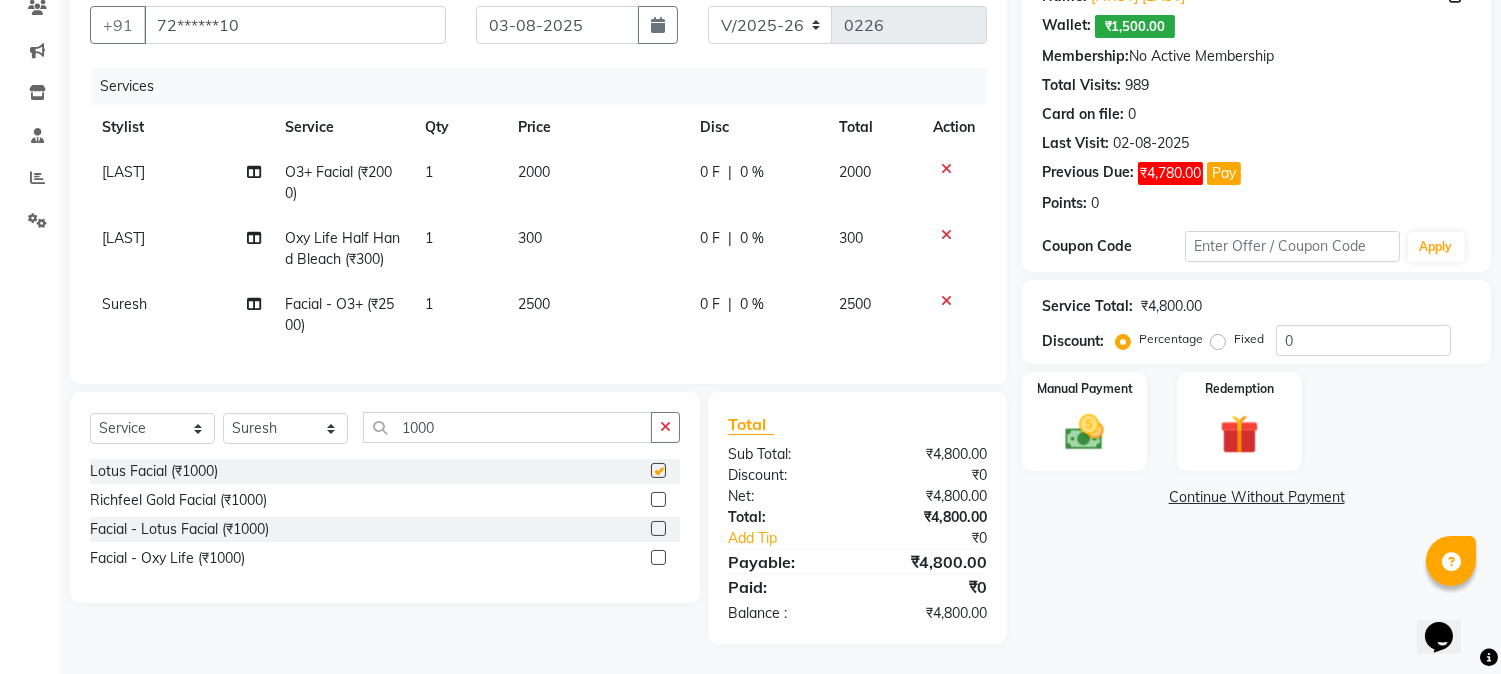 checkbox on "false" 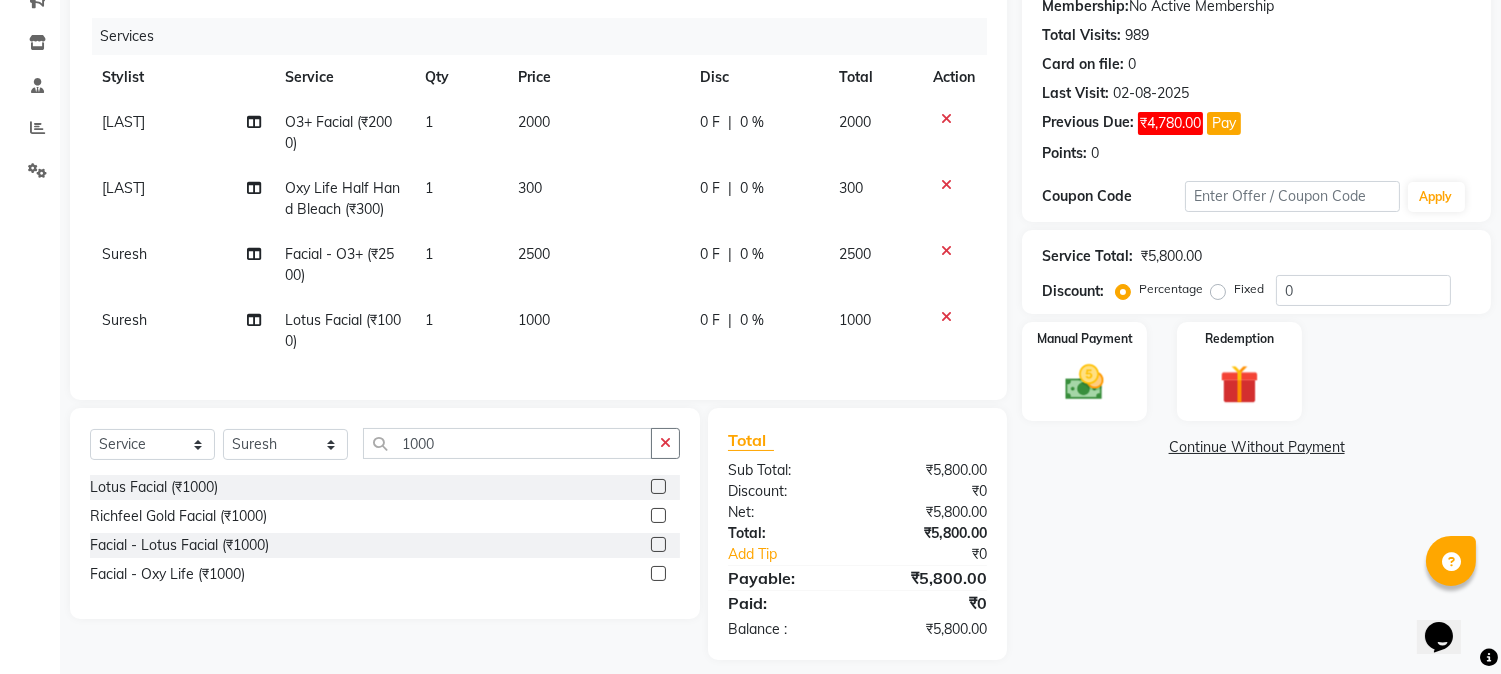 scroll, scrollTop: 262, scrollLeft: 0, axis: vertical 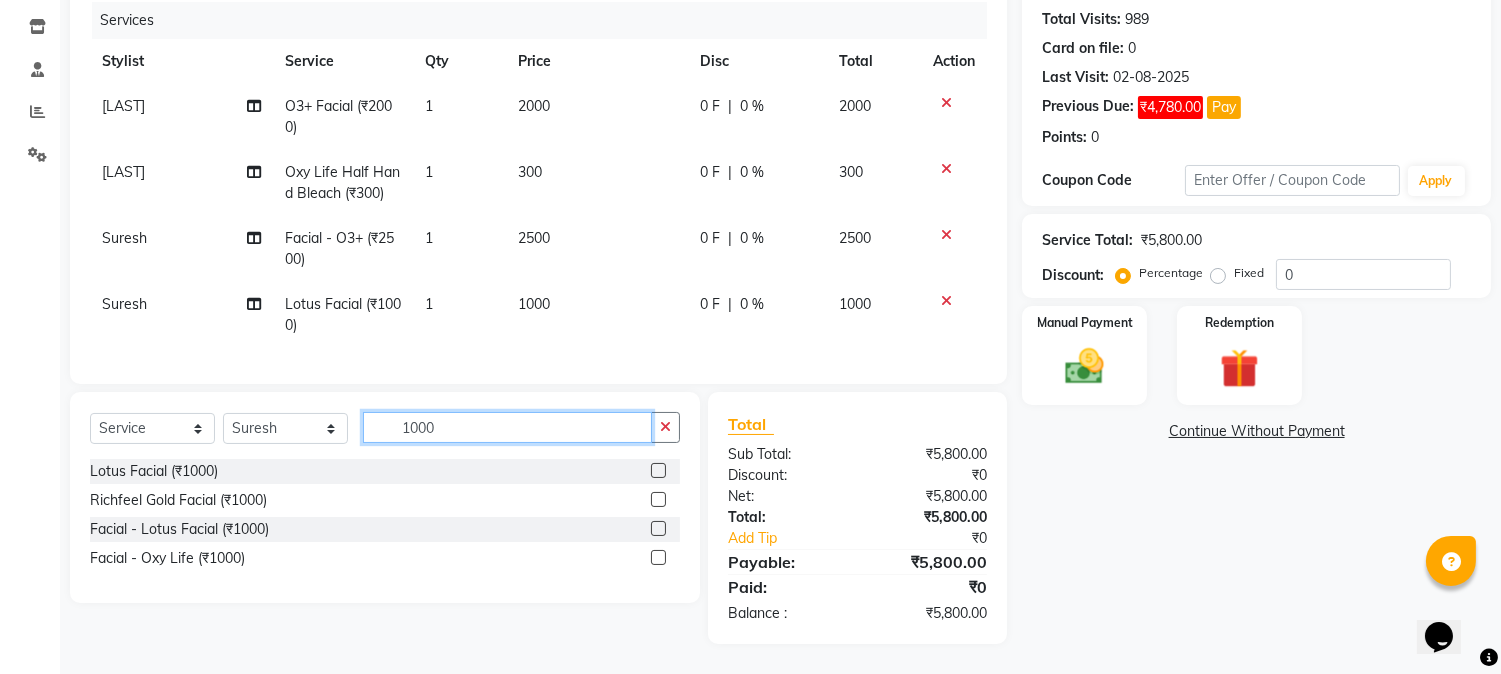 click on "1000" 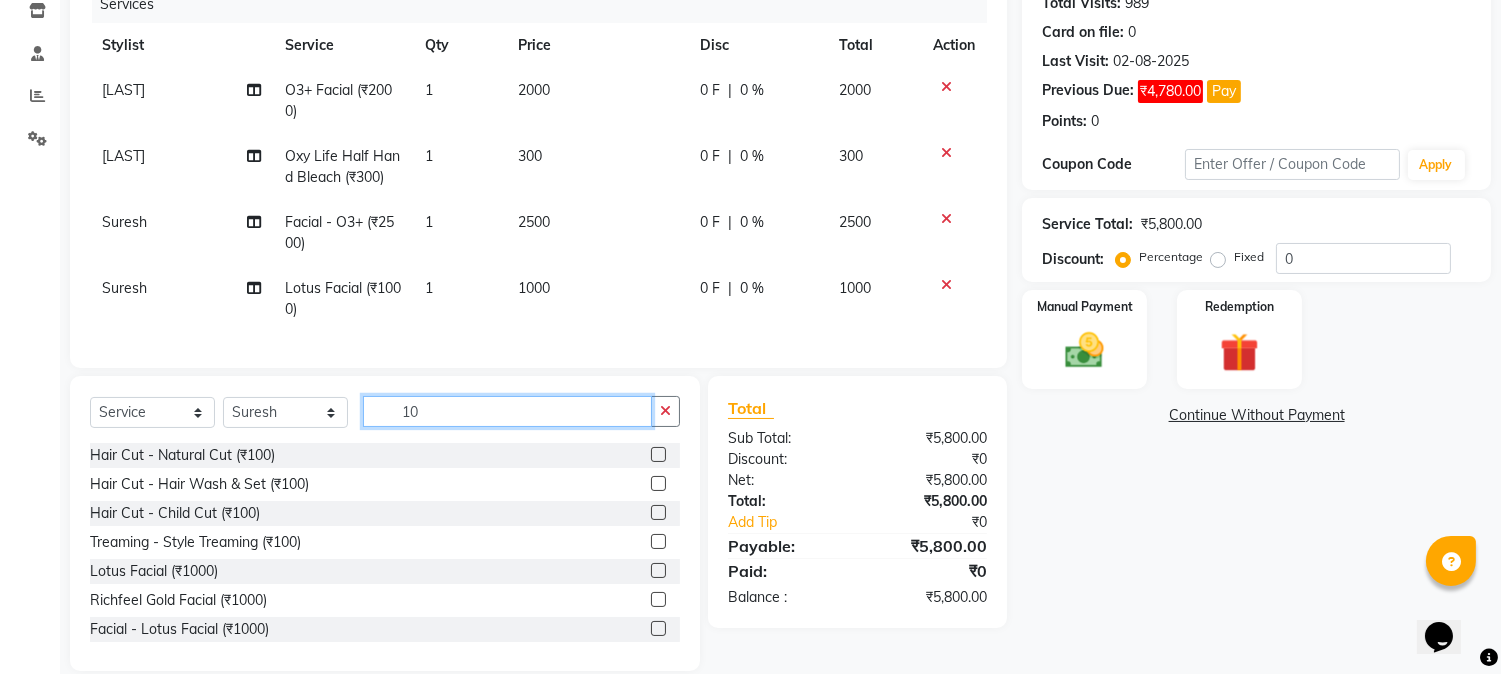 type on "1" 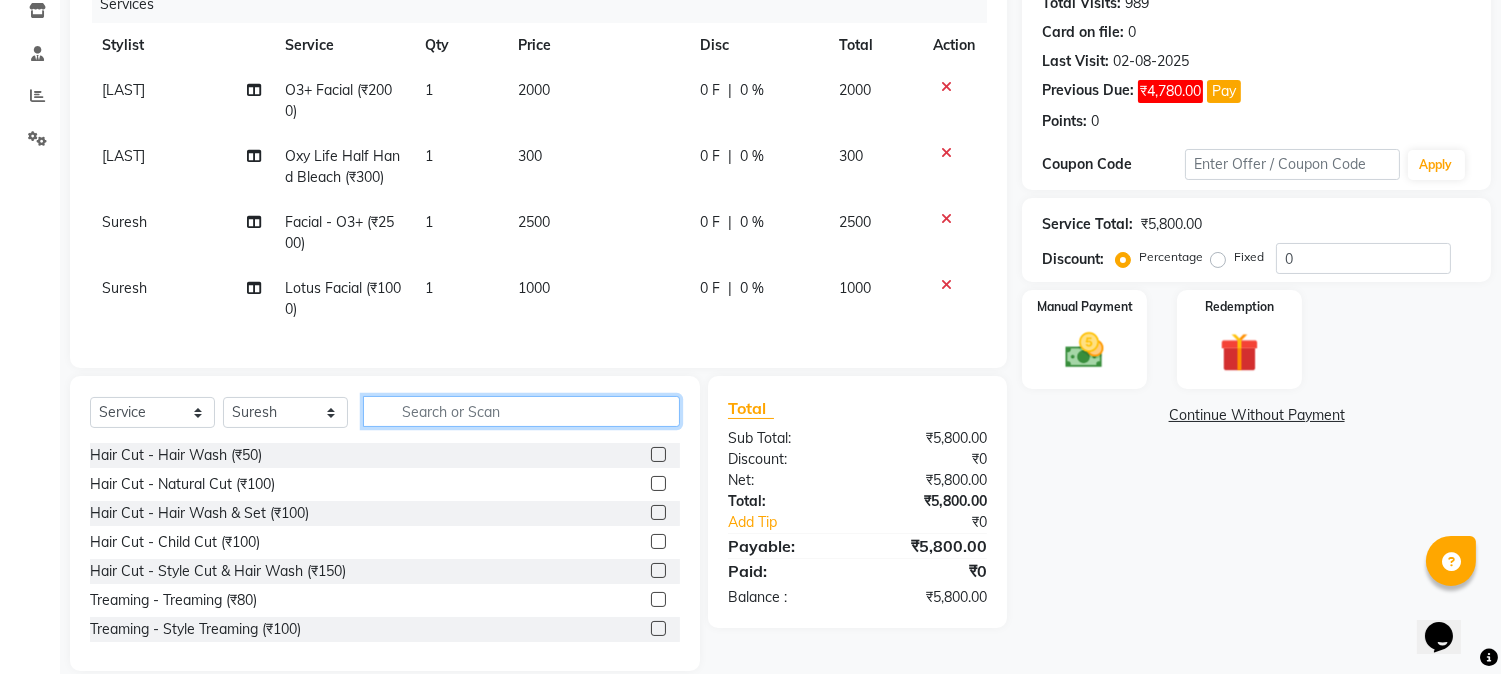 type 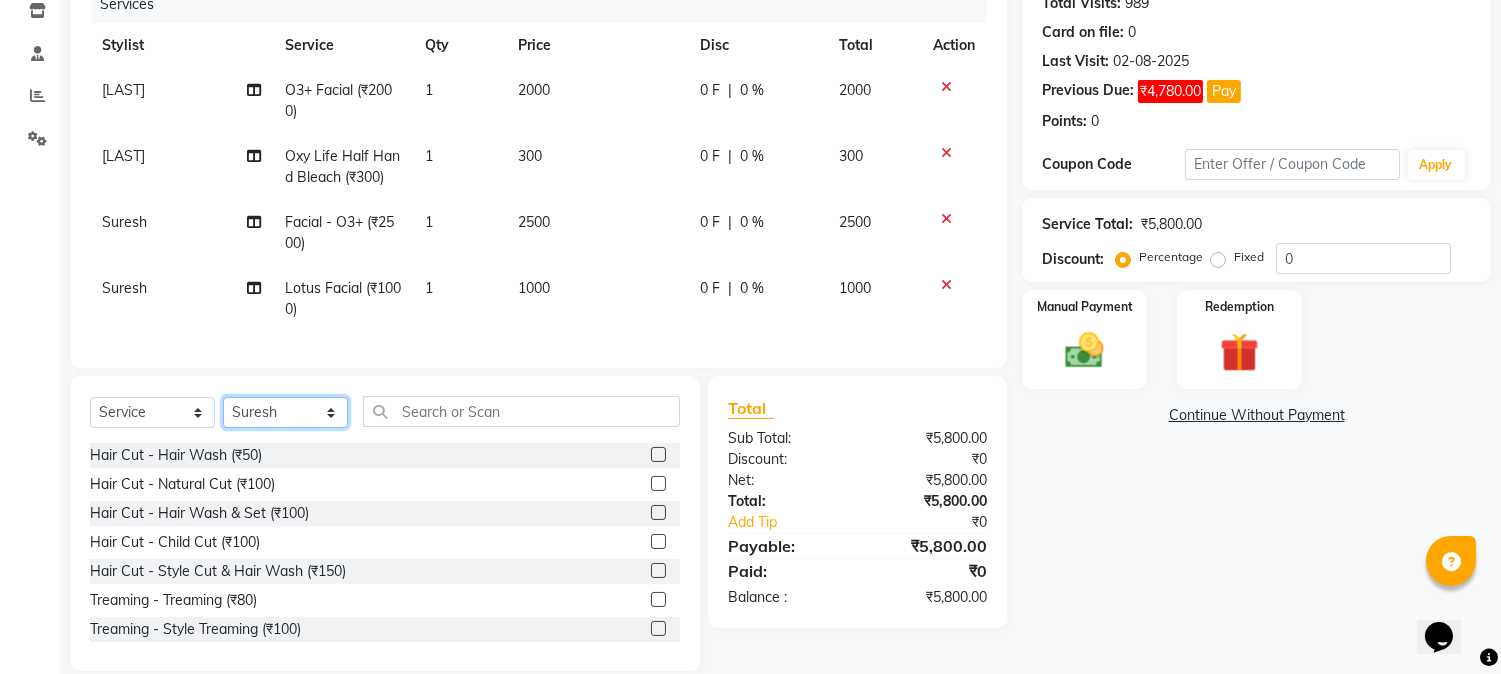 click on "Select Stylist anuj [LAST] [LAST] Prem Reception Suresh" 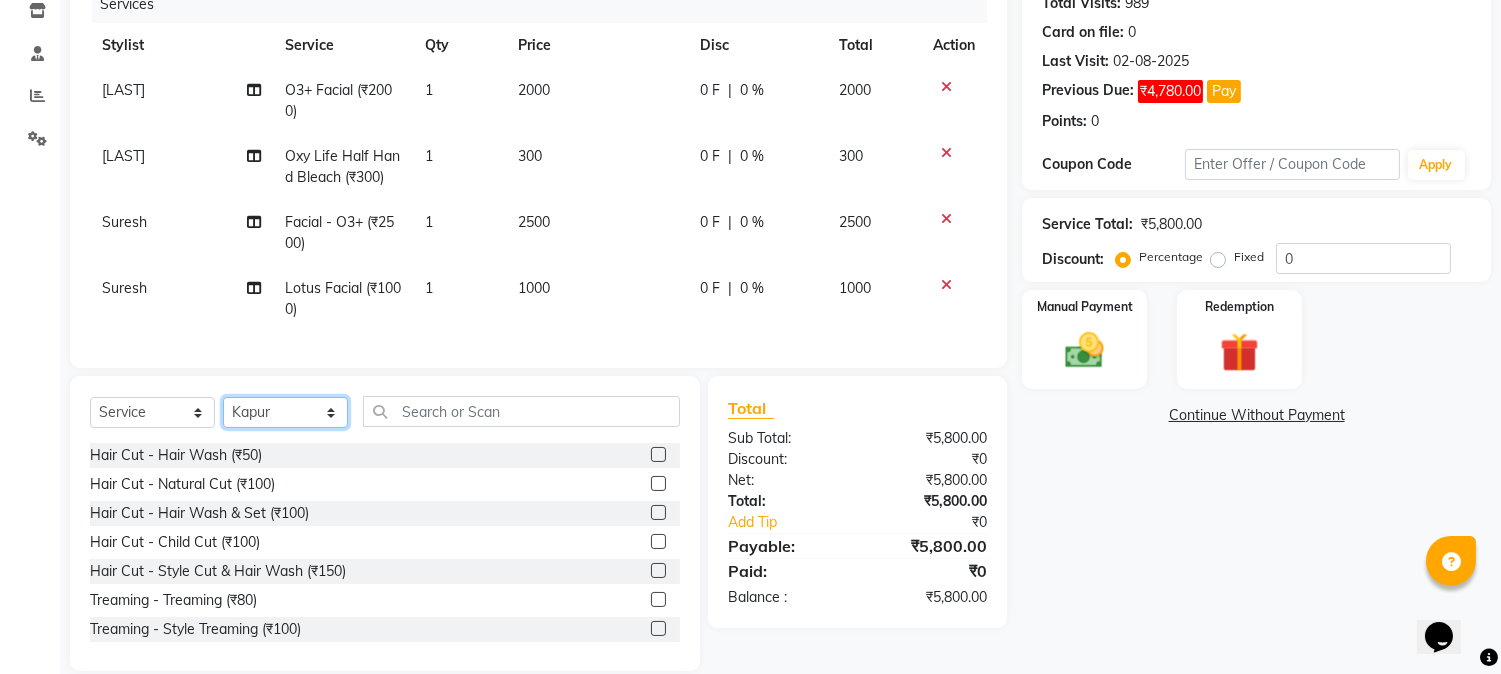 click on "Select Stylist anuj [LAST] [LAST] Prem Reception Suresh" 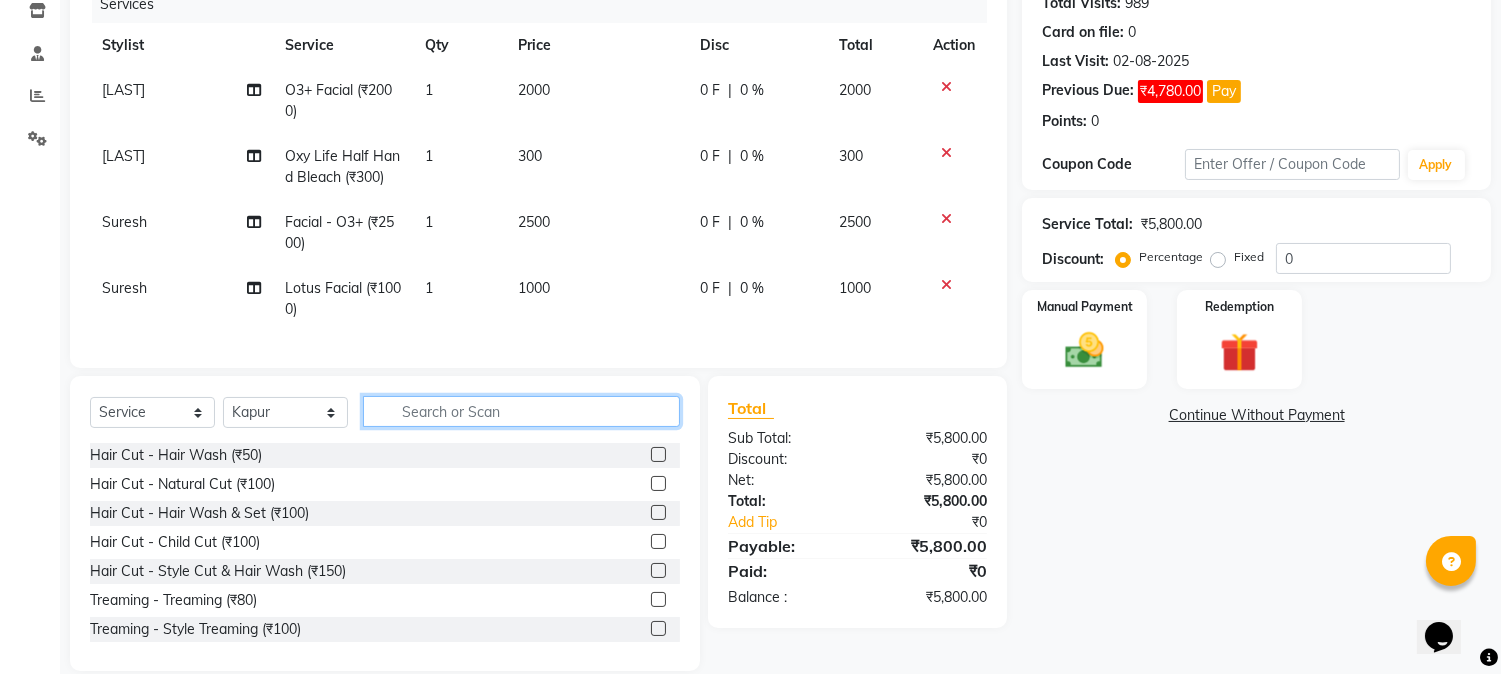 click 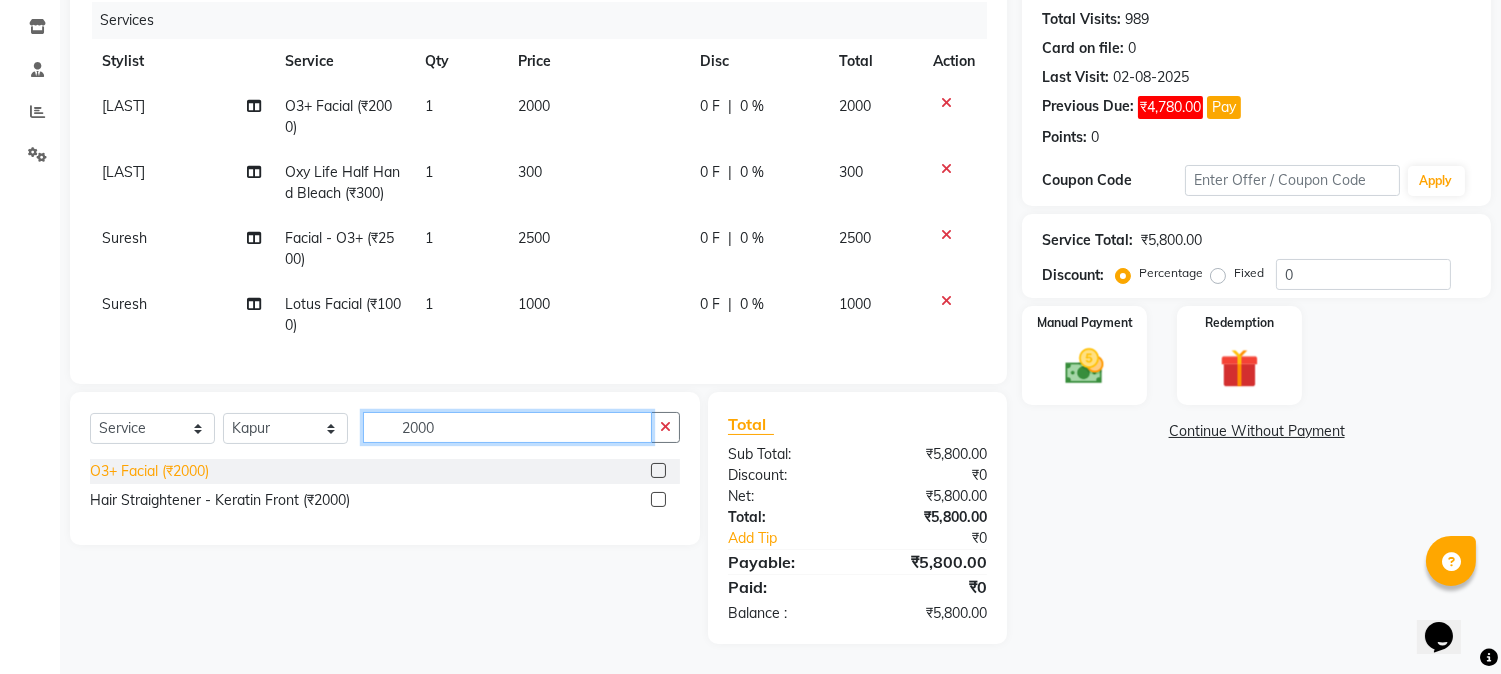 type on "2000" 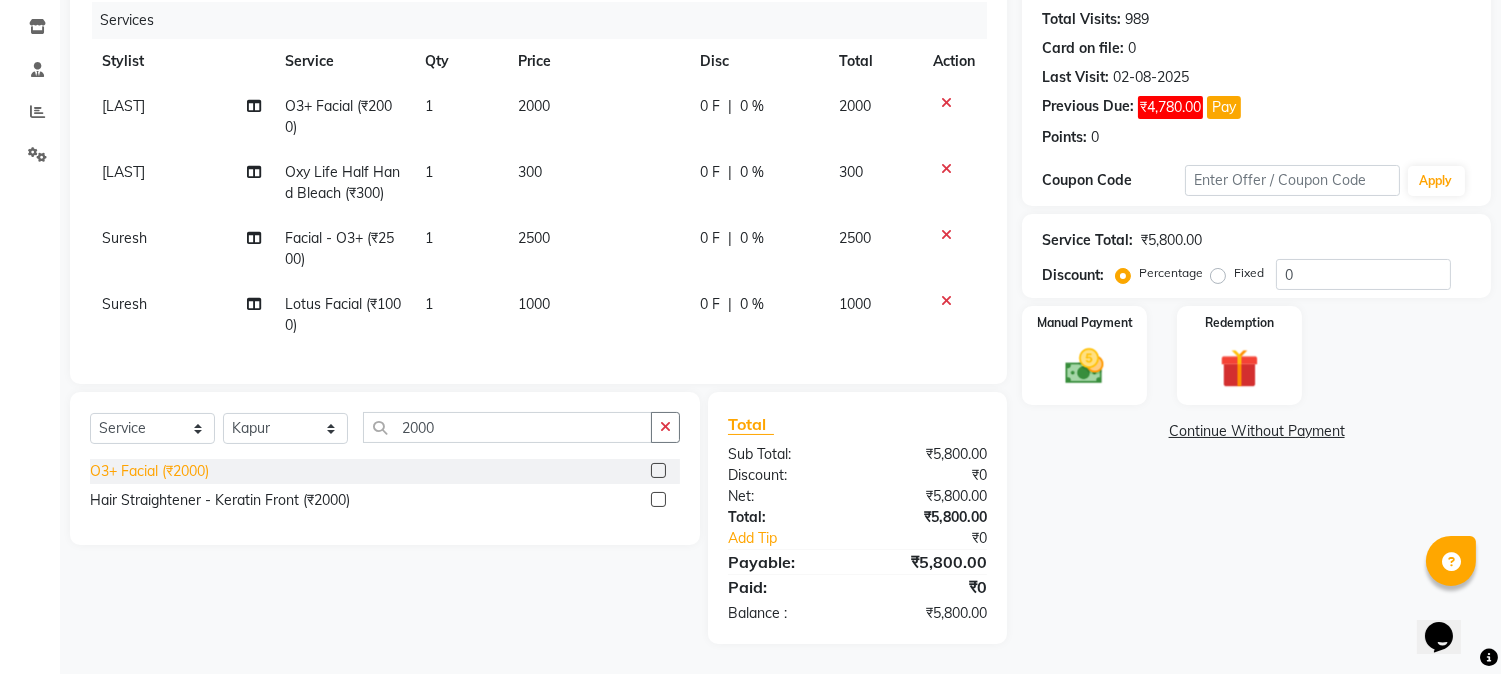 click on "O3+ Facial (₹2000)" 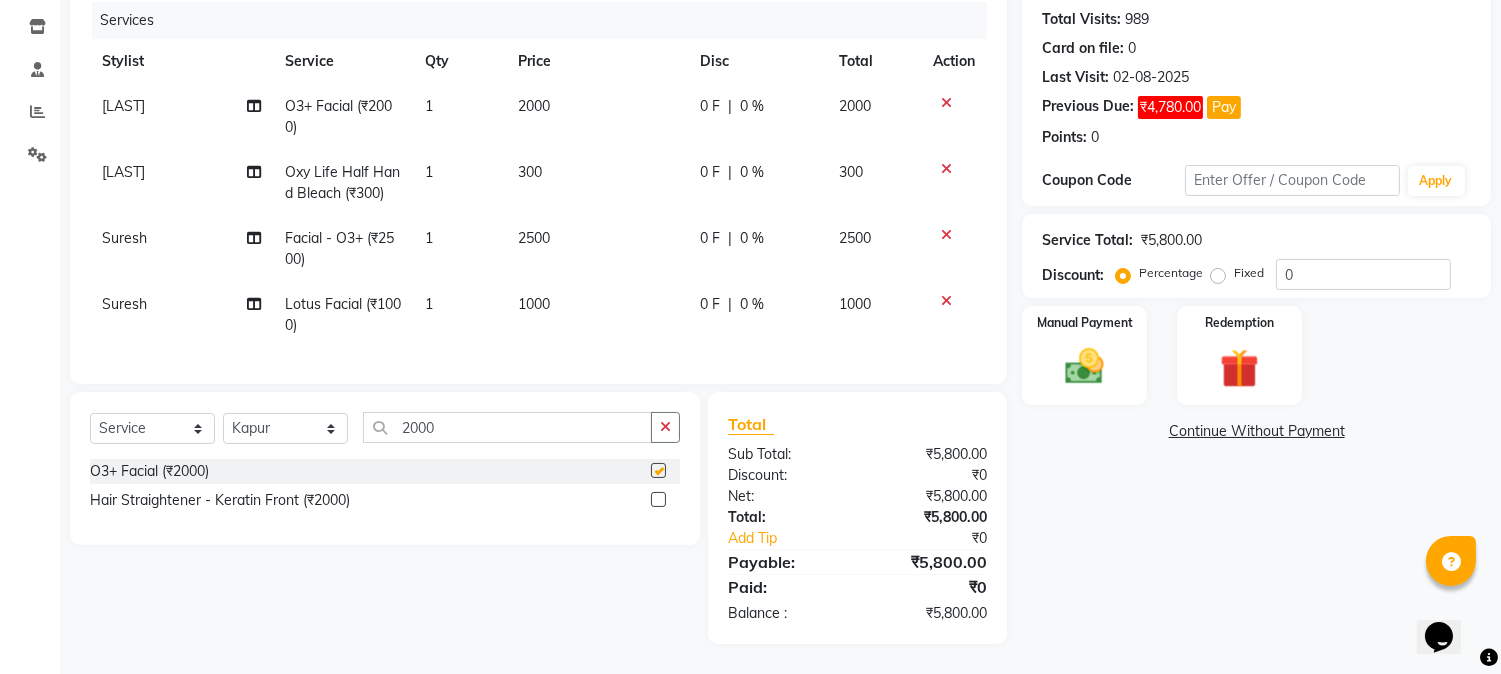 checkbox on "false" 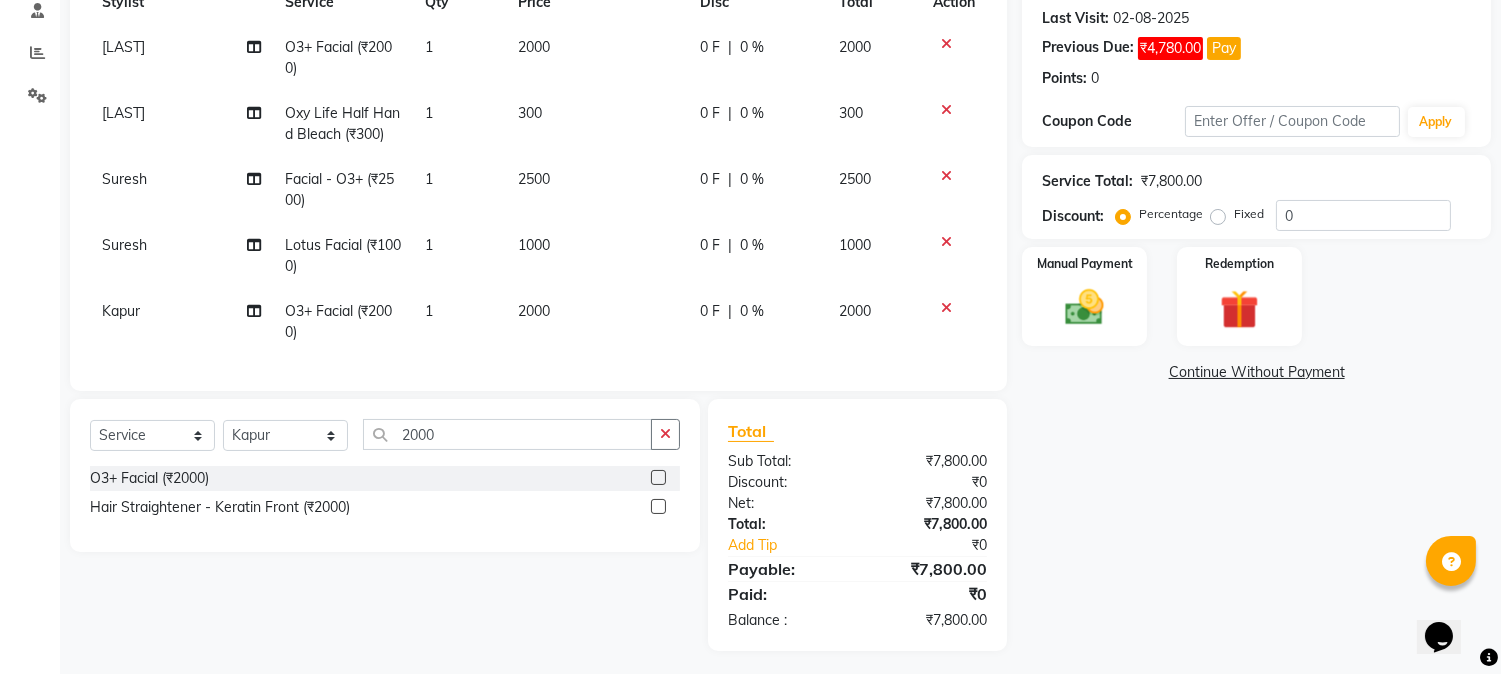 scroll, scrollTop: 328, scrollLeft: 0, axis: vertical 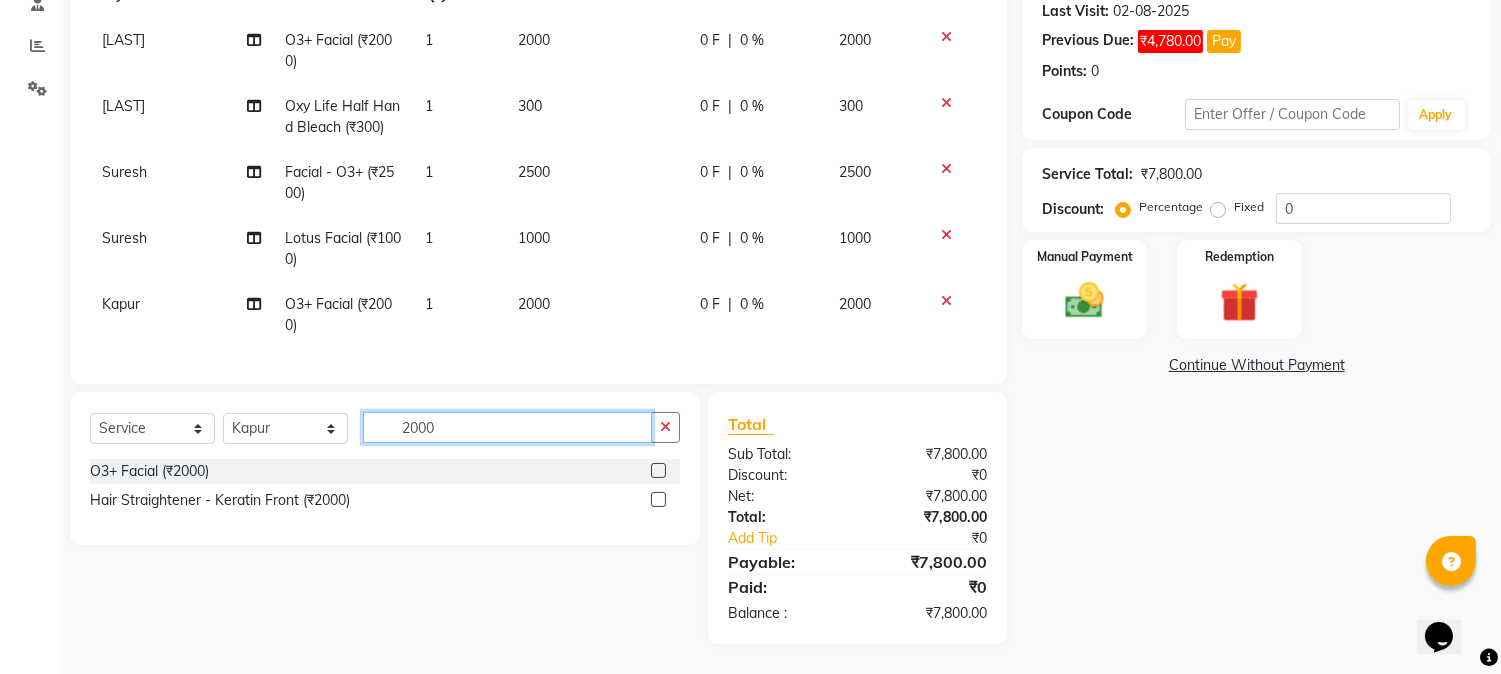 click on "2000" 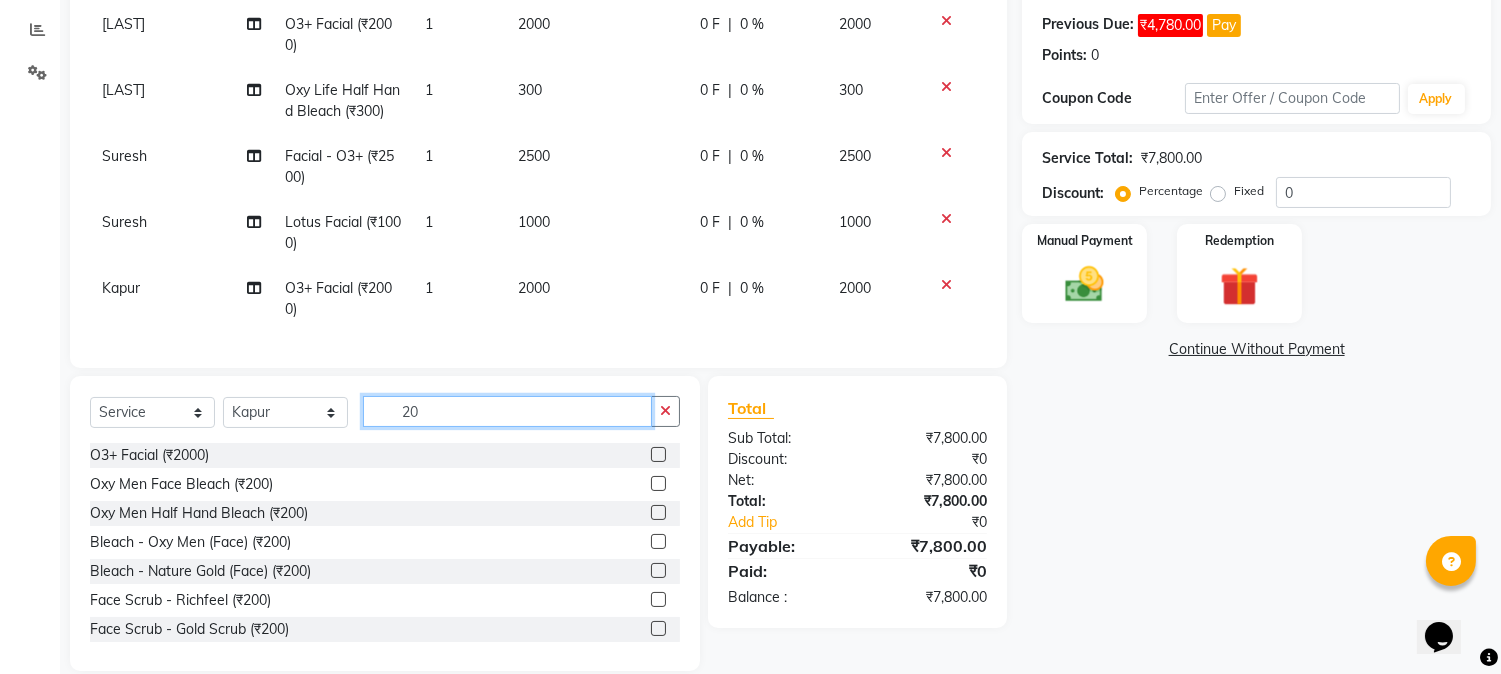 type on "2" 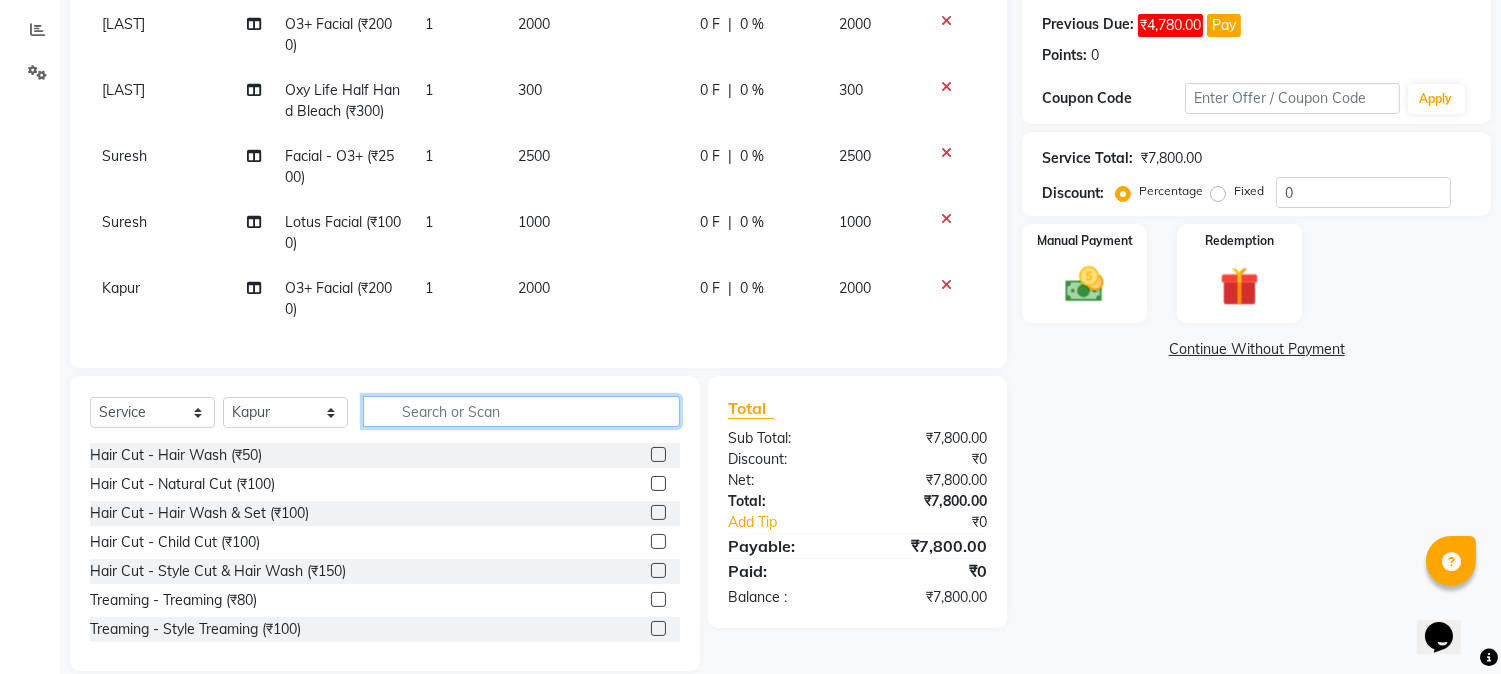click 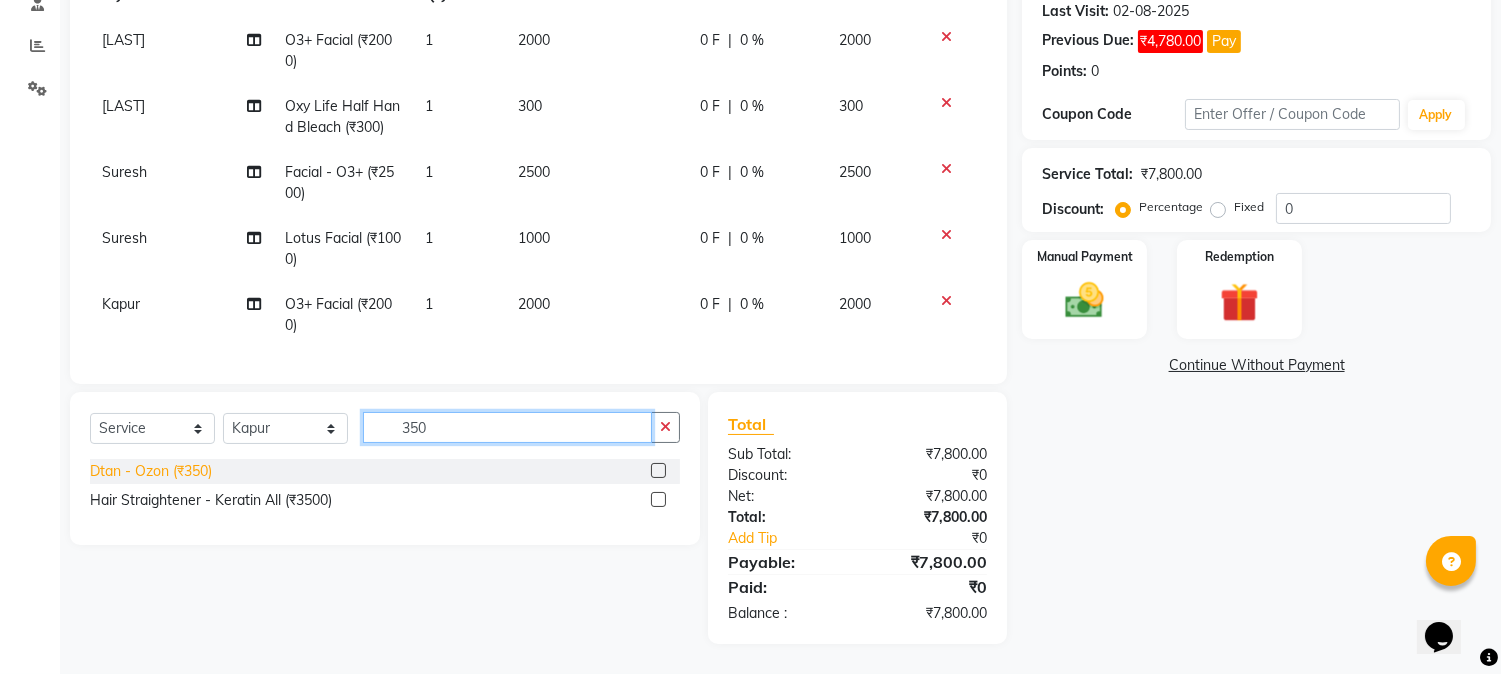 type on "350" 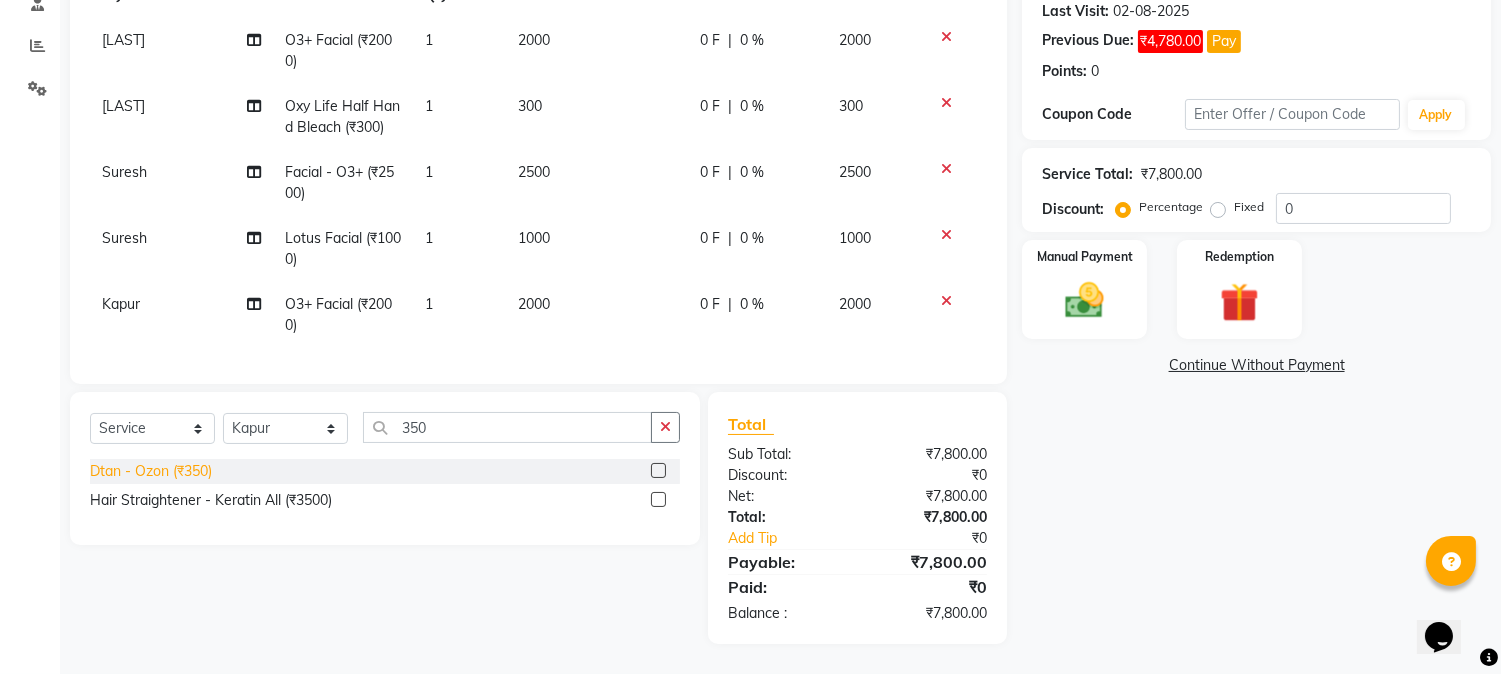 click on "Dtan - Ozon (₹350)" 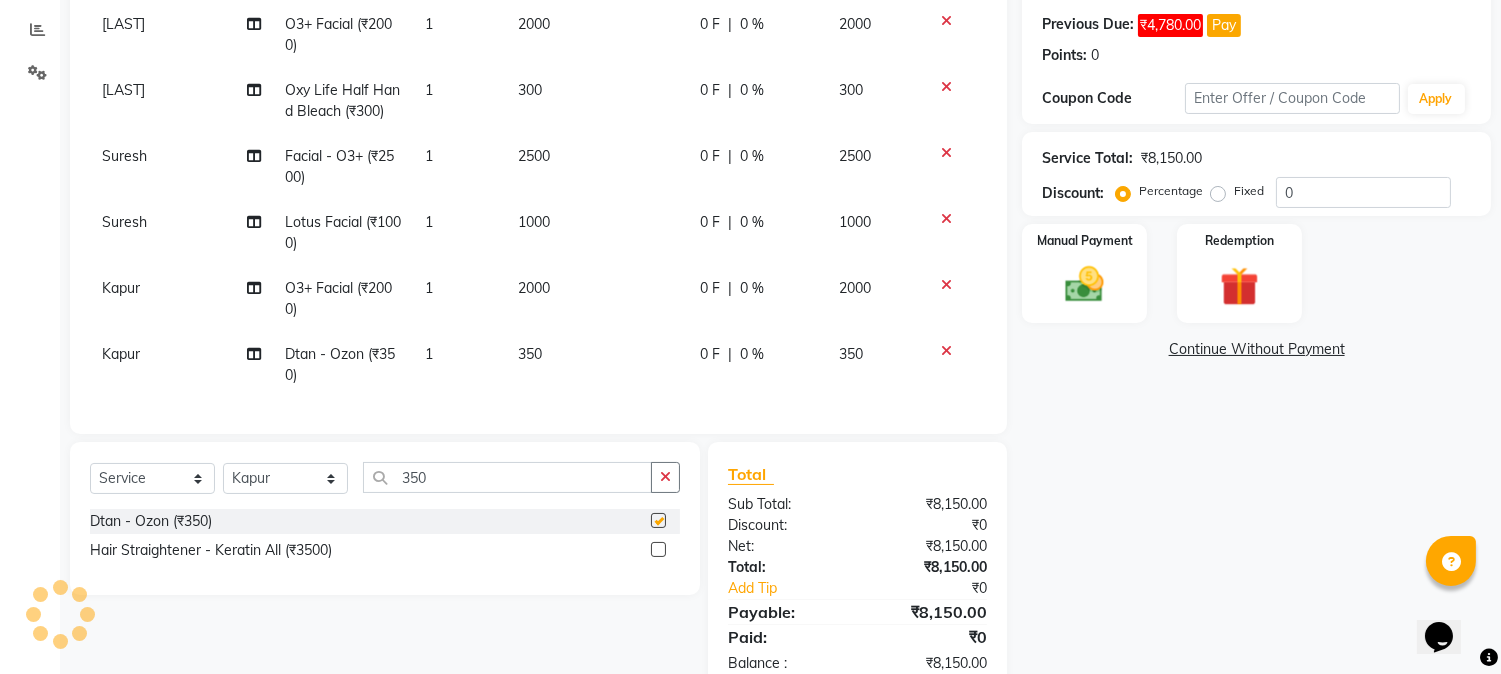 checkbox on "false" 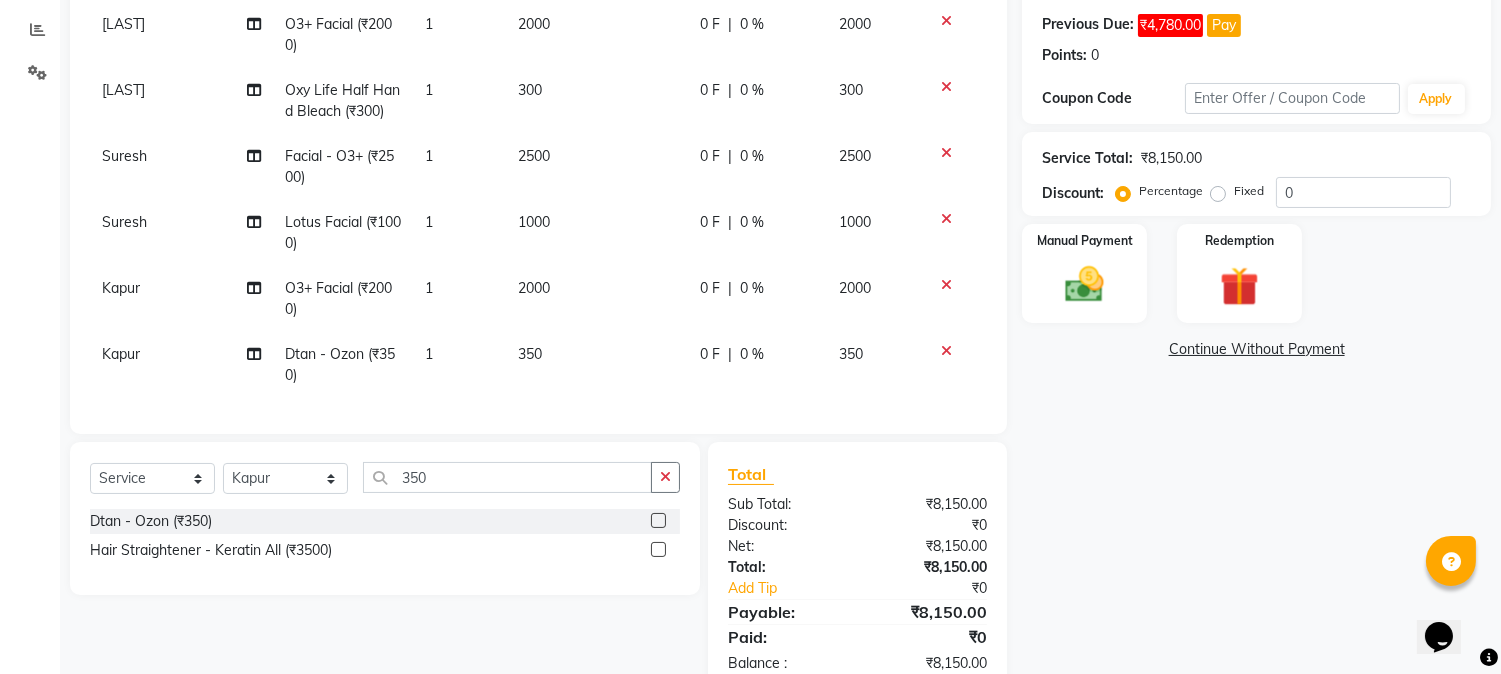 scroll, scrollTop: 10, scrollLeft: 0, axis: vertical 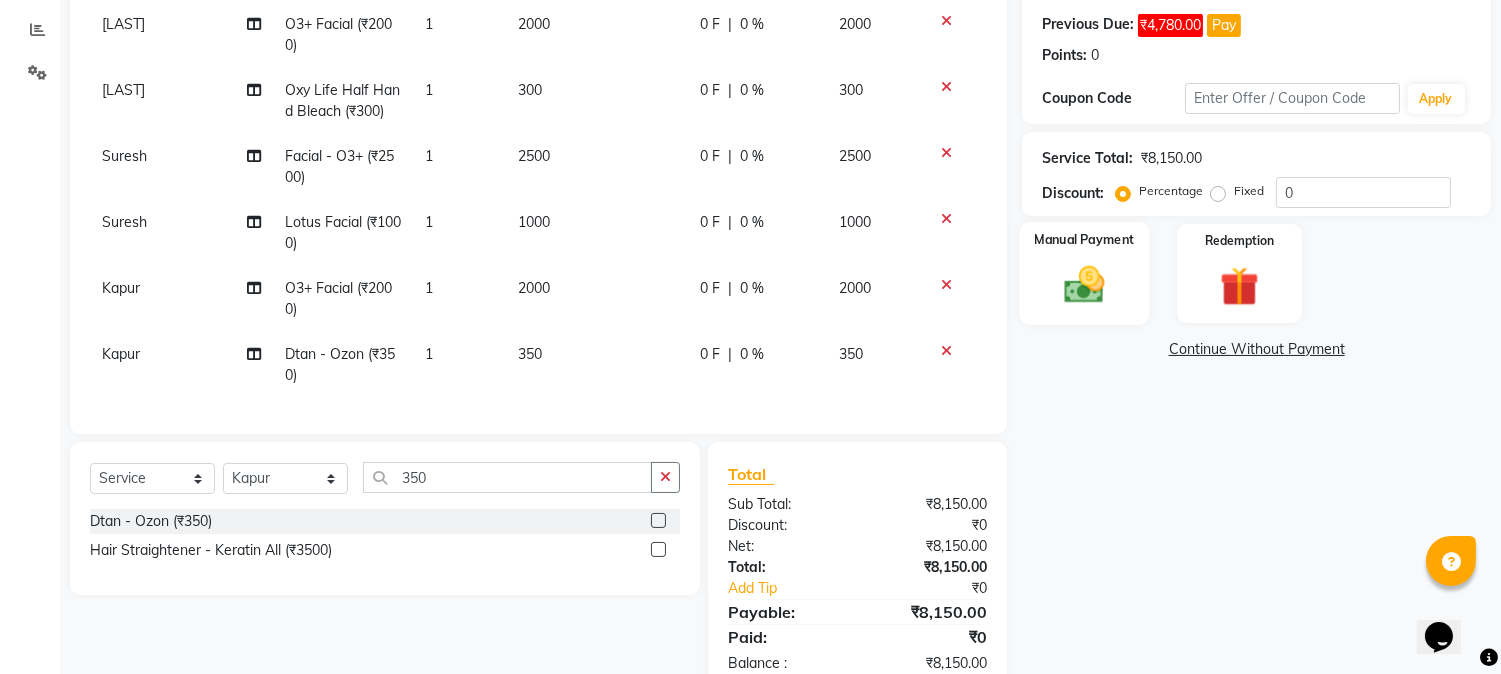 click 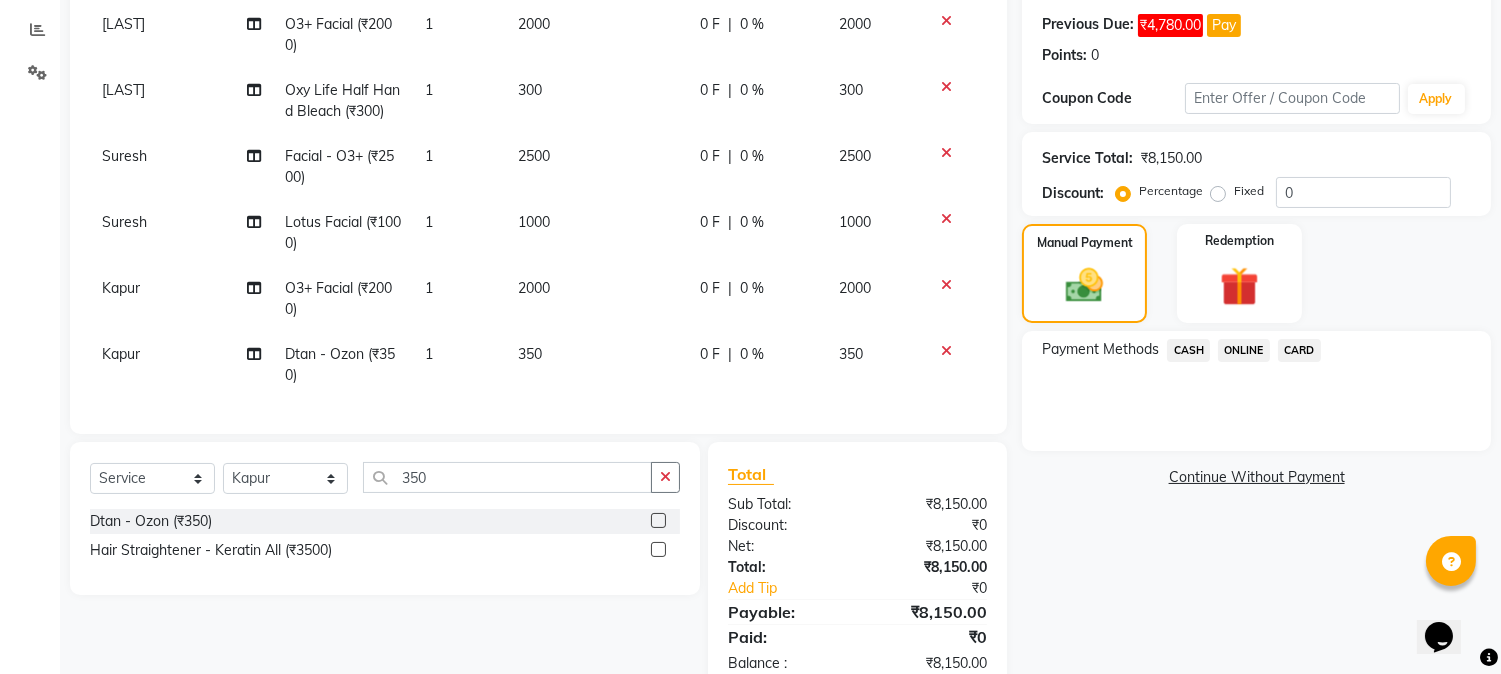 click on "CASH" 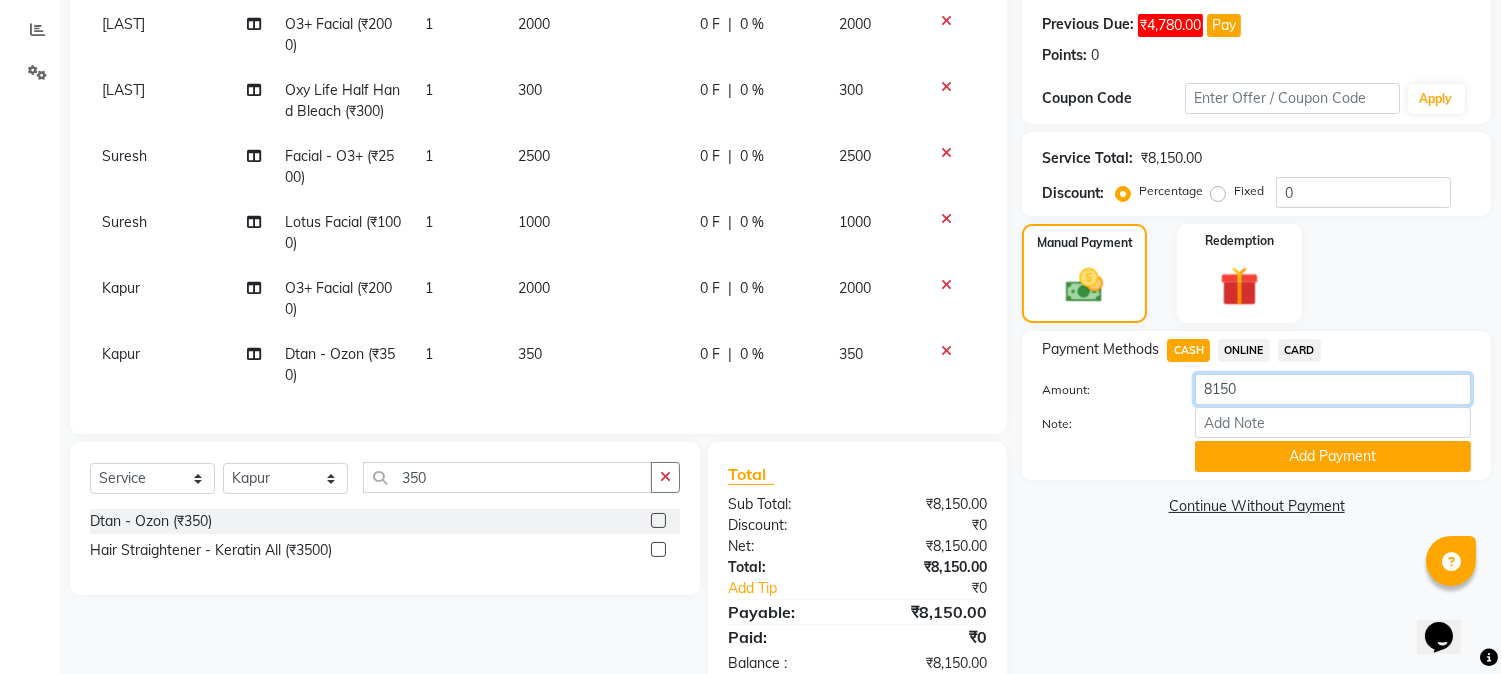 click on "8150" 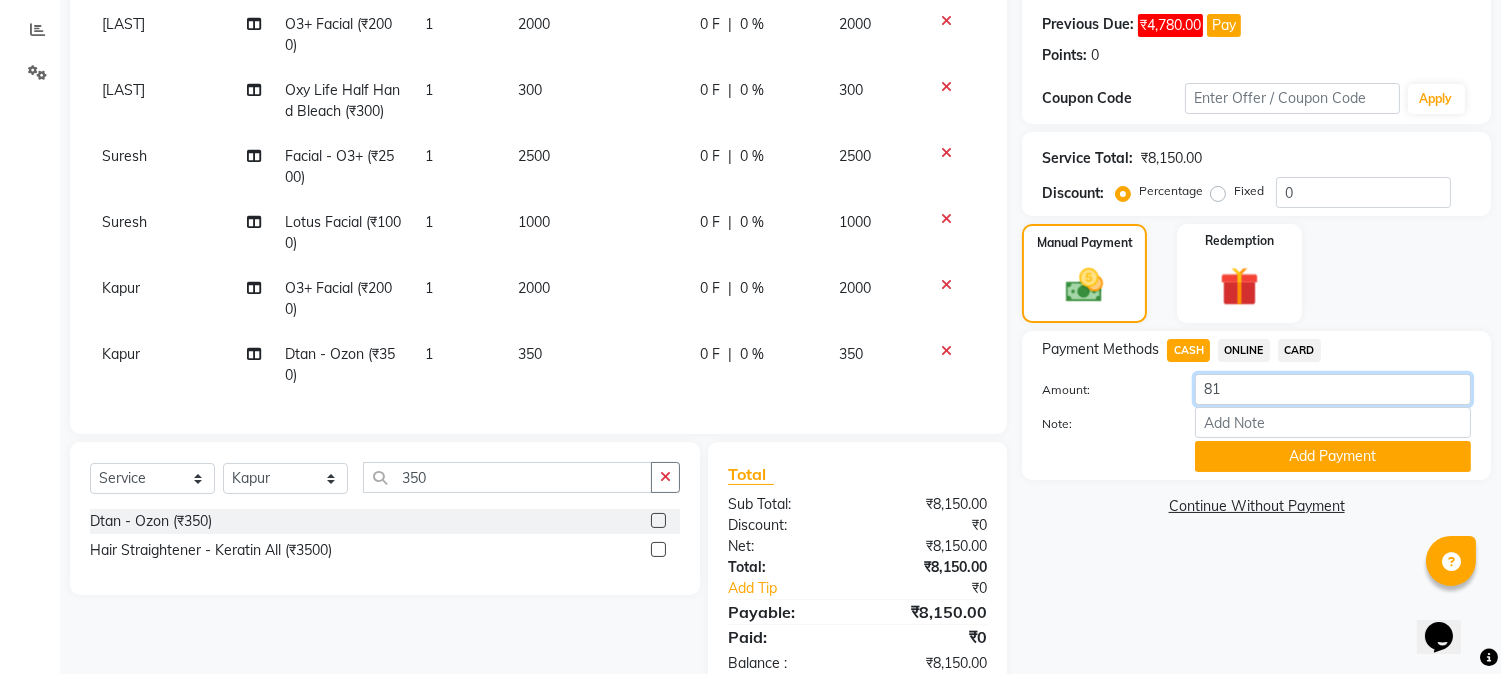 type on "8" 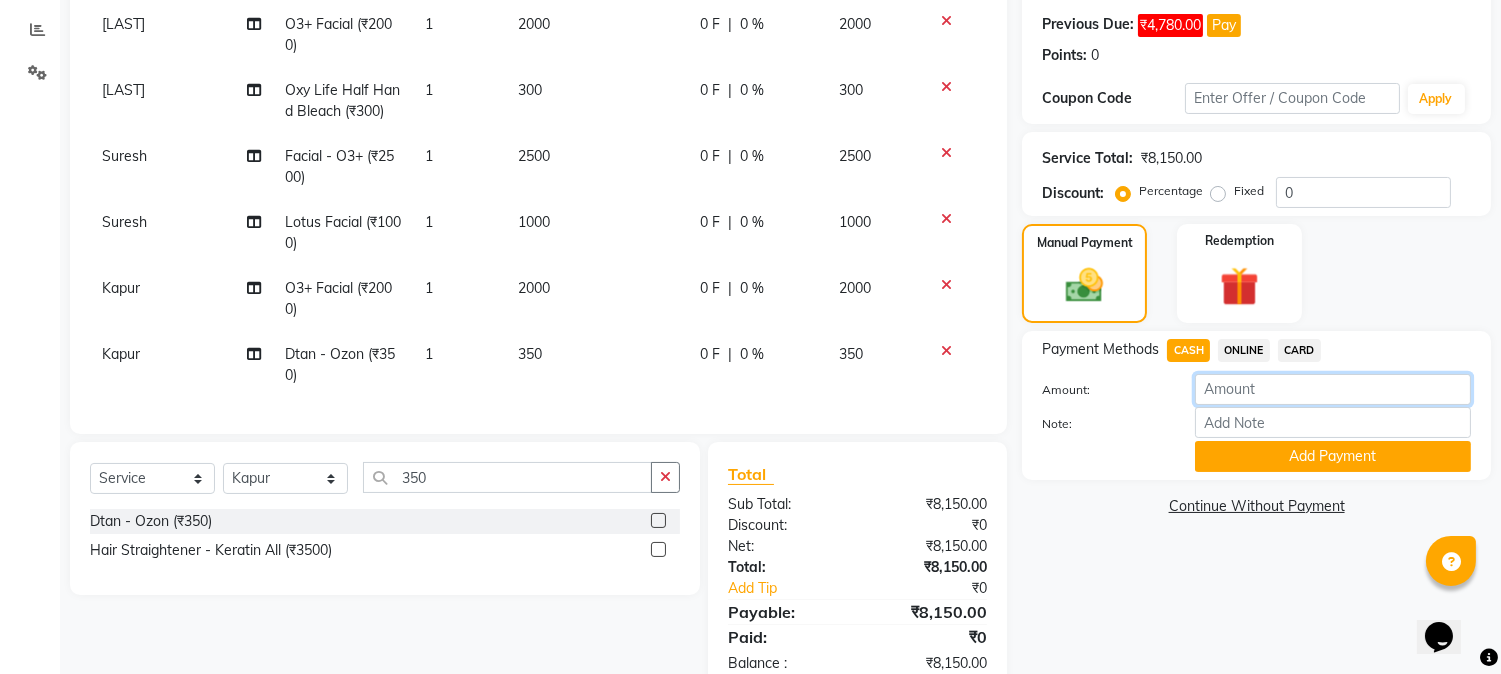 click 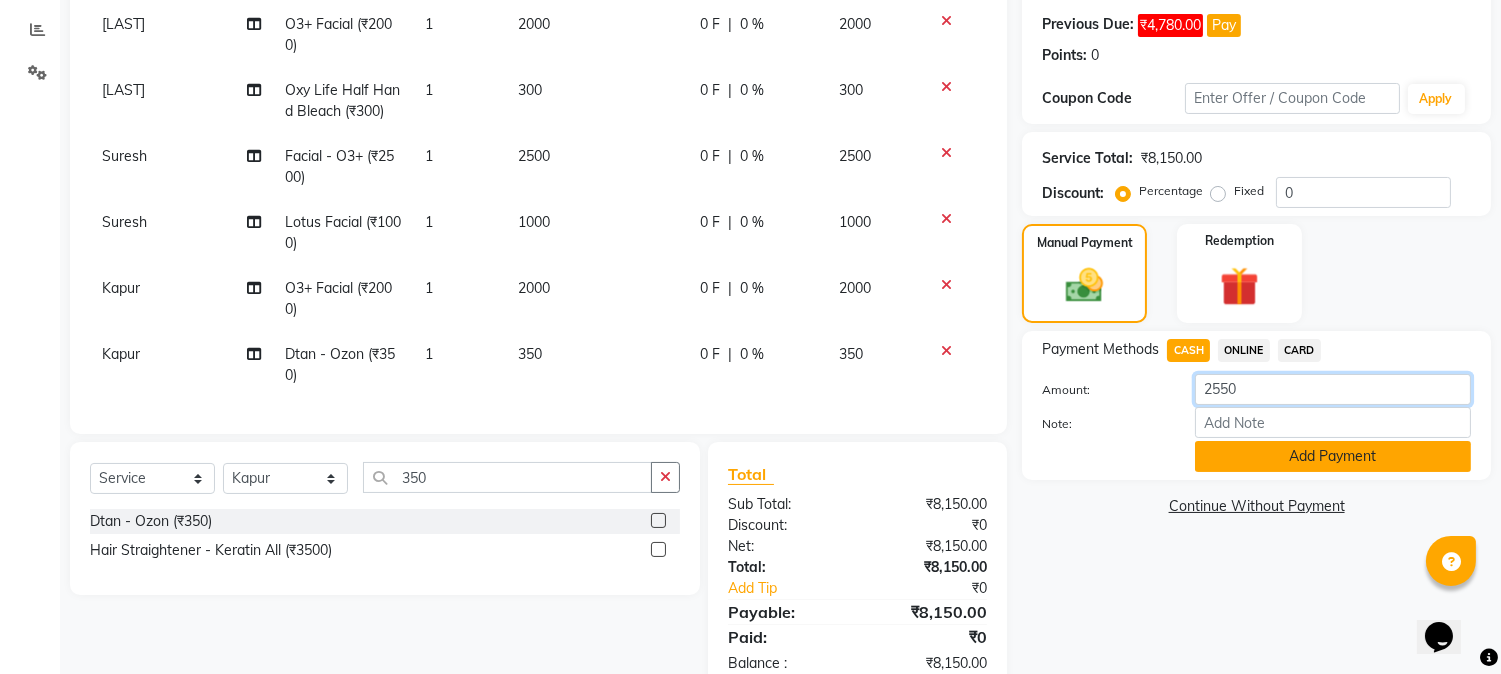 type on "2550" 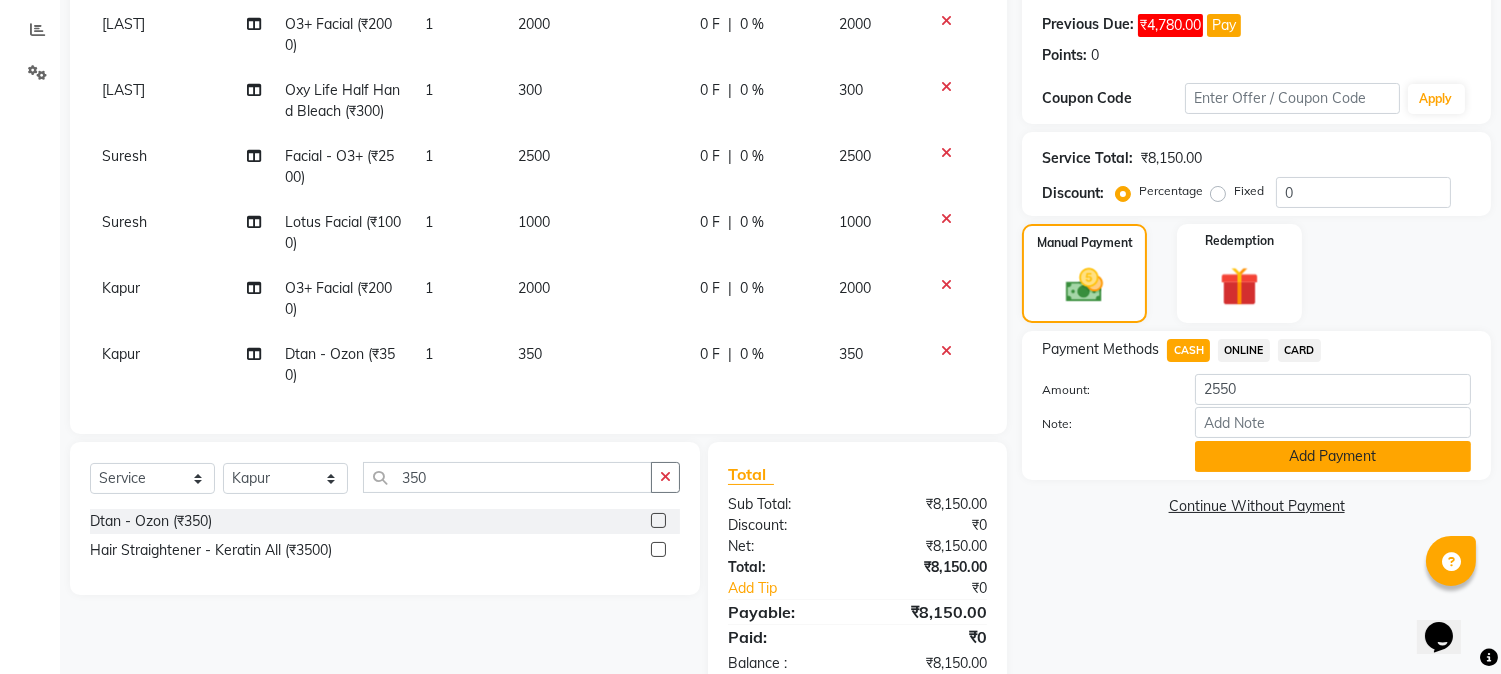 click on "Add Payment" 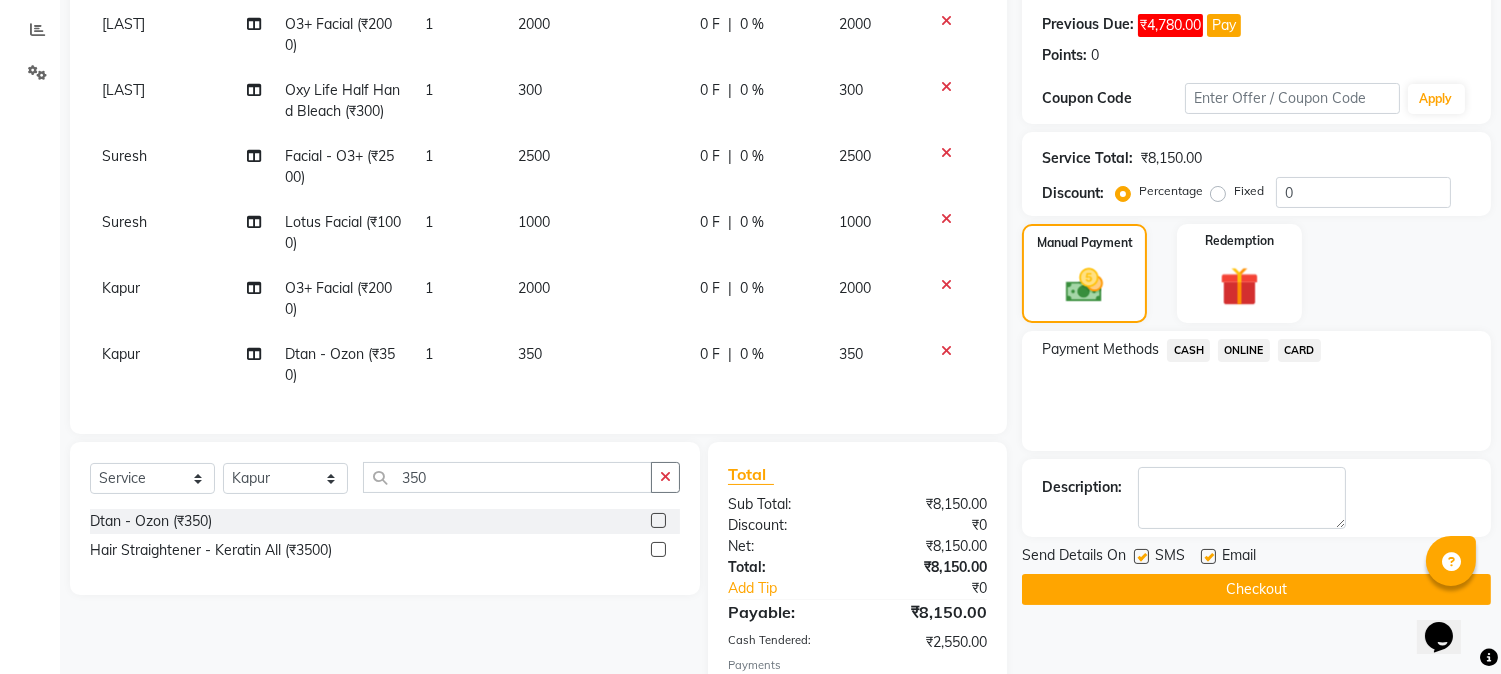 click on "ONLINE" 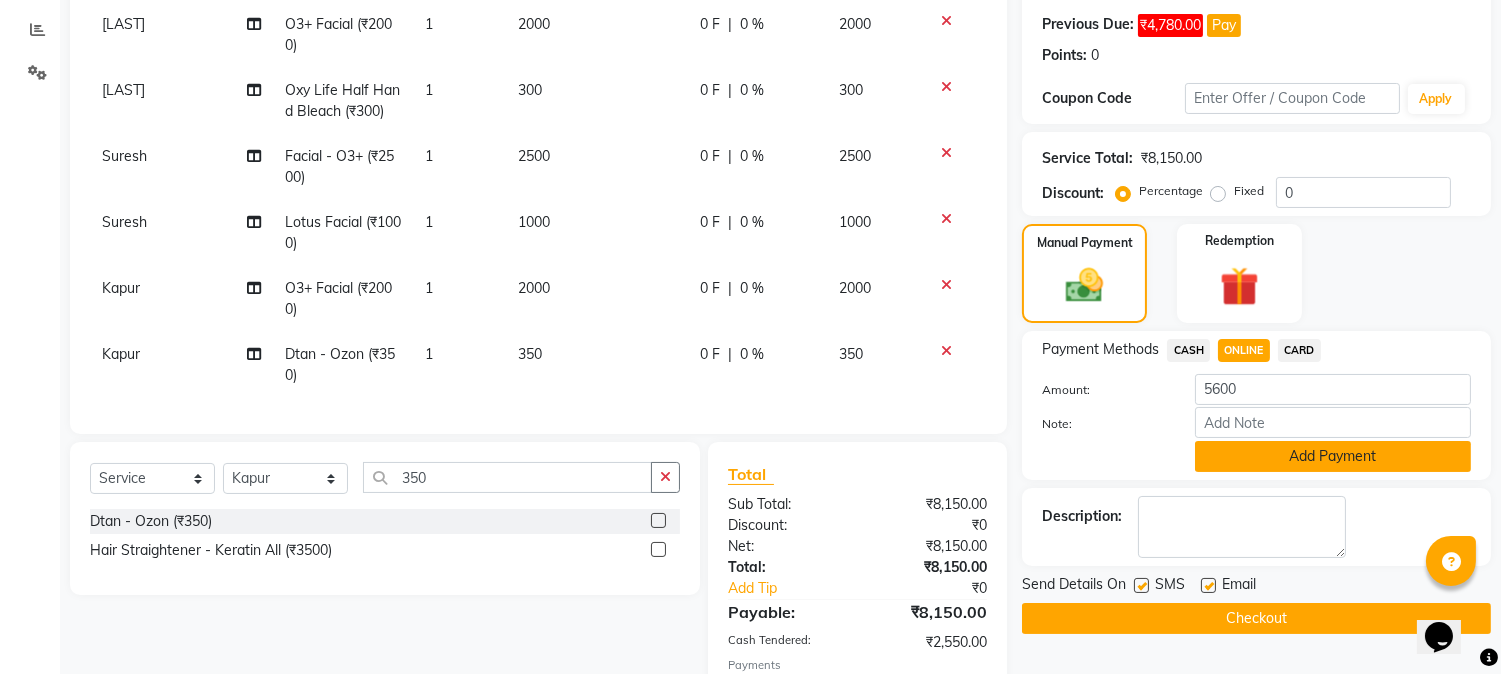 click on "Add Payment" 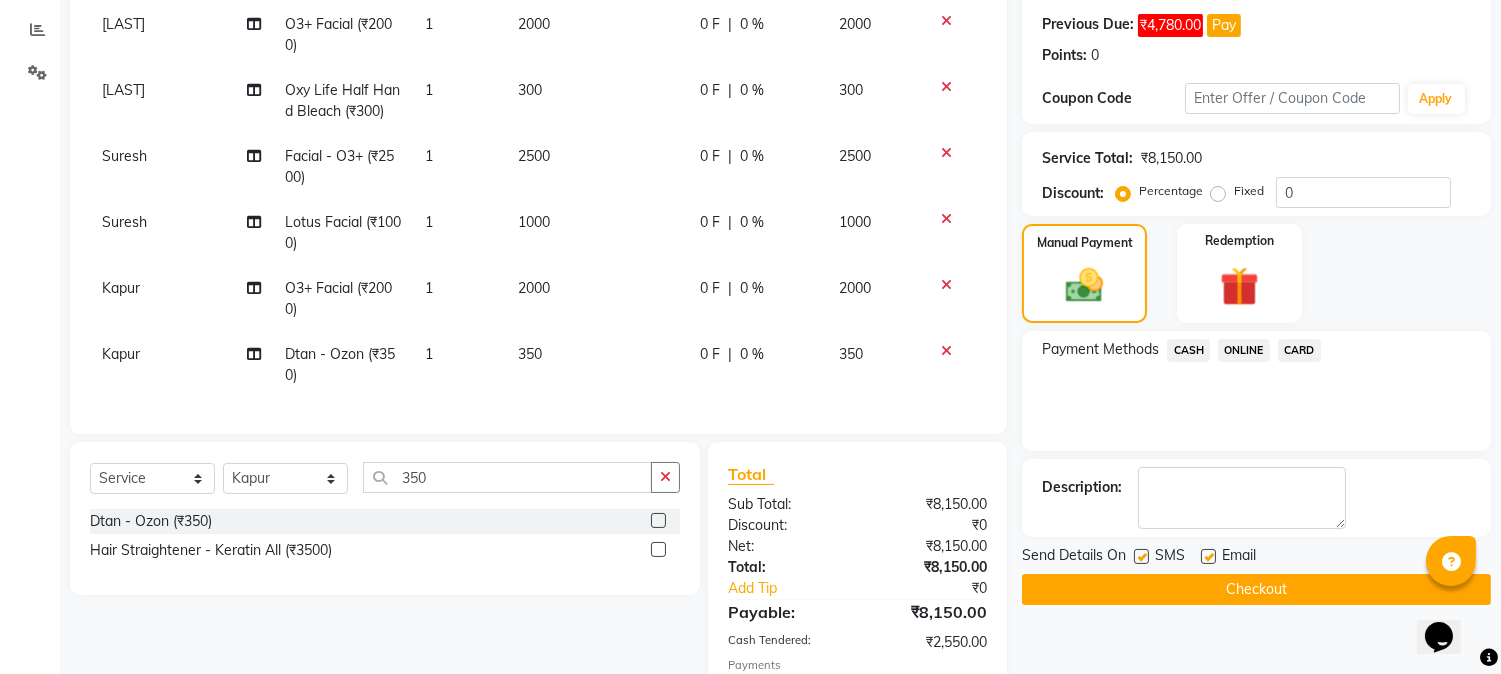 click on "Checkout" 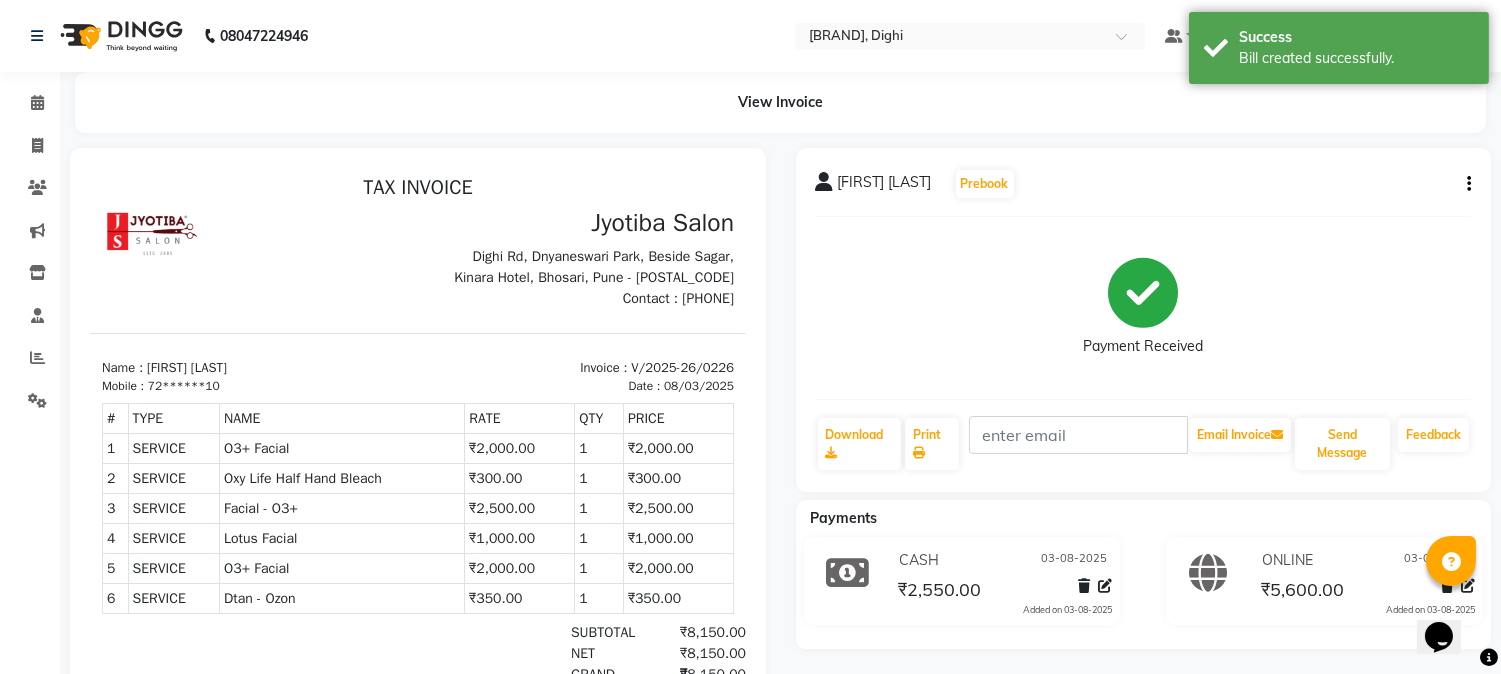 scroll, scrollTop: 0, scrollLeft: 0, axis: both 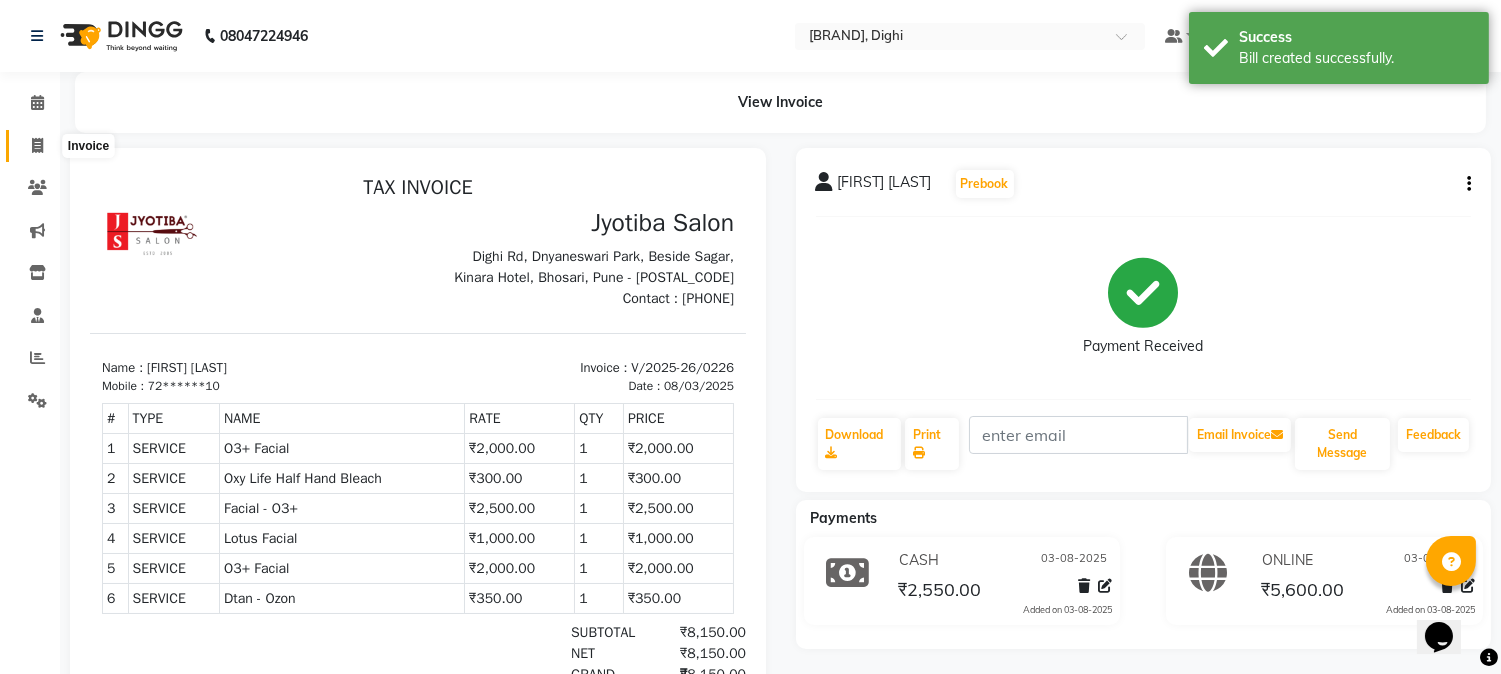 click 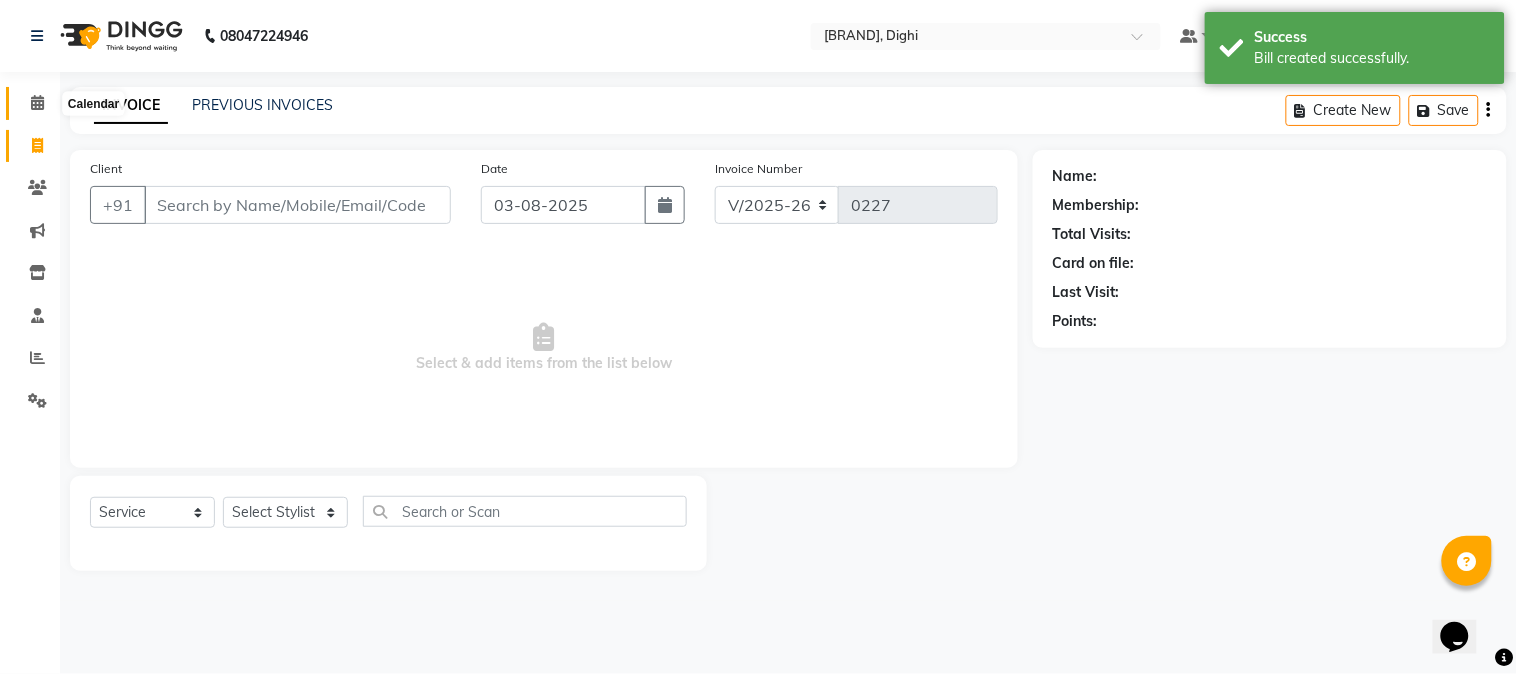 click 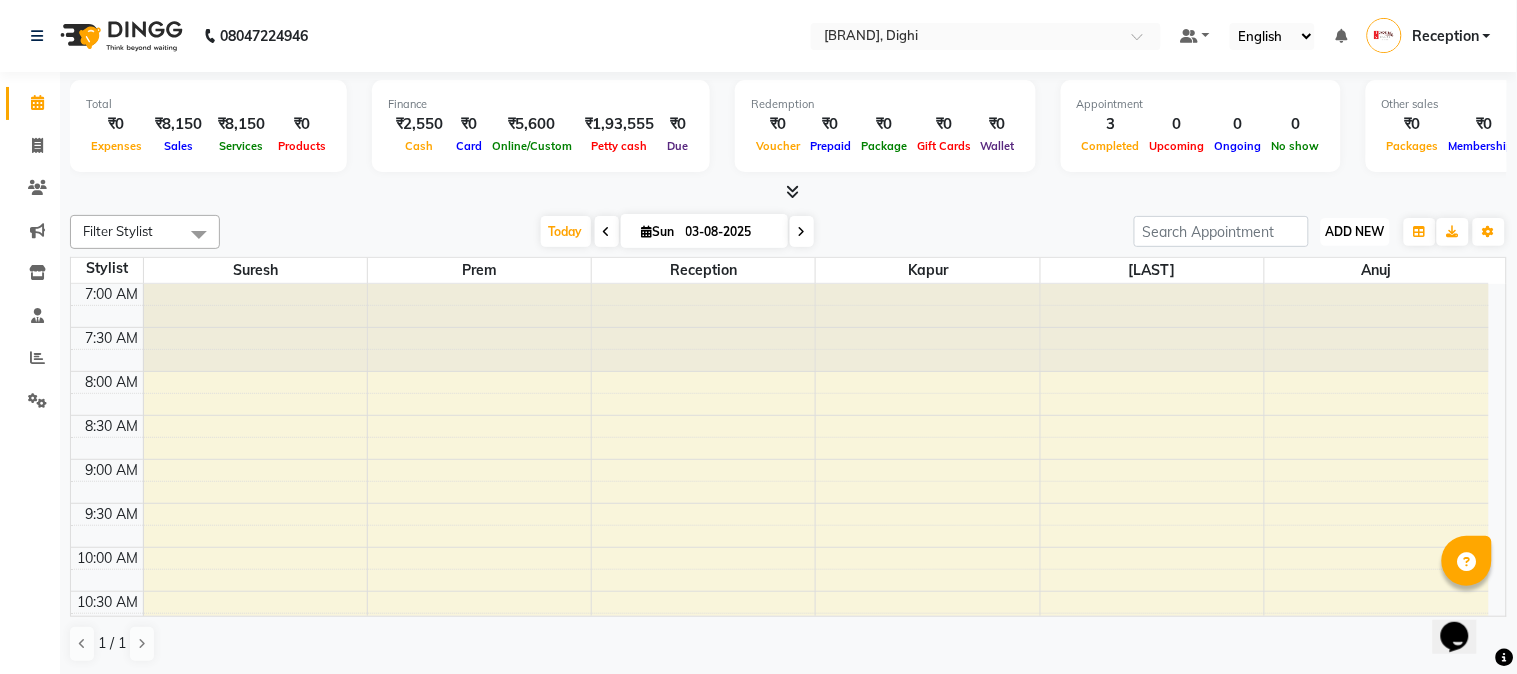 click on "ADD NEW Toggle Dropdown" at bounding box center (1355, 232) 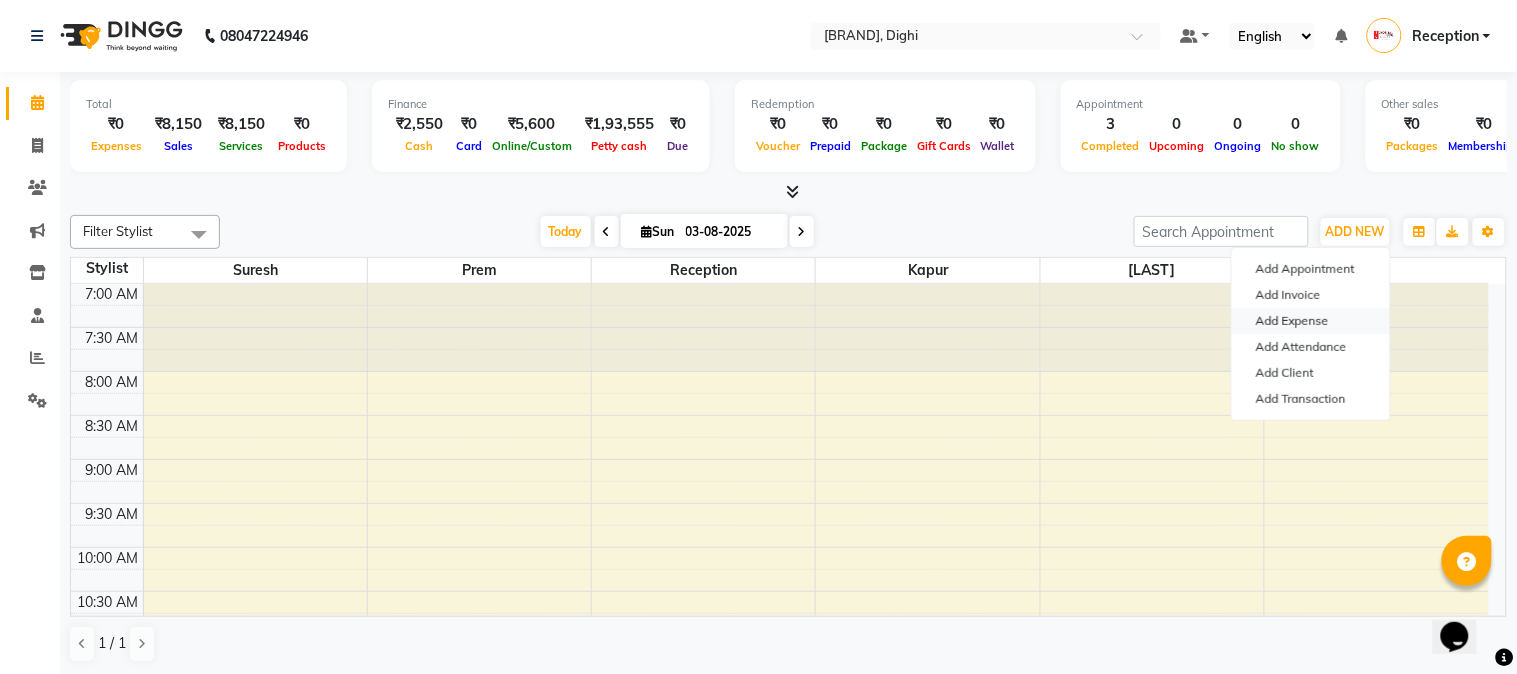 click on "Add Expense" at bounding box center (1311, 321) 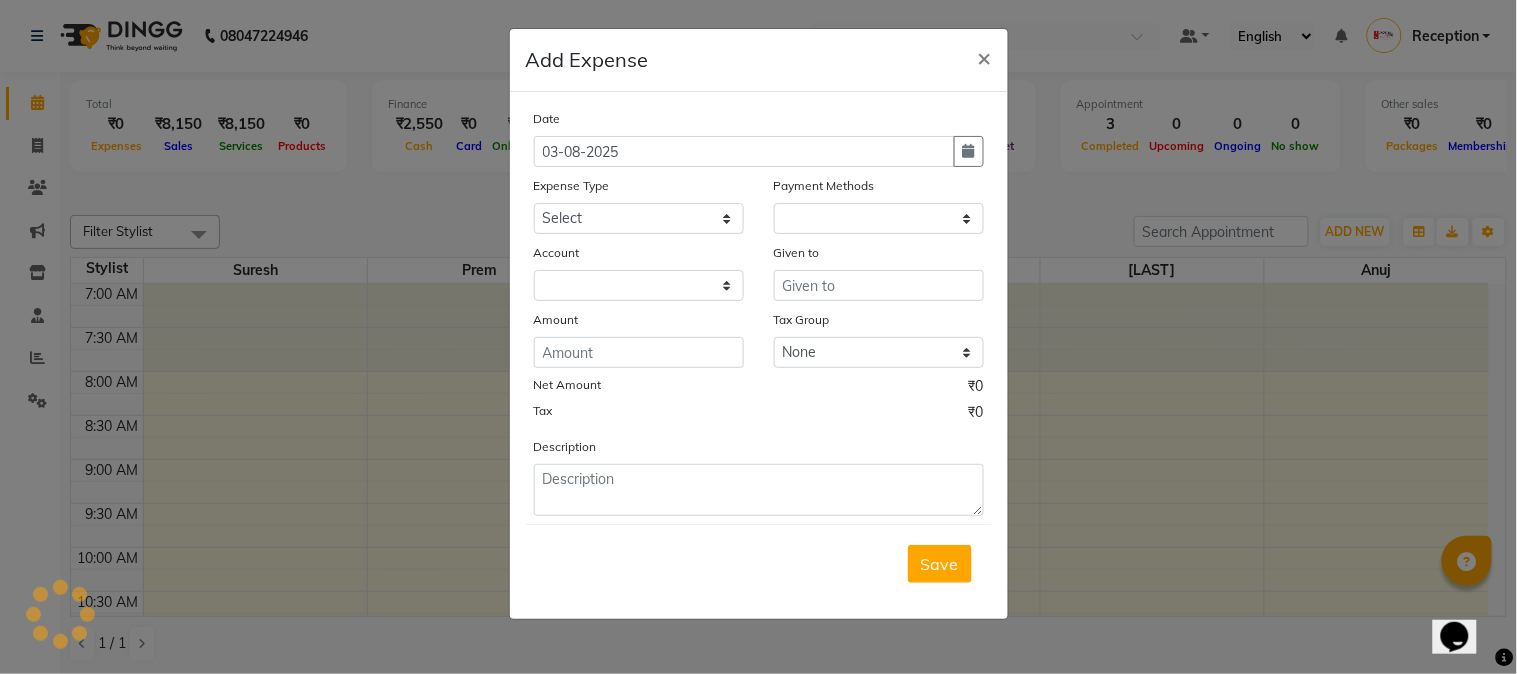 select on "1" 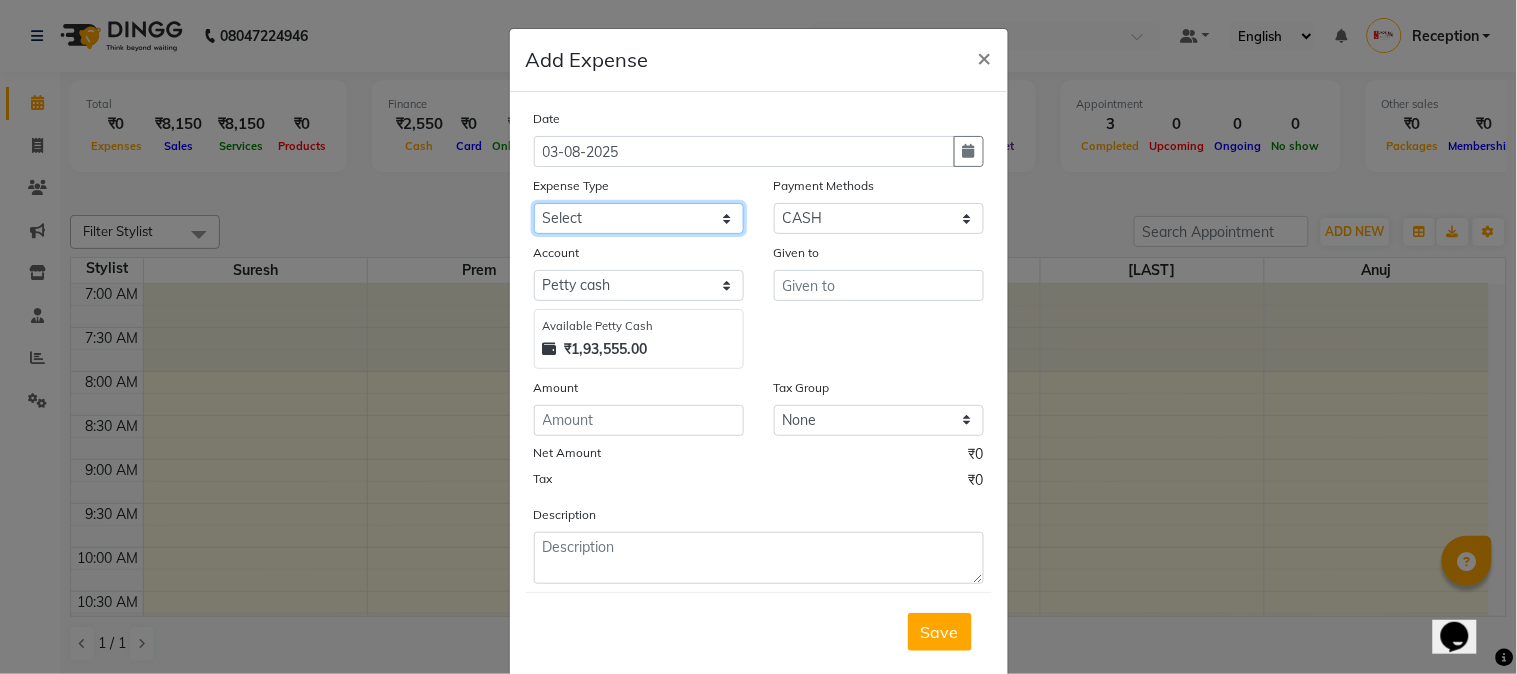 click on "Select Advance salary Advance salary ajaj Bank charges Car maintenance  Cash transfer to bank Cash transfer to hub Client Snacks Clinical charges Equipment Fuel Govt fee home Incentive Insurance International purchase Loan Repayment Maintenance Marketing Miscellaneous MRA Other Over times Pantry Product Rent Salary shop shop Staff Snacks Tax Tea & Refreshment TIP Utilities Wifi recharge" 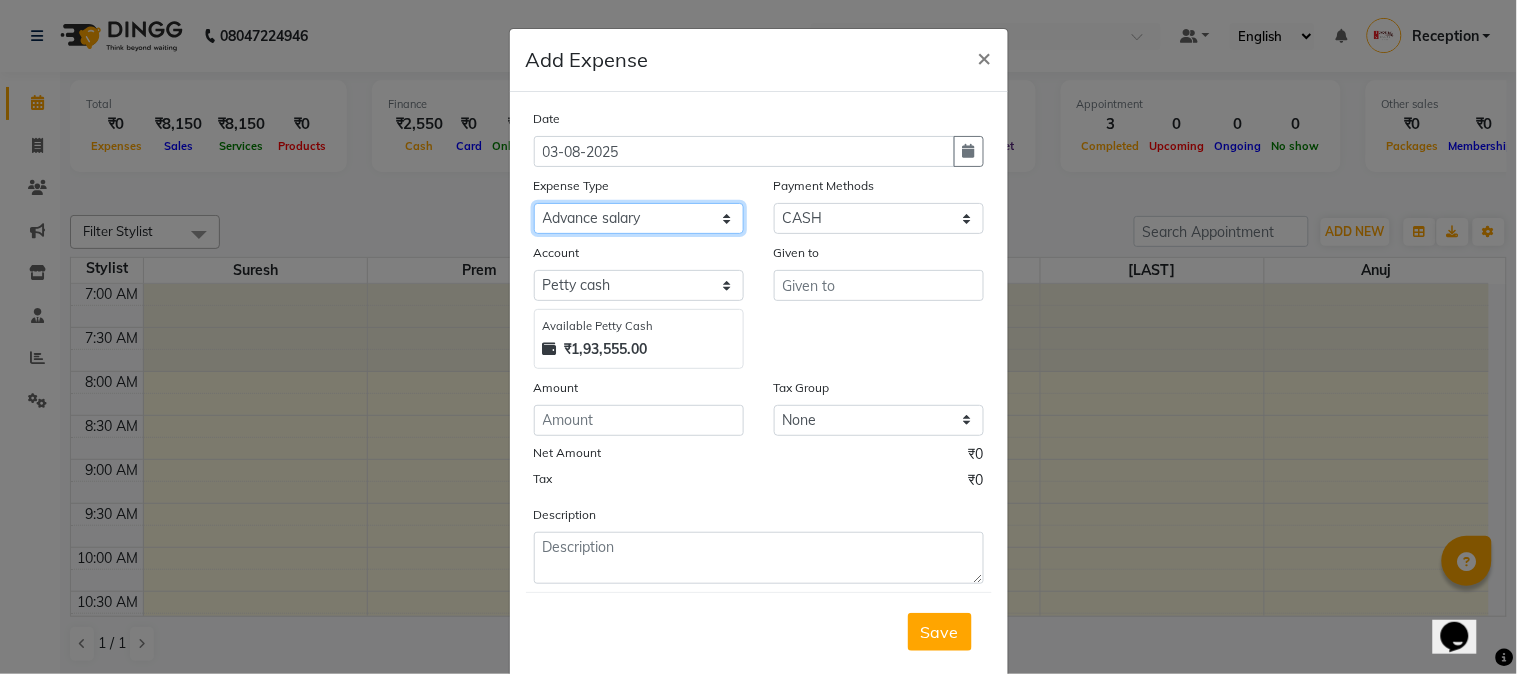 click on "Select Advance salary Advance salary ajaj Bank charges Car maintenance  Cash transfer to bank Cash transfer to hub Client Snacks Clinical charges Equipment Fuel Govt fee home Incentive Insurance International purchase Loan Repayment Maintenance Marketing Miscellaneous MRA Other Over times Pantry Product Rent Salary shop shop Staff Snacks Tax Tea & Refreshment TIP Utilities Wifi recharge" 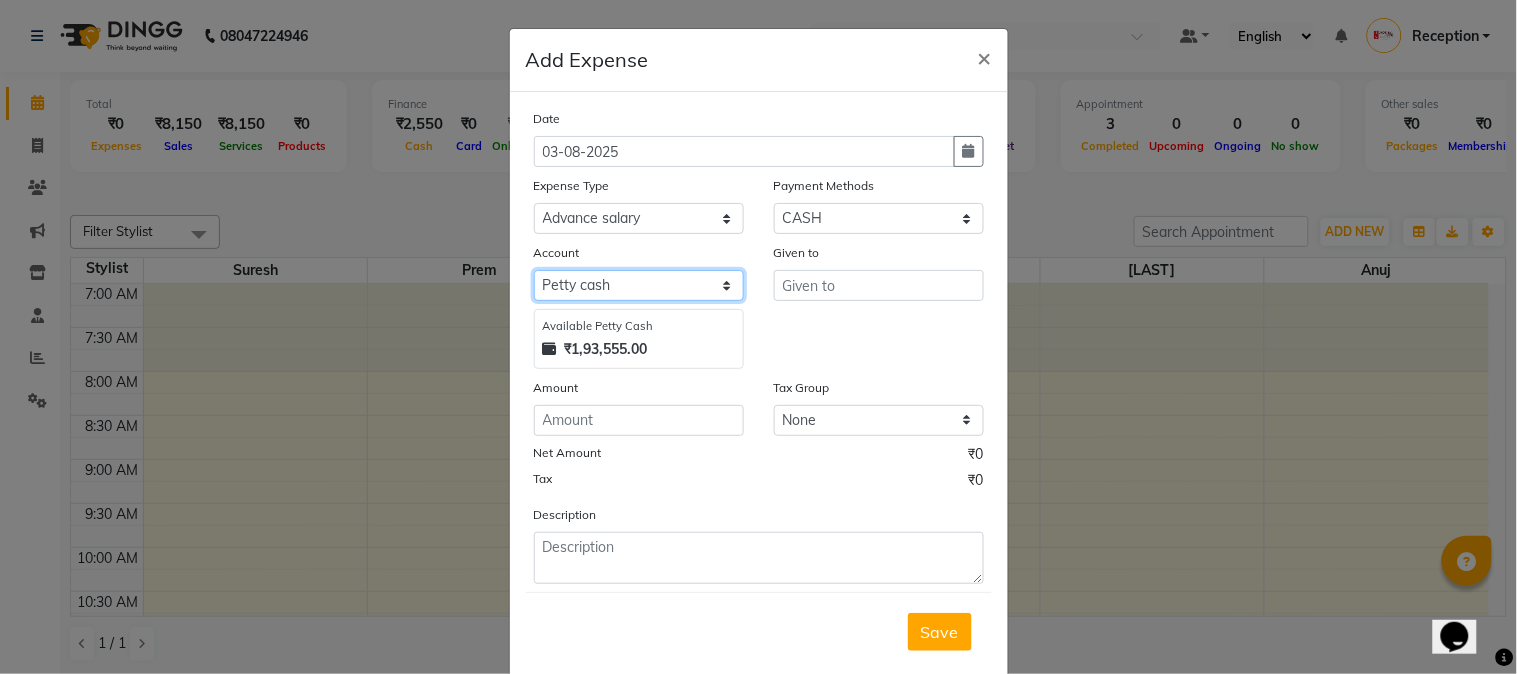 click on "Select Default account Petty cash" 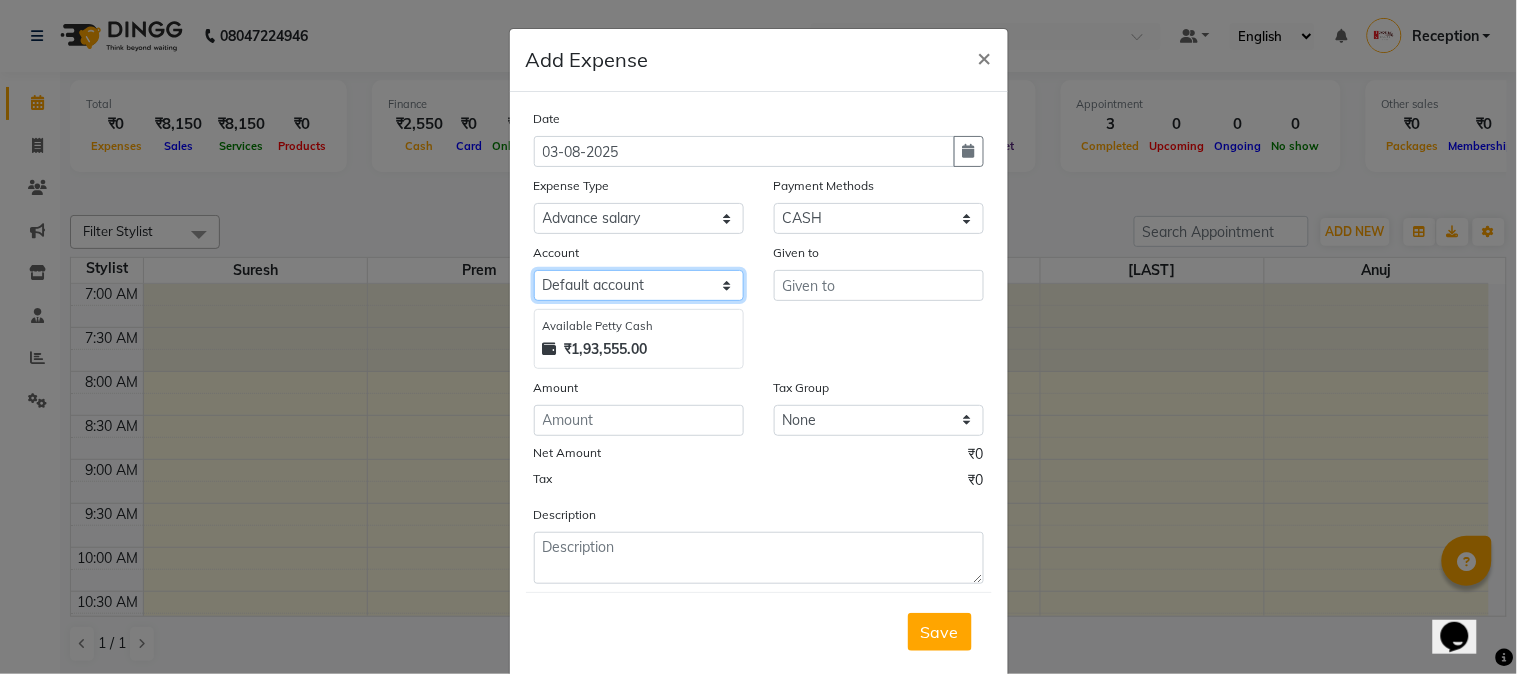click on "Select Default account Petty cash" 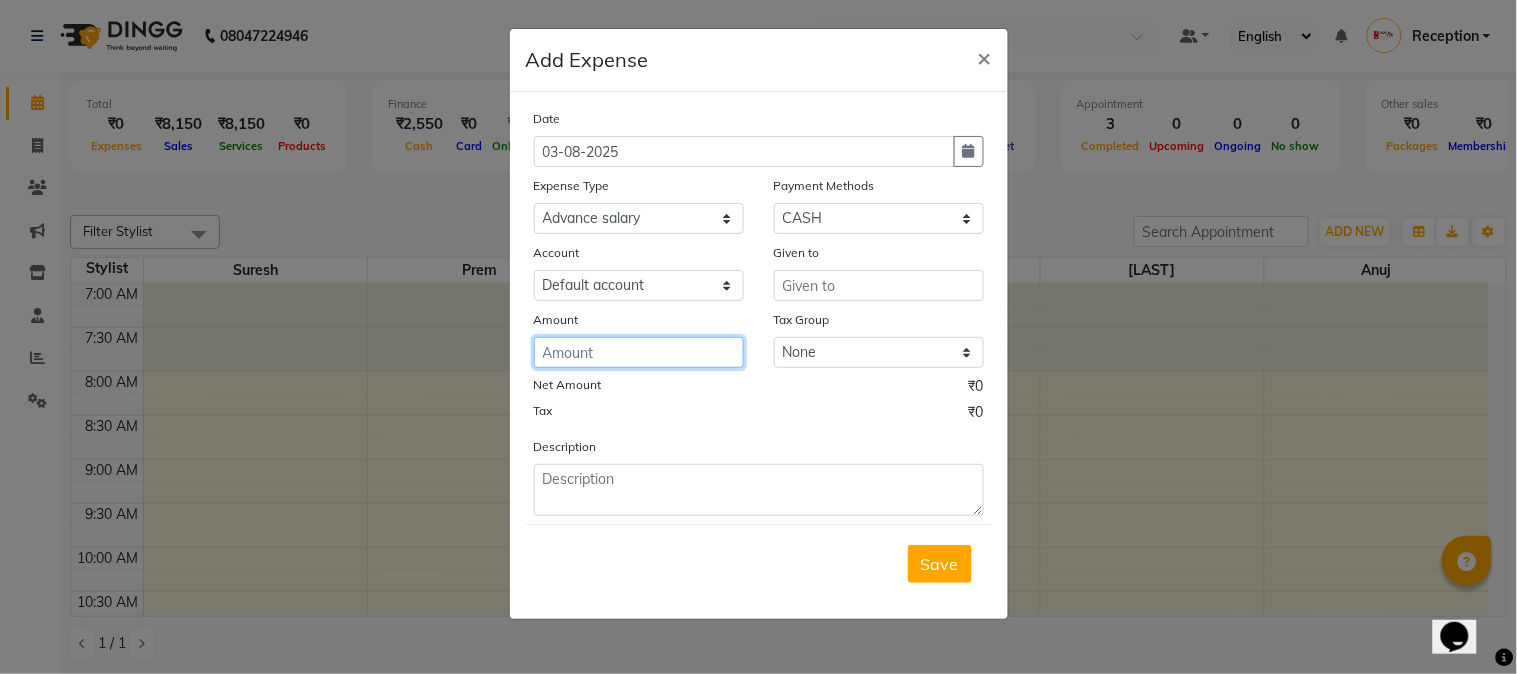 click 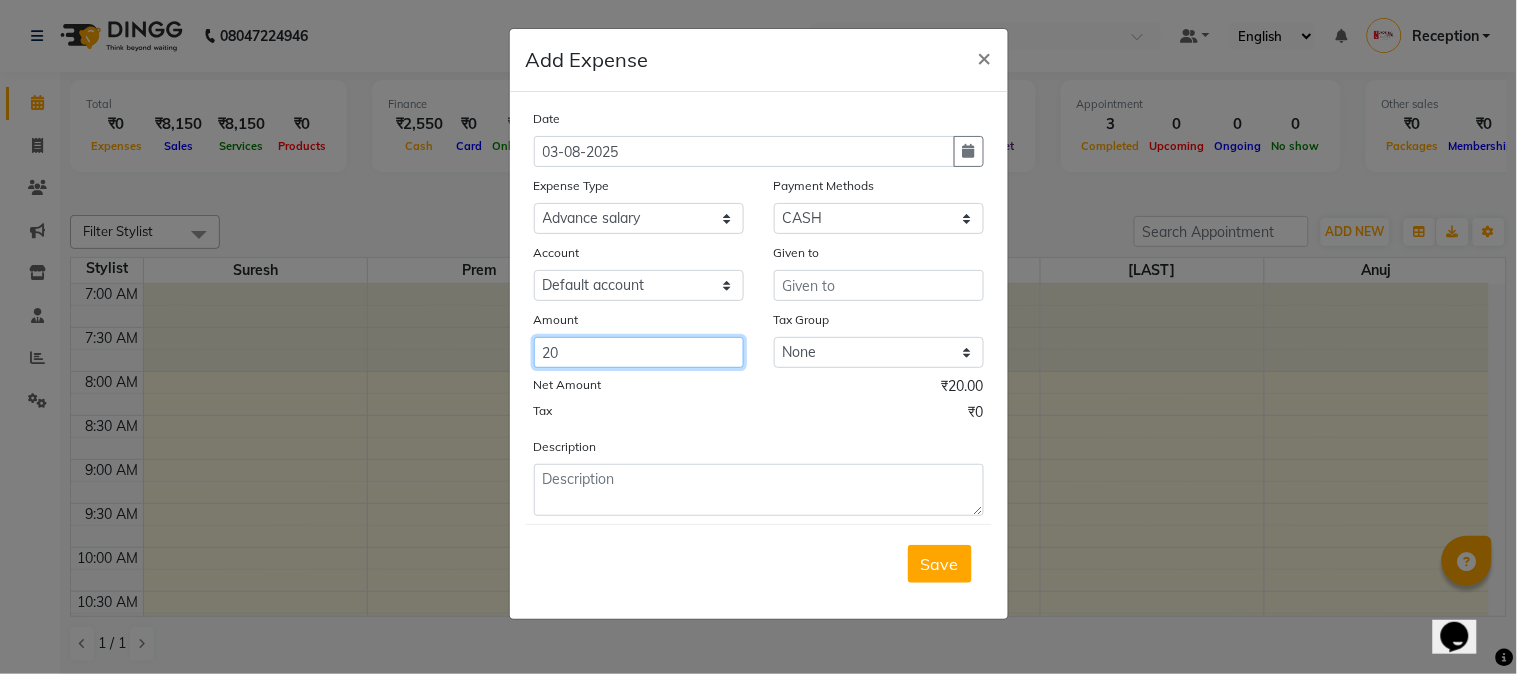 type on "20" 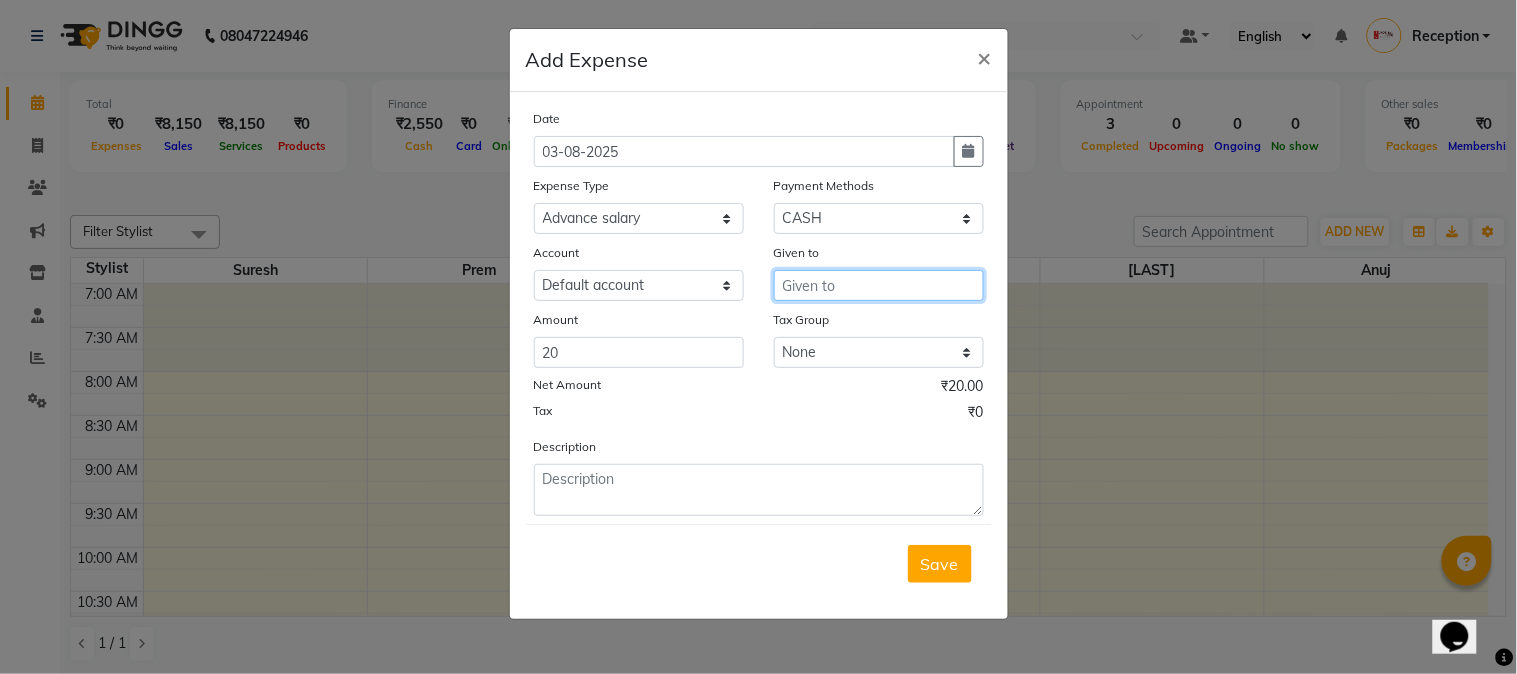 click at bounding box center [879, 285] 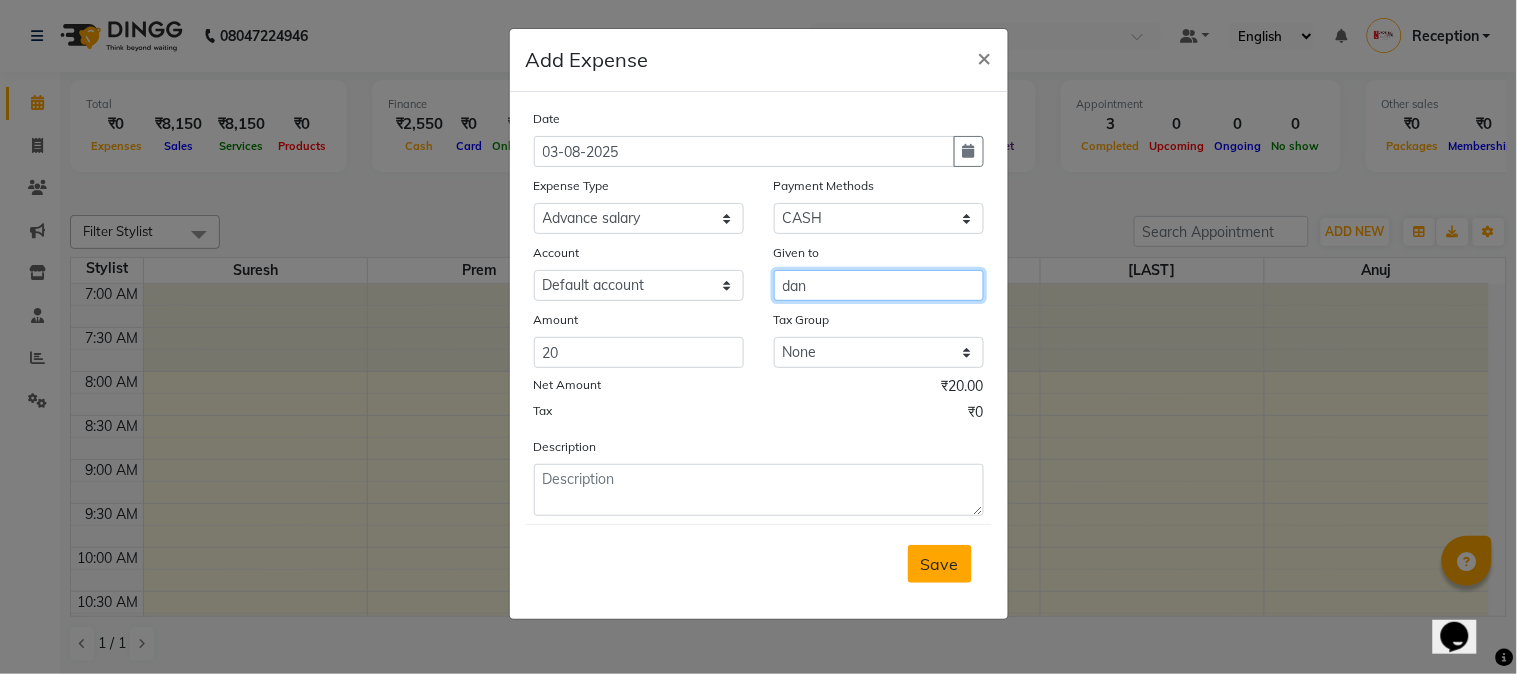 type on "dan" 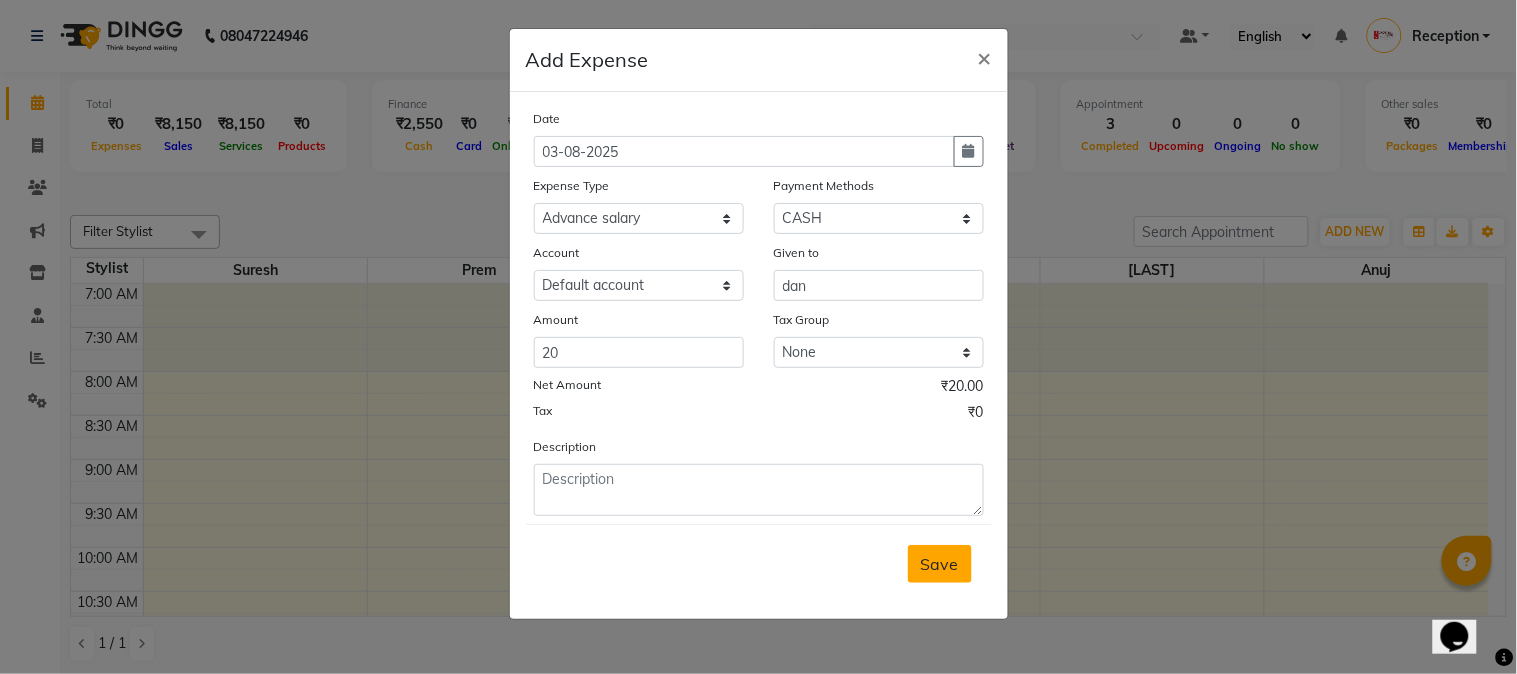 click on "Save" at bounding box center (940, 564) 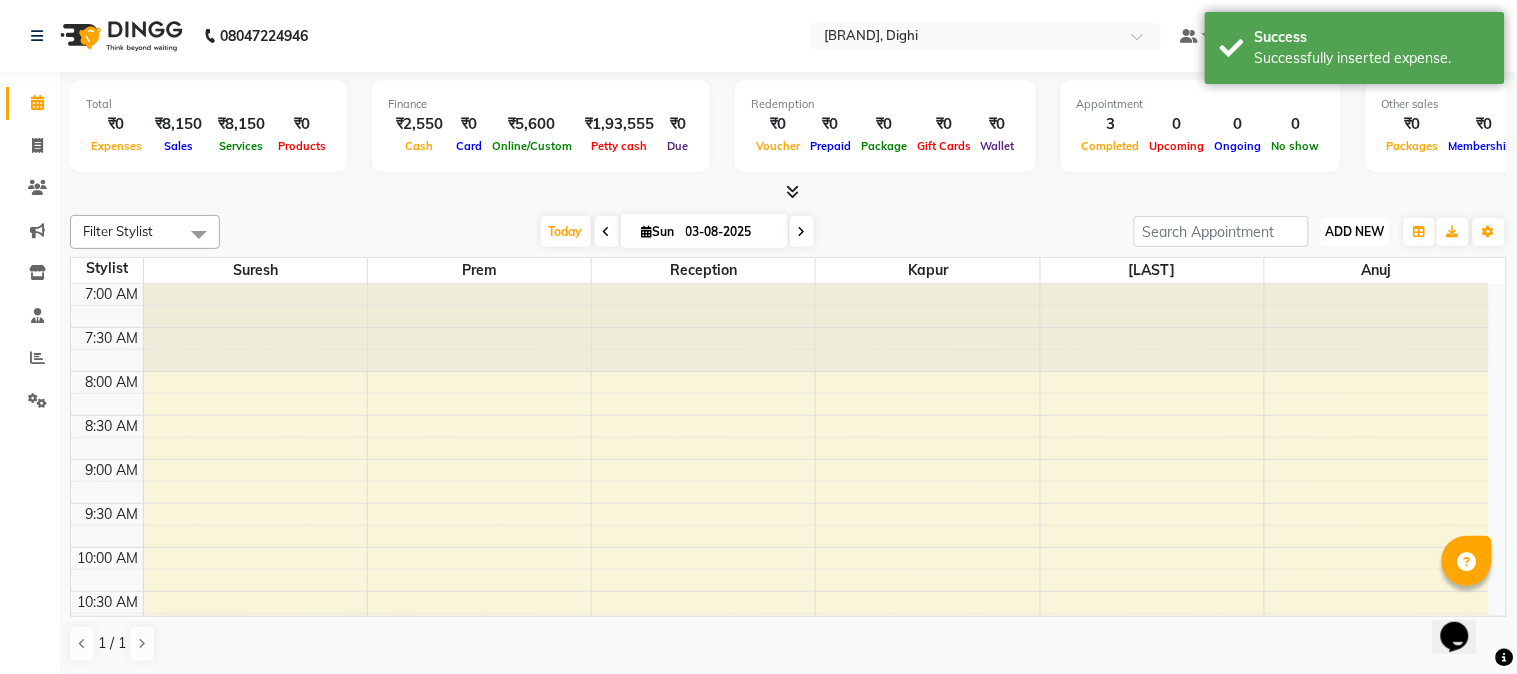click on "ADD NEW Toggle Dropdown" at bounding box center [1355, 232] 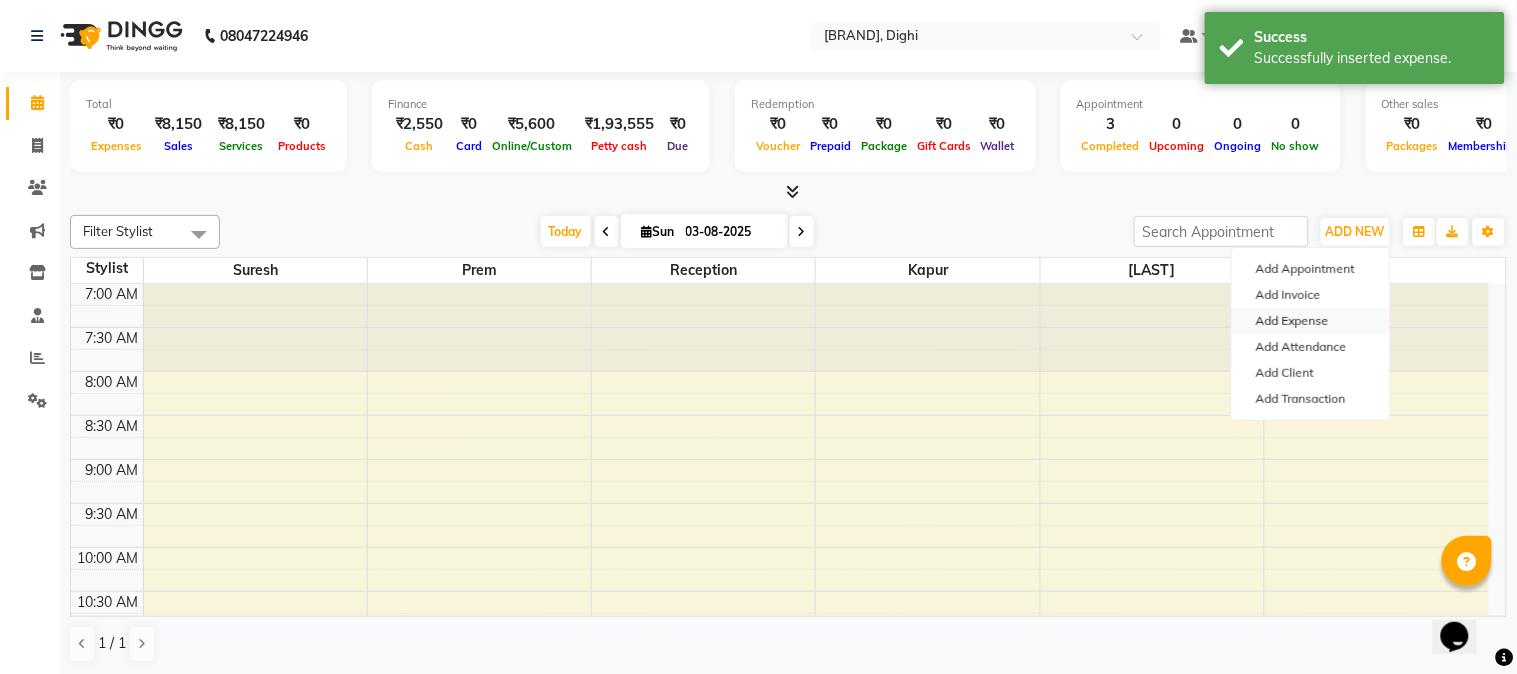 click on "Add Expense" at bounding box center (1311, 321) 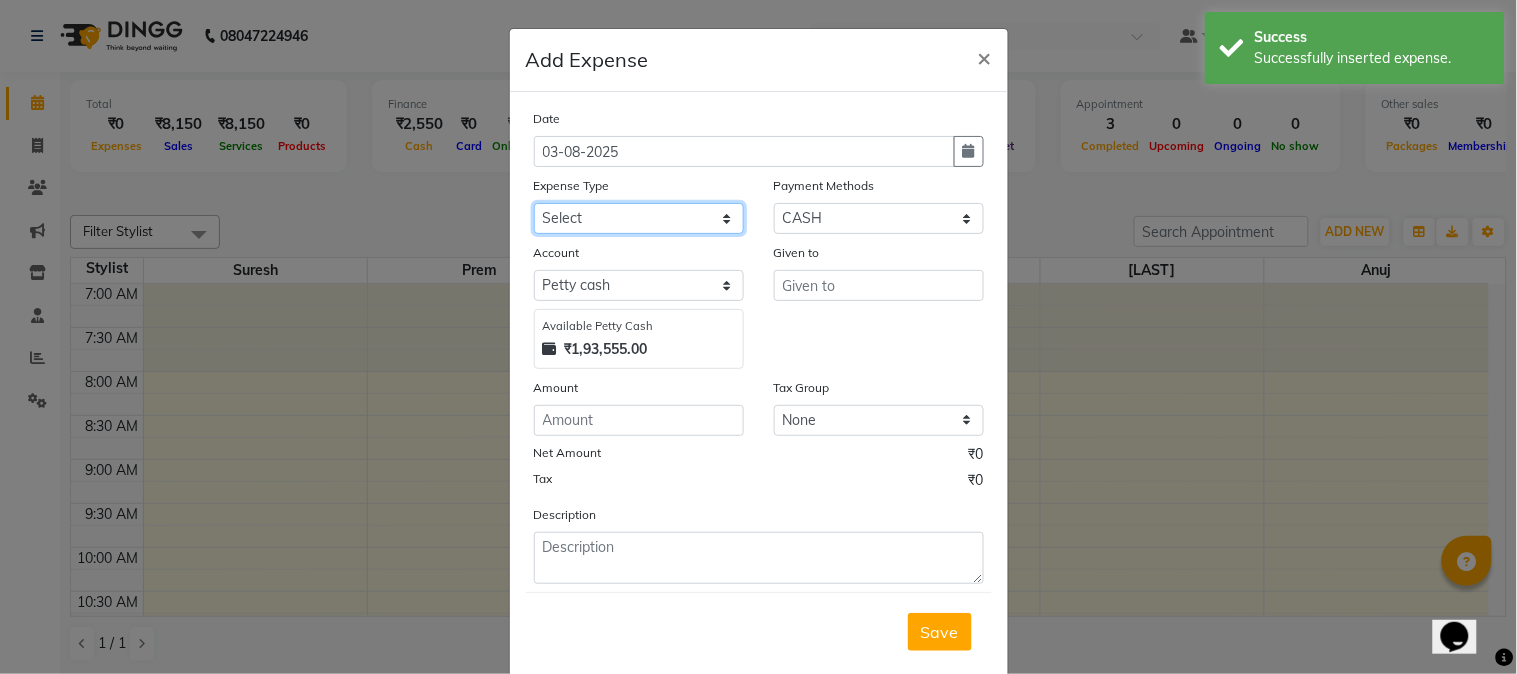 click on "Select Advance salary Advance salary ajaj Bank charges Car maintenance  Cash transfer to bank Cash transfer to hub Client Snacks Clinical charges Equipment Fuel Govt fee home Incentive Insurance International purchase Loan Repayment Maintenance Marketing Miscellaneous MRA Other Over times Pantry Product Rent Salary shop shop Staff Snacks Tax Tea & Refreshment TIP Utilities Wifi recharge" 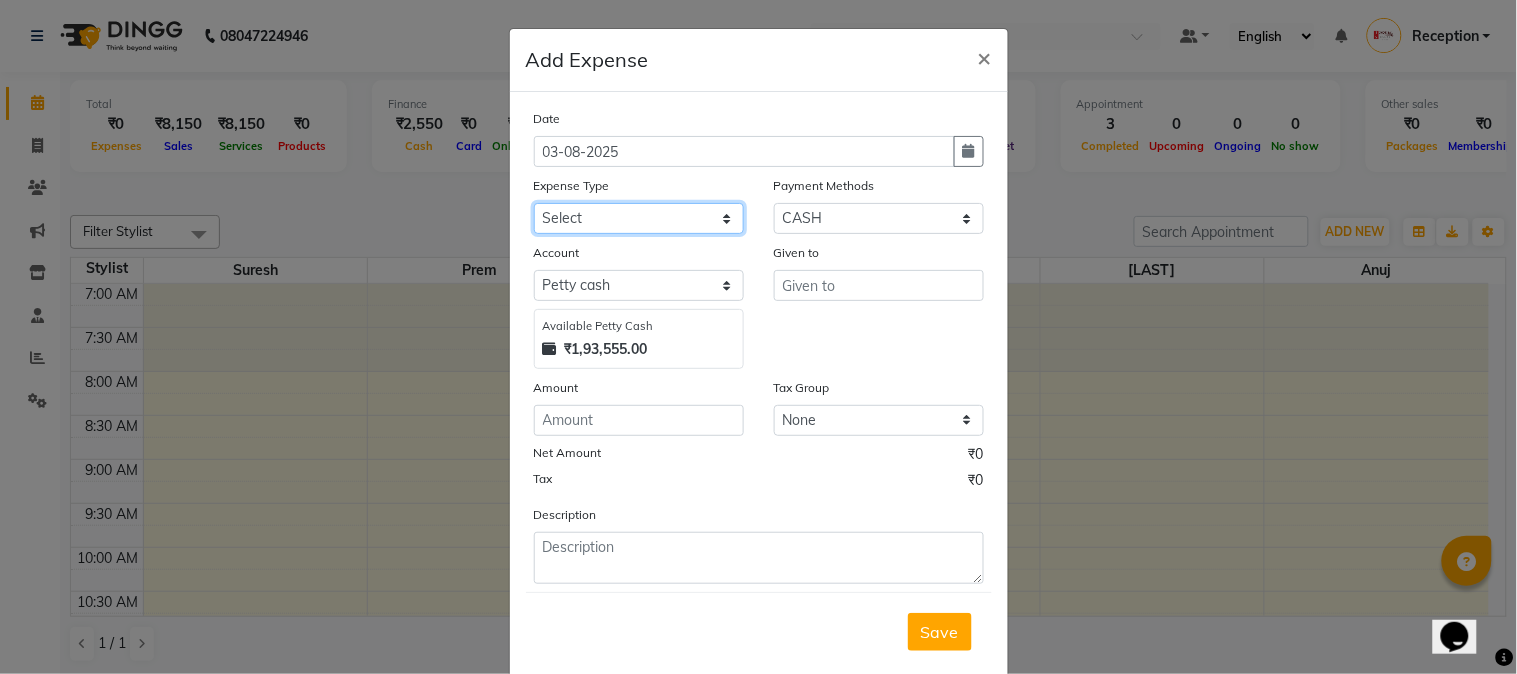 select on "18043" 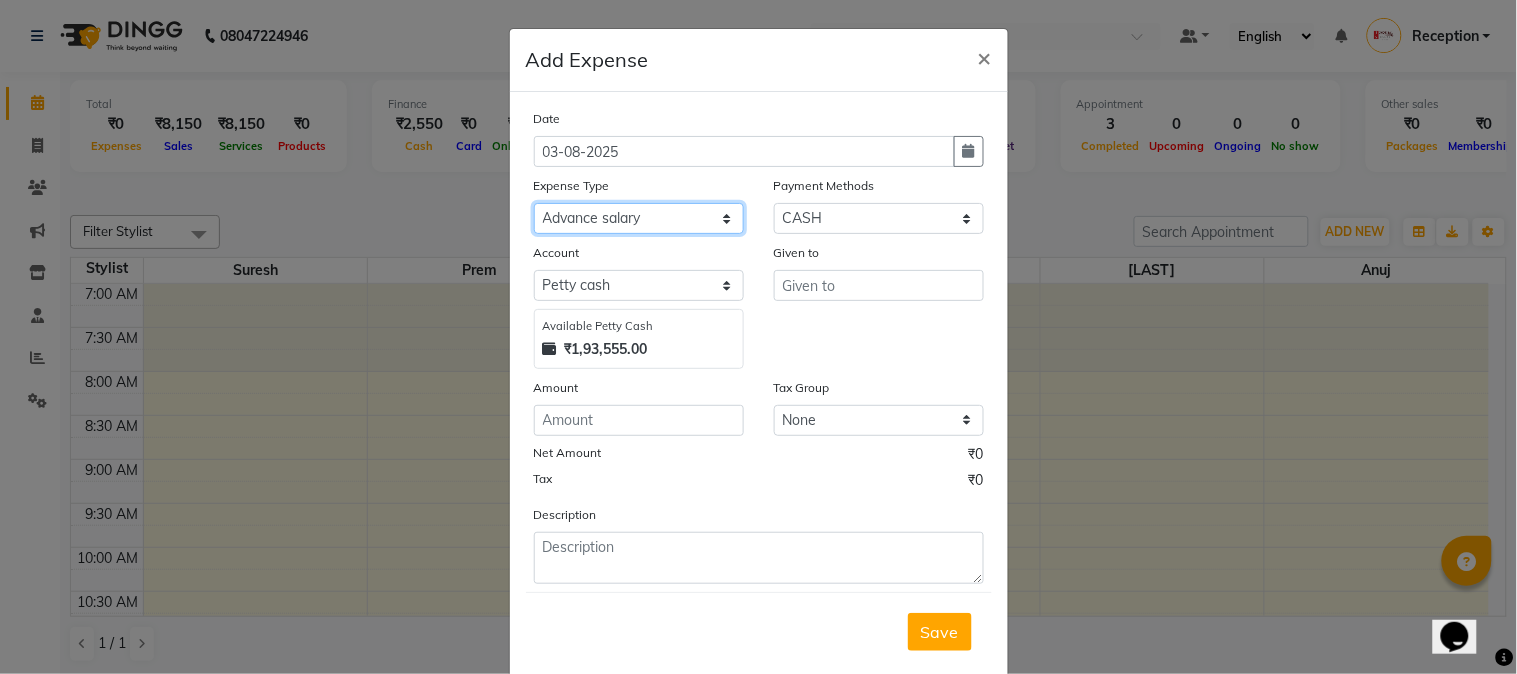 click on "Select Advance salary Advance salary ajaj Bank charges Car maintenance  Cash transfer to bank Cash transfer to hub Client Snacks Clinical charges Equipment Fuel Govt fee home Incentive Insurance International purchase Loan Repayment Maintenance Marketing Miscellaneous MRA Other Over times Pantry Product Rent Salary shop shop Staff Snacks Tax Tea & Refreshment TIP Utilities Wifi recharge" 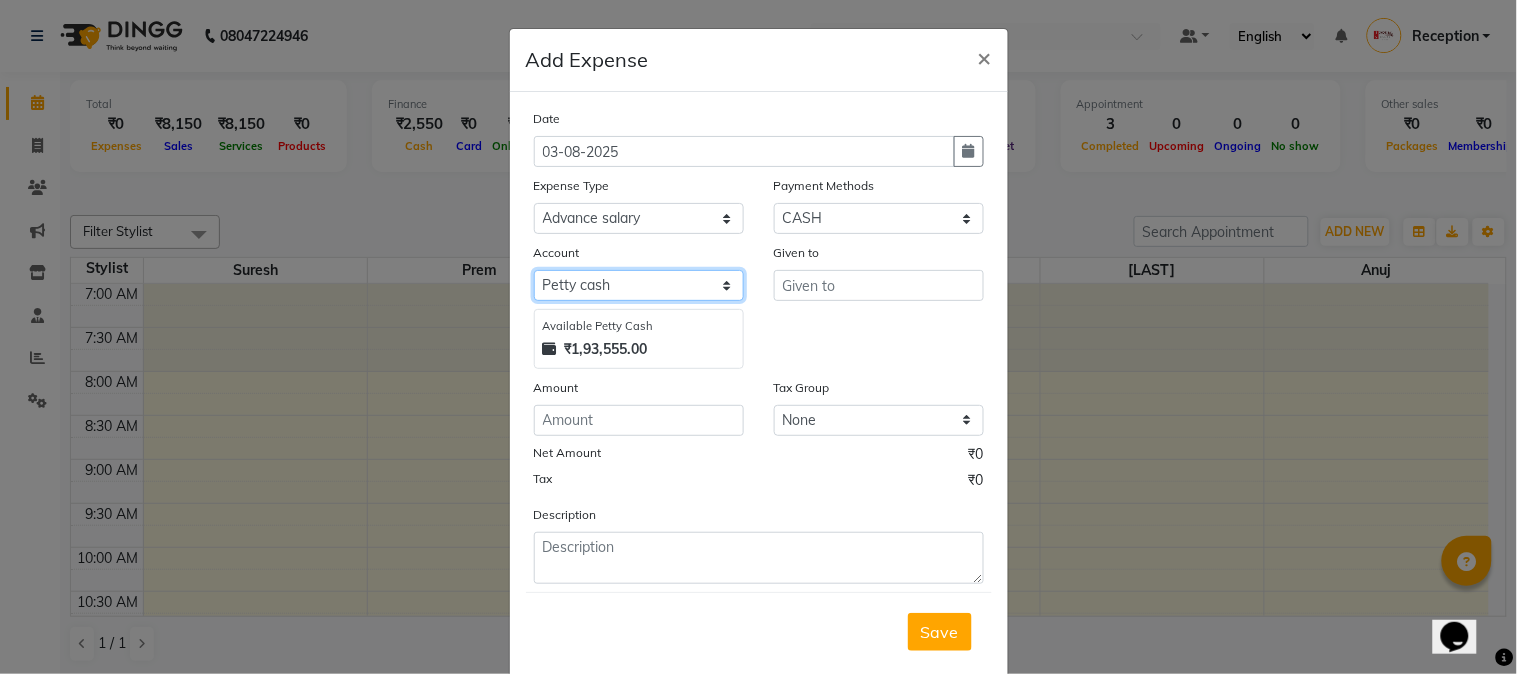 click on "Select Default account Petty cash" 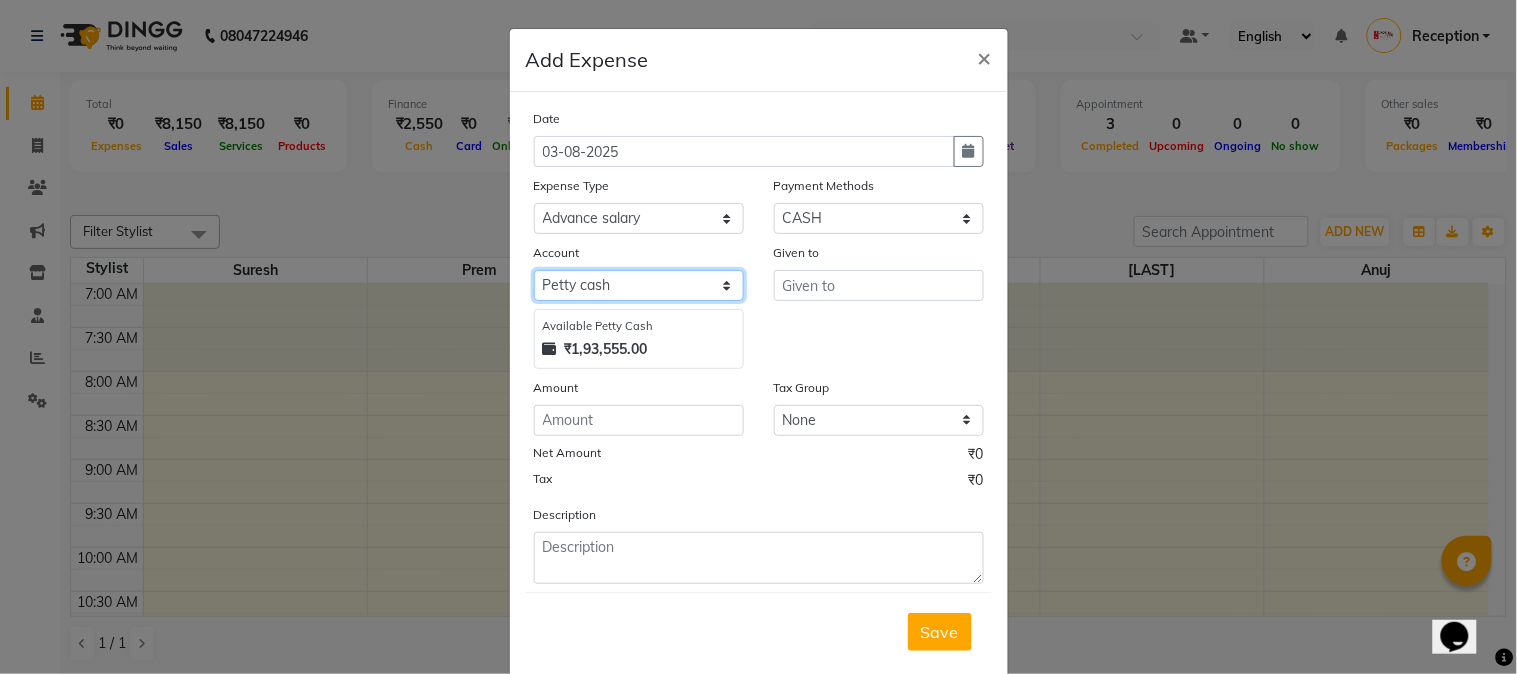 select on "675" 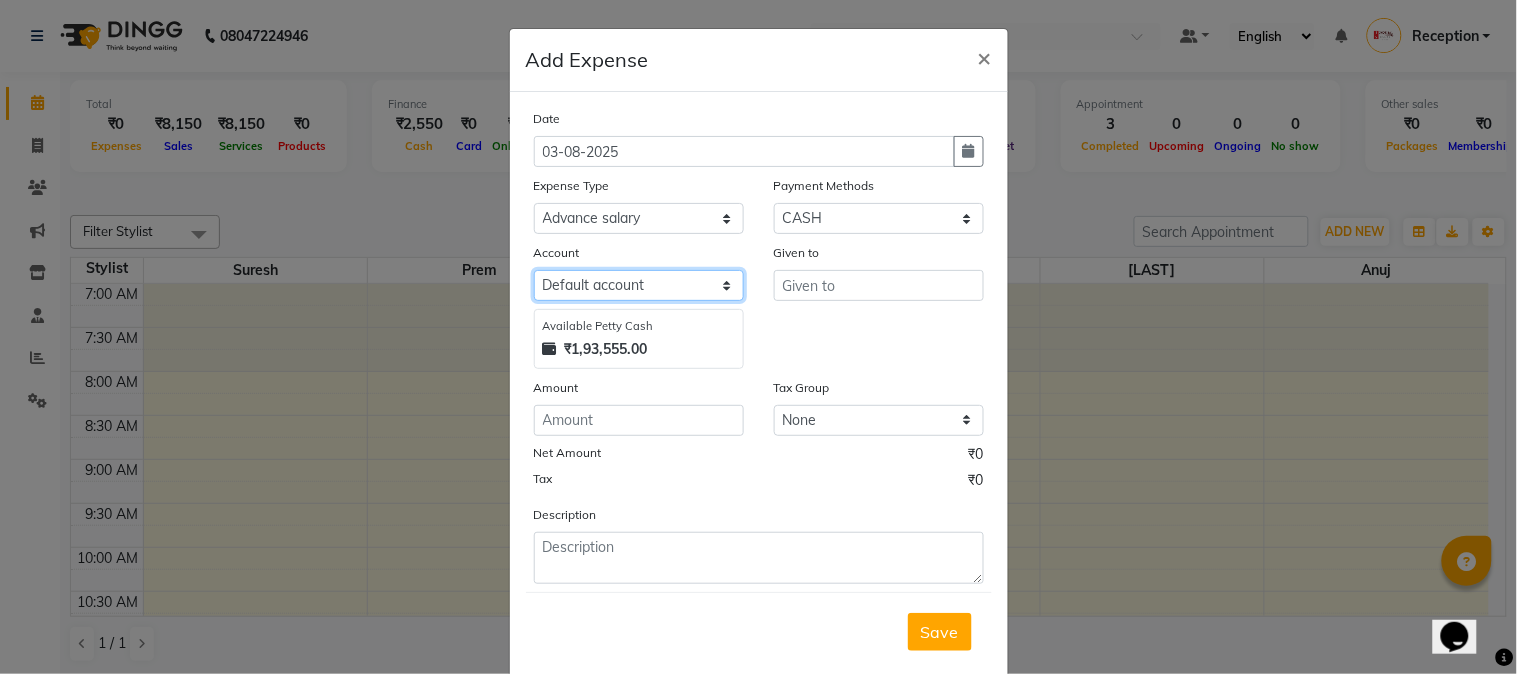 click on "Select Default account Petty cash" 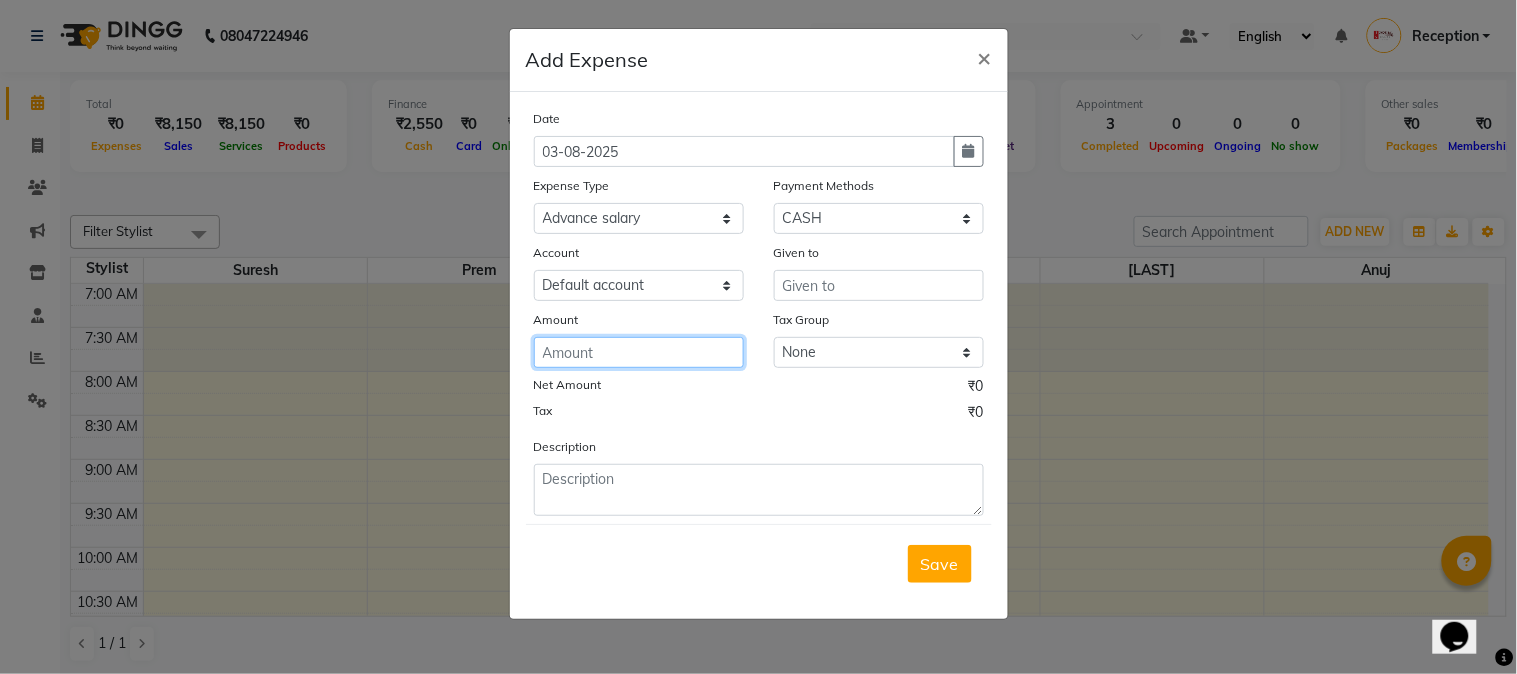 click 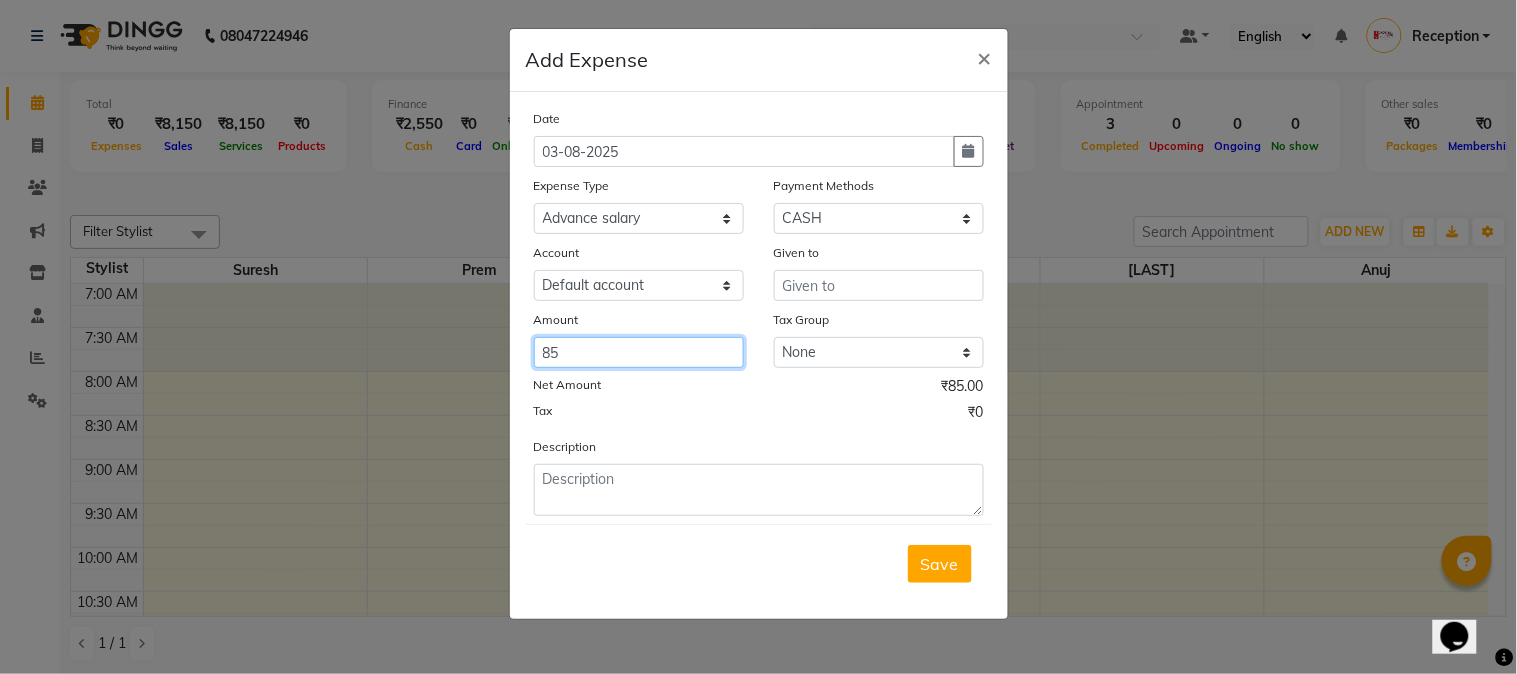 type on "85" 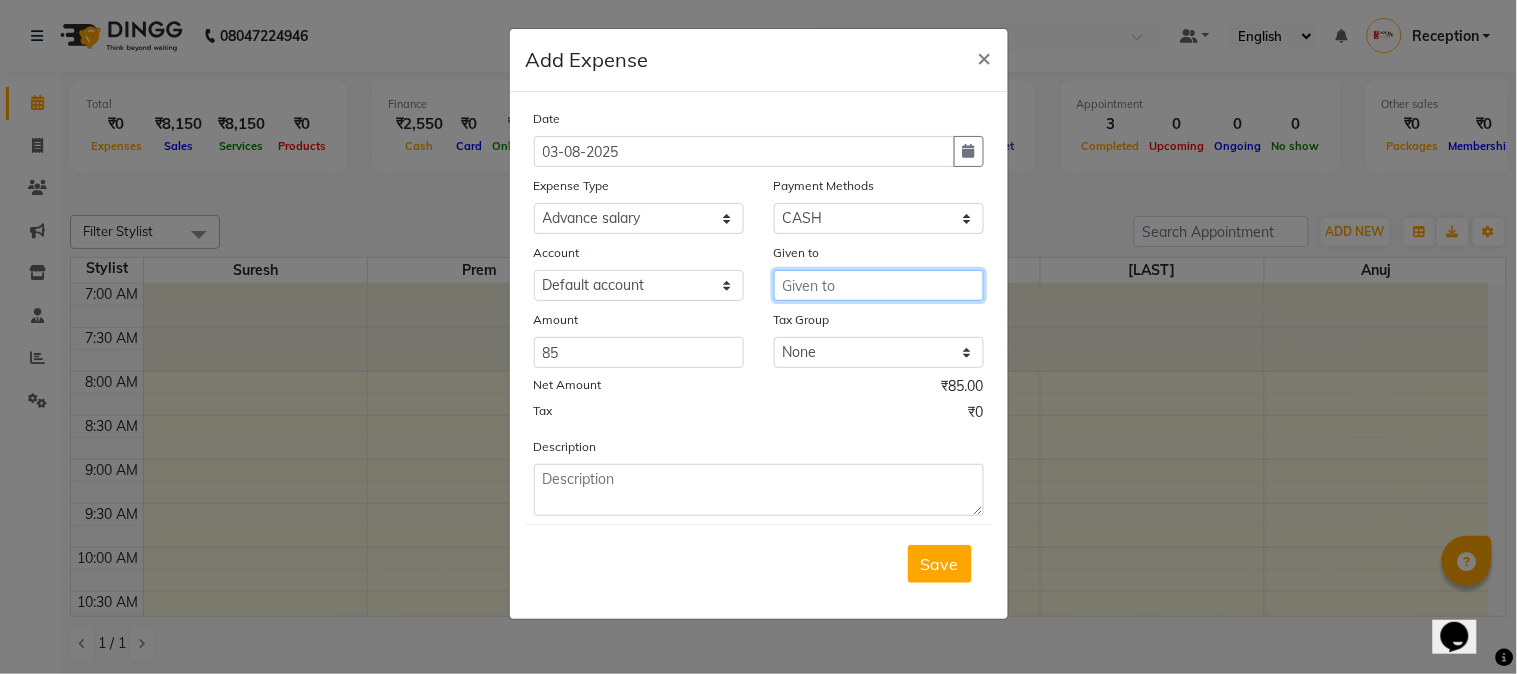 click at bounding box center [879, 285] 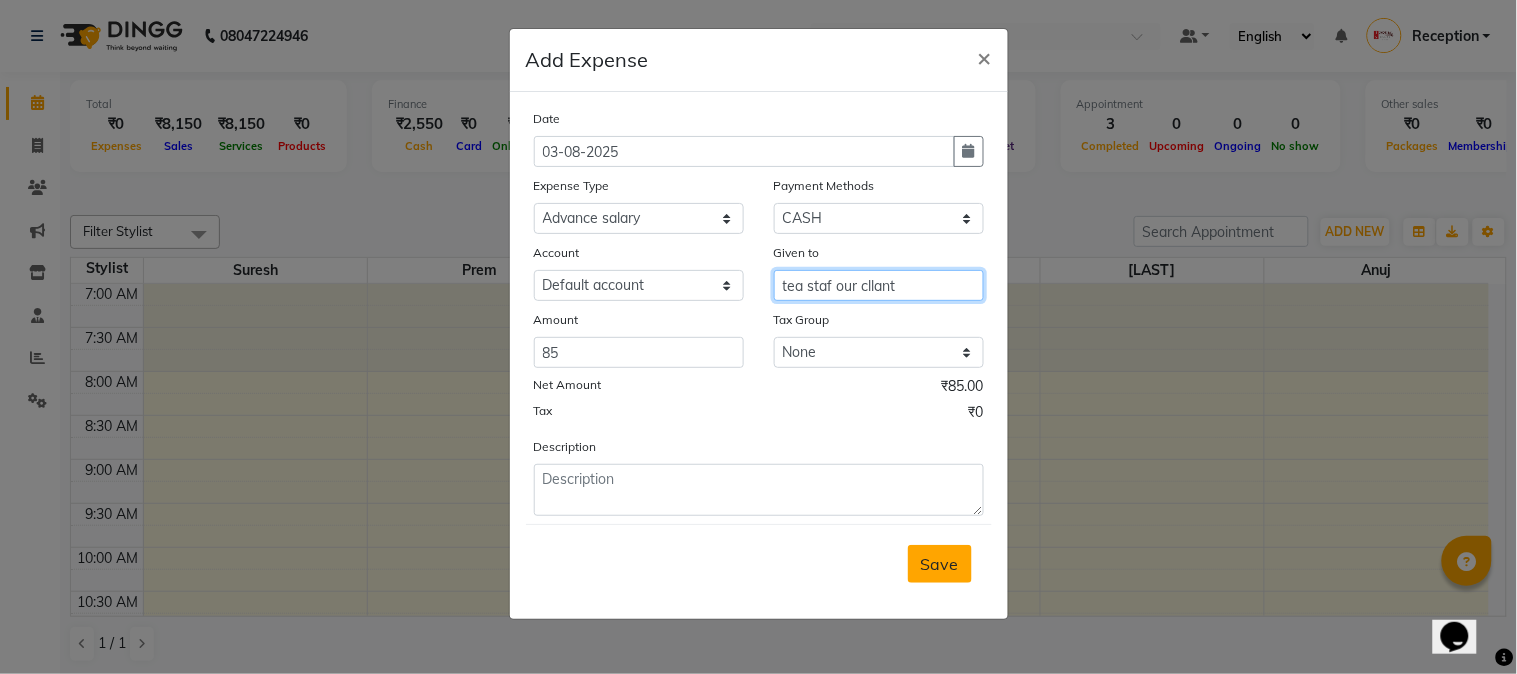 type on "tea staf our cllant" 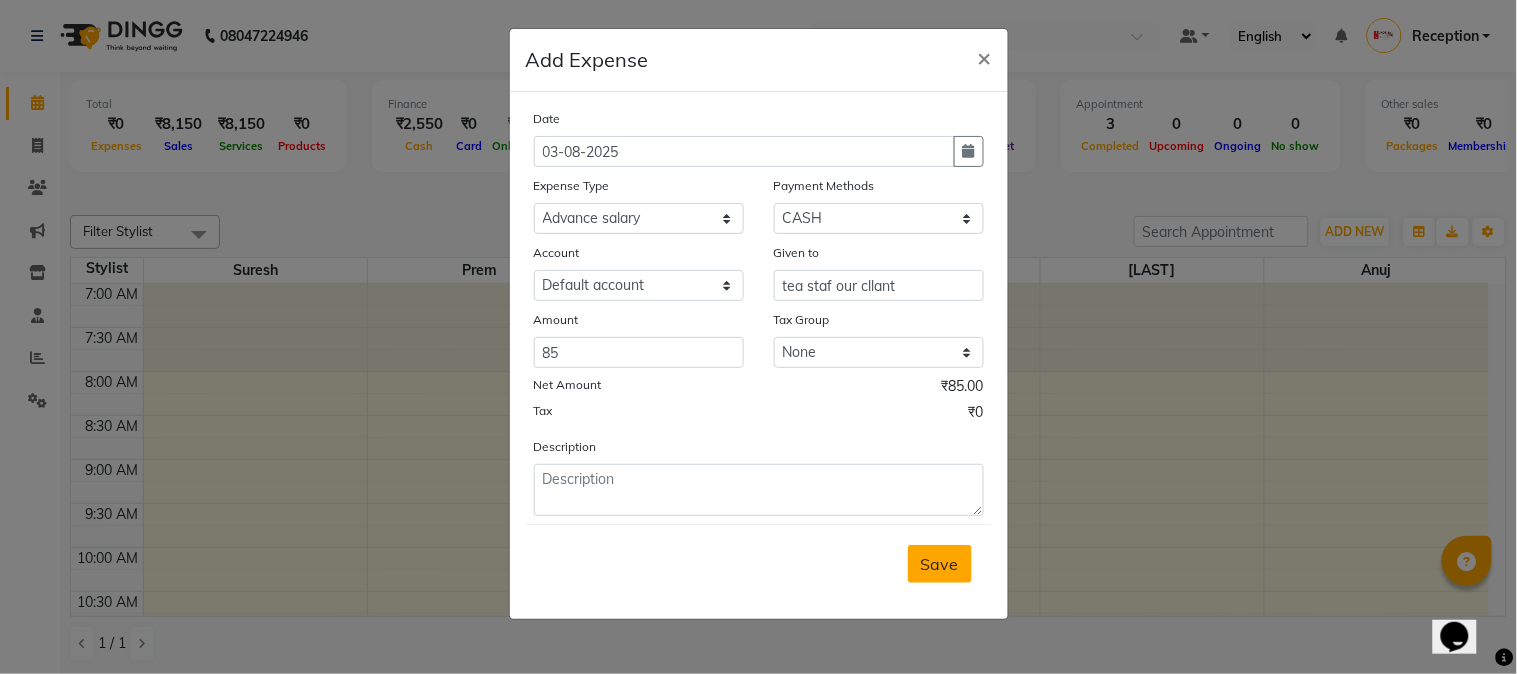 click on "Save" at bounding box center (940, 564) 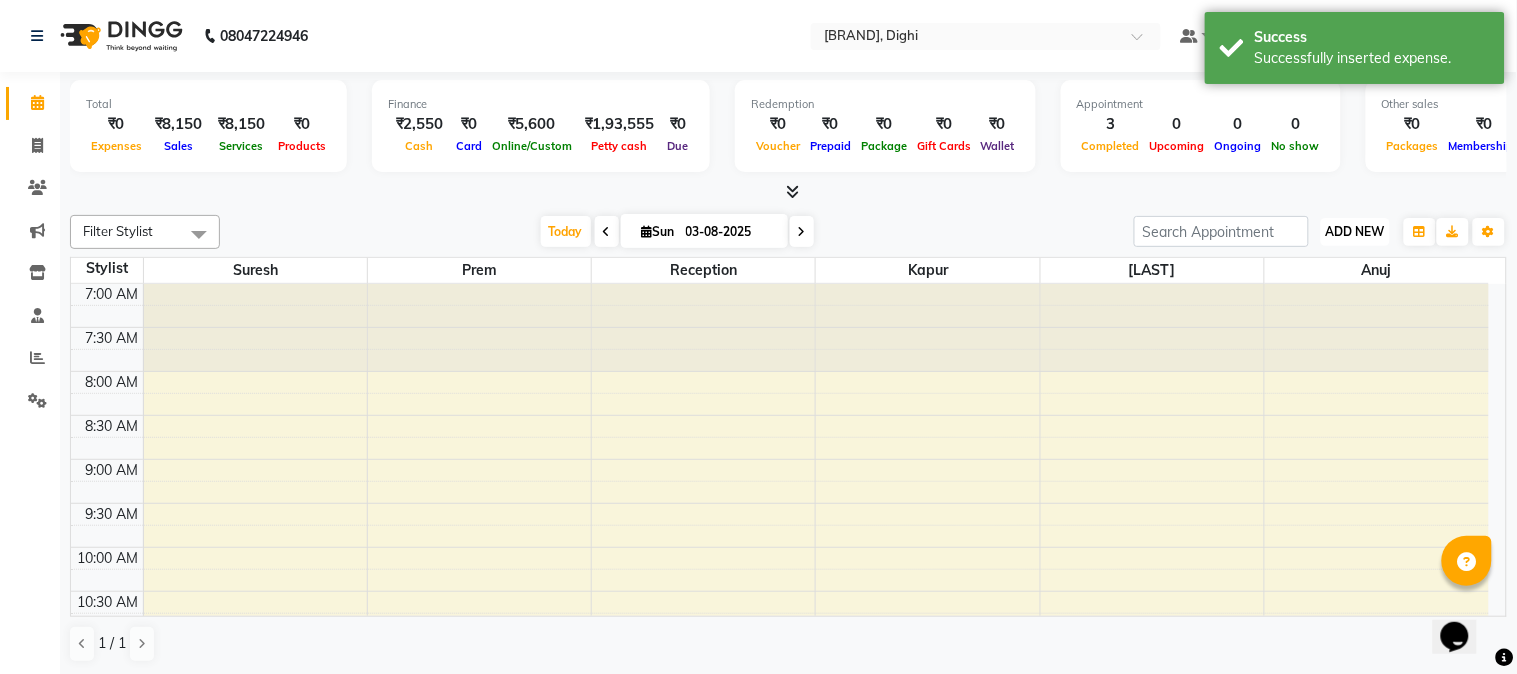 click on "ADD NEW Toggle Dropdown" at bounding box center (1355, 232) 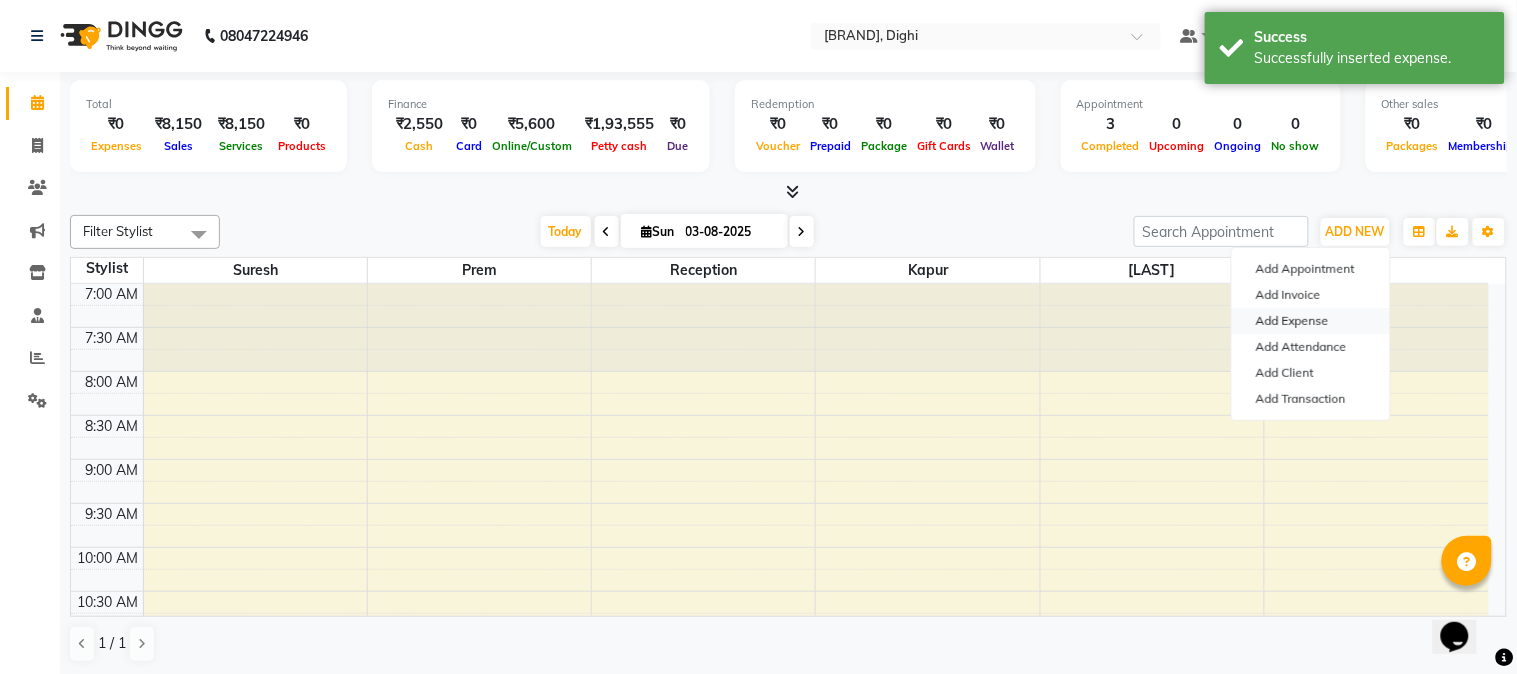click on "Add Expense" at bounding box center (1311, 321) 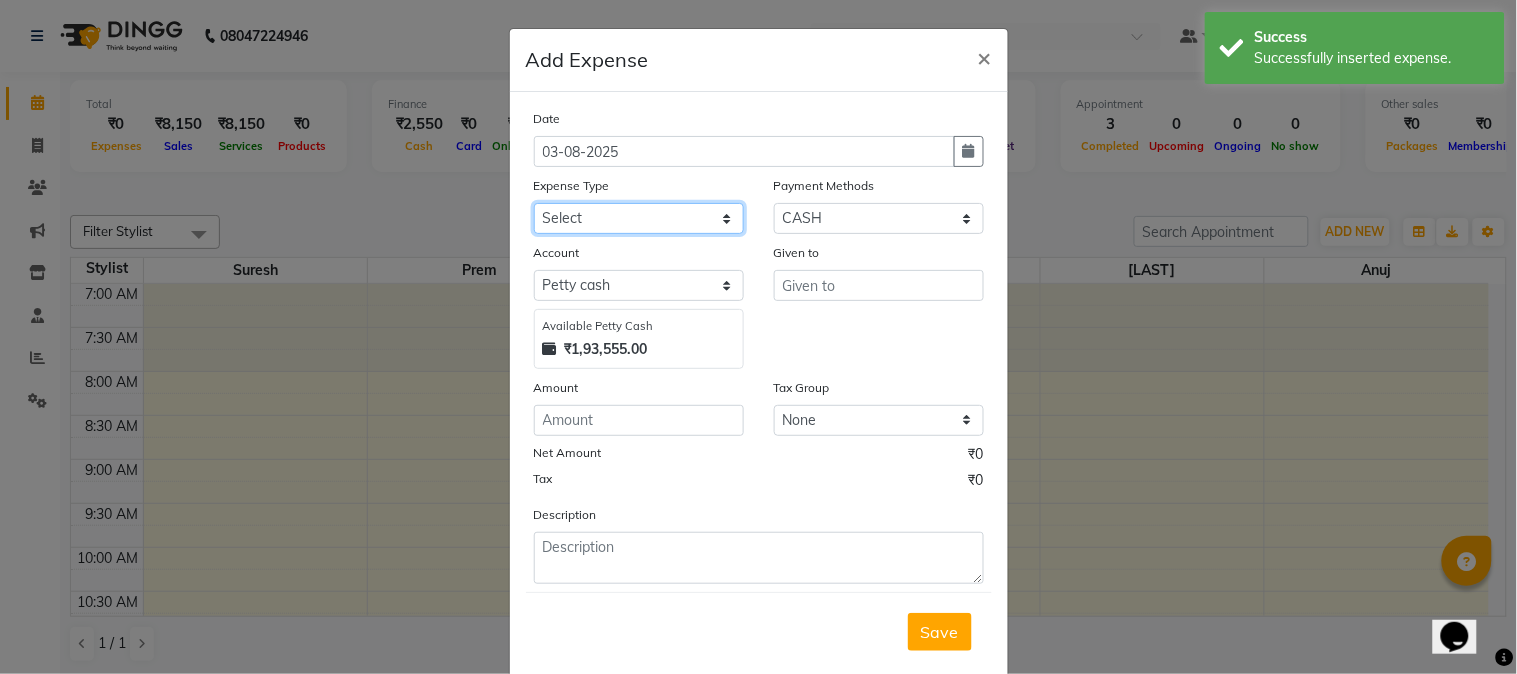 click on "Select Advance salary Advance salary ajaj Bank charges Car maintenance  Cash transfer to bank Cash transfer to hub Client Snacks Clinical charges Equipment Fuel Govt fee home Incentive Insurance International purchase Loan Repayment Maintenance Marketing Miscellaneous MRA Other Over times Pantry Product Rent Salary shop shop Staff Snacks Tax Tea & Refreshment TIP Utilities Wifi recharge" 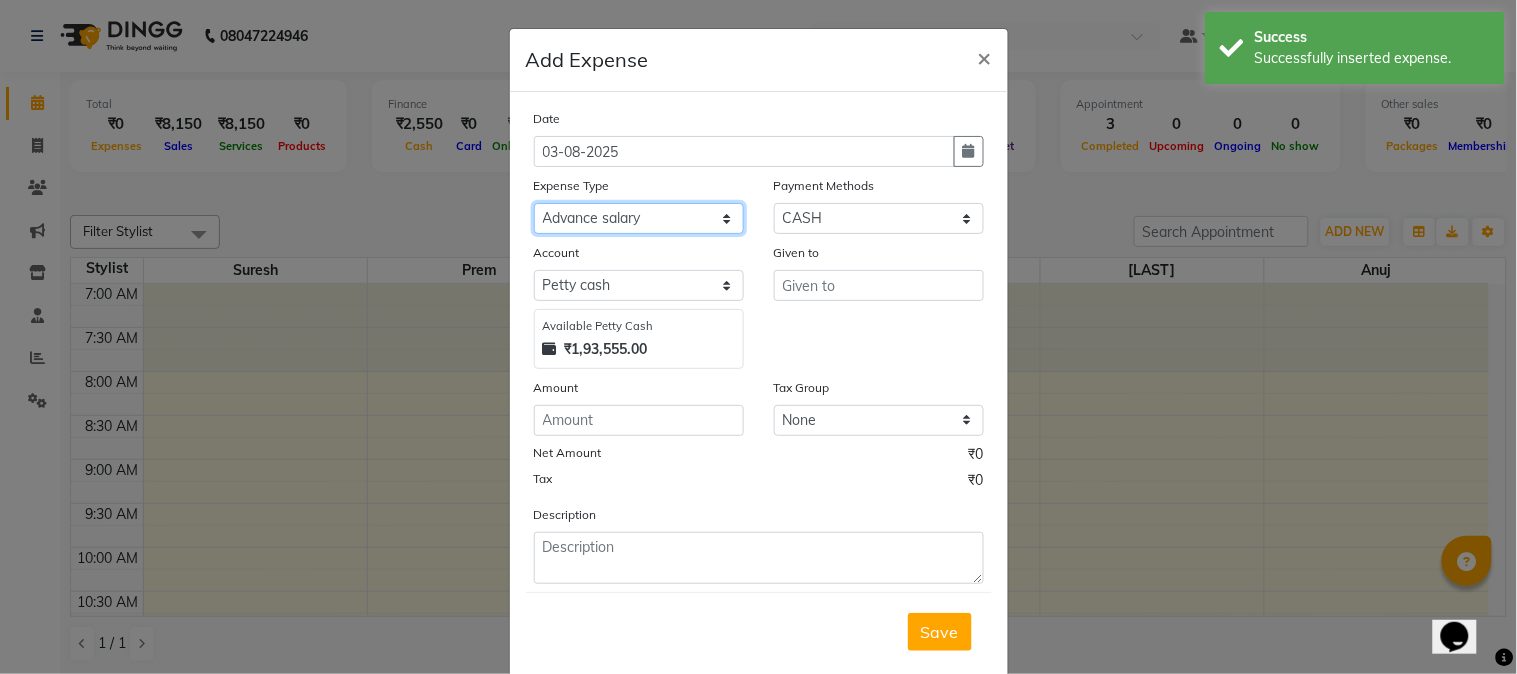 click on "Select Advance salary Advance salary ajaj Bank charges Car maintenance  Cash transfer to bank Cash transfer to hub Client Snacks Clinical charges Equipment Fuel Govt fee home Incentive Insurance International purchase Loan Repayment Maintenance Marketing Miscellaneous MRA Other Over times Pantry Product Rent Salary shop shop Staff Snacks Tax Tea & Refreshment TIP Utilities Wifi recharge" 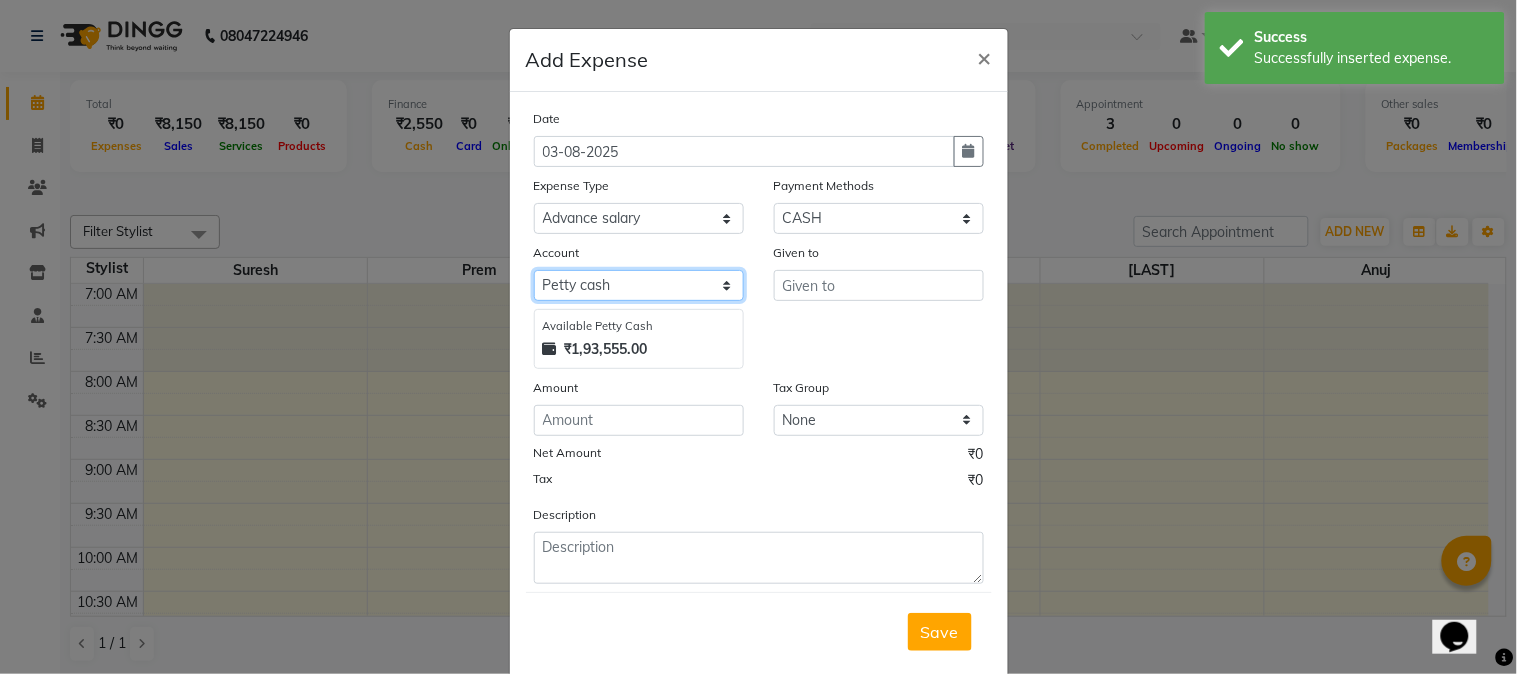 click on "Select Default account Petty cash" 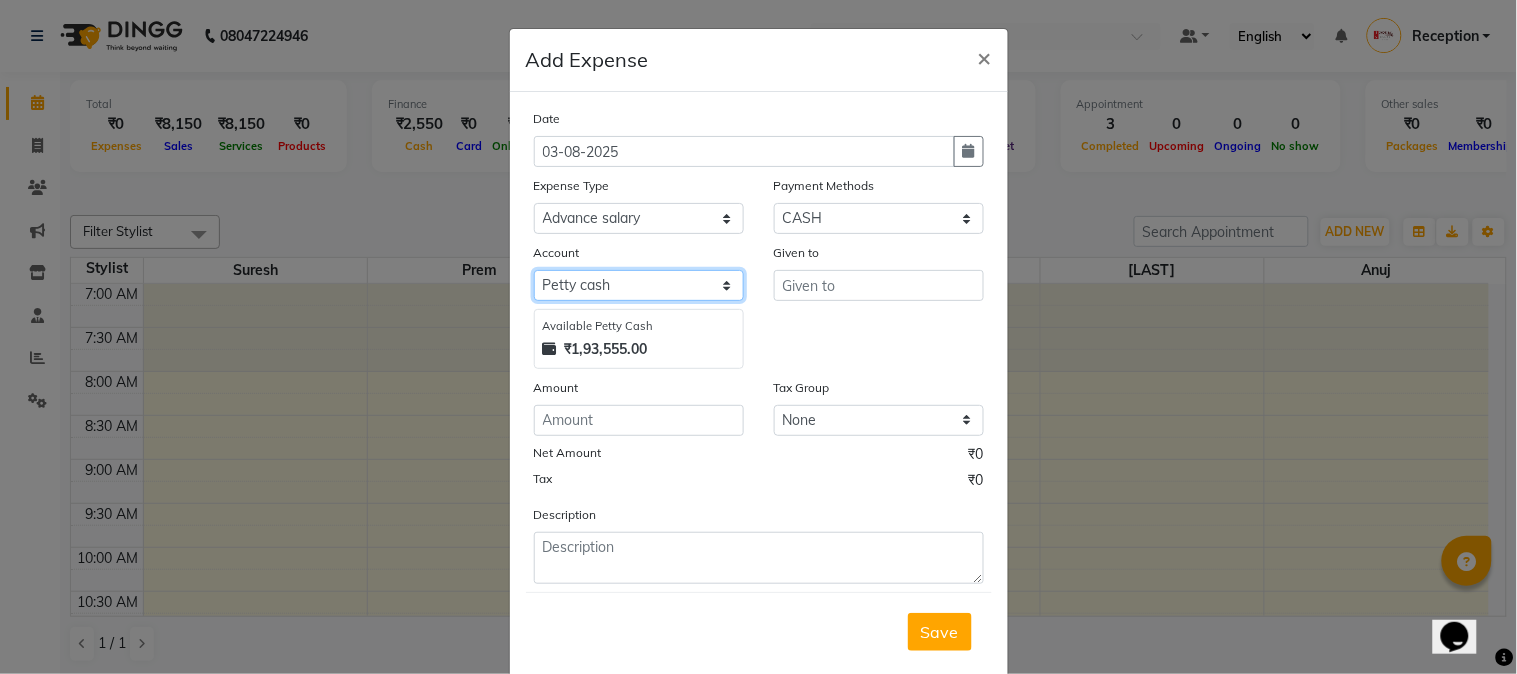select on "675" 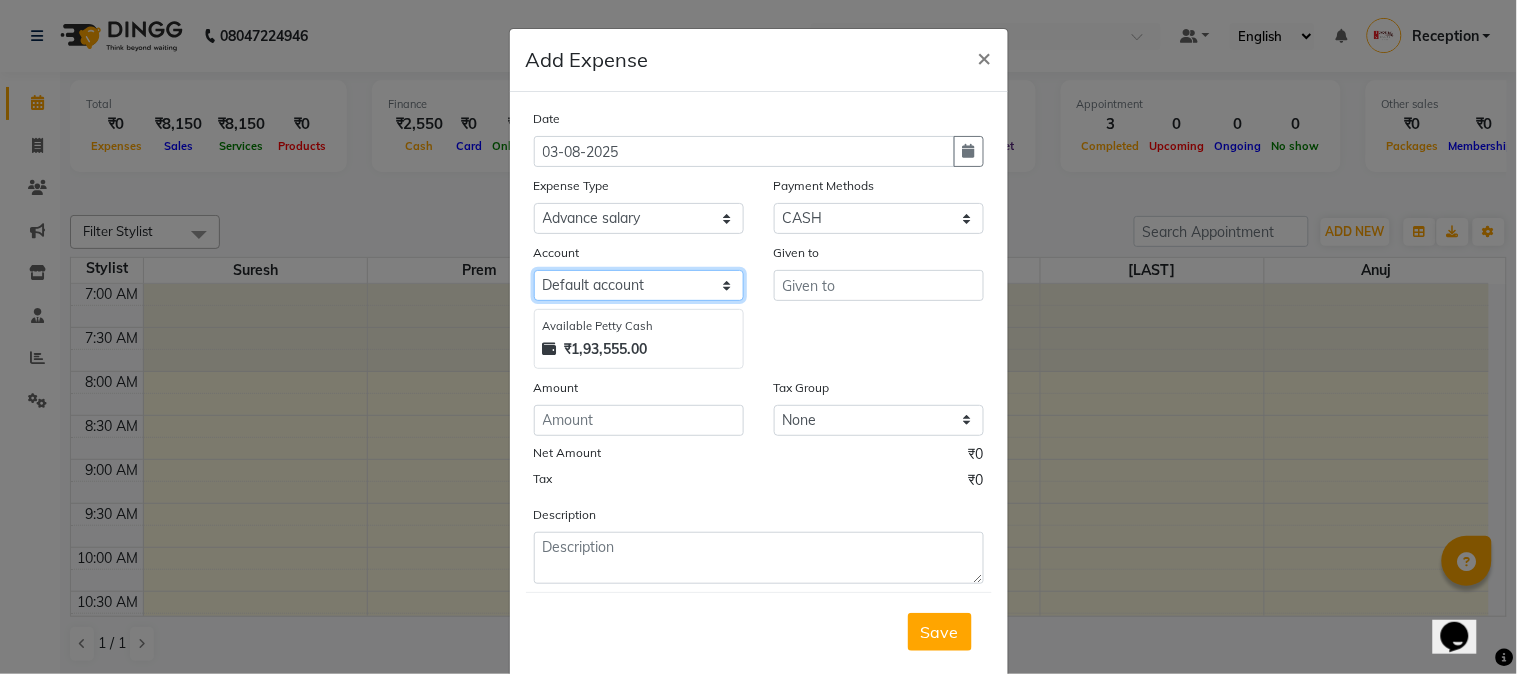 click on "Select Default account Petty cash" 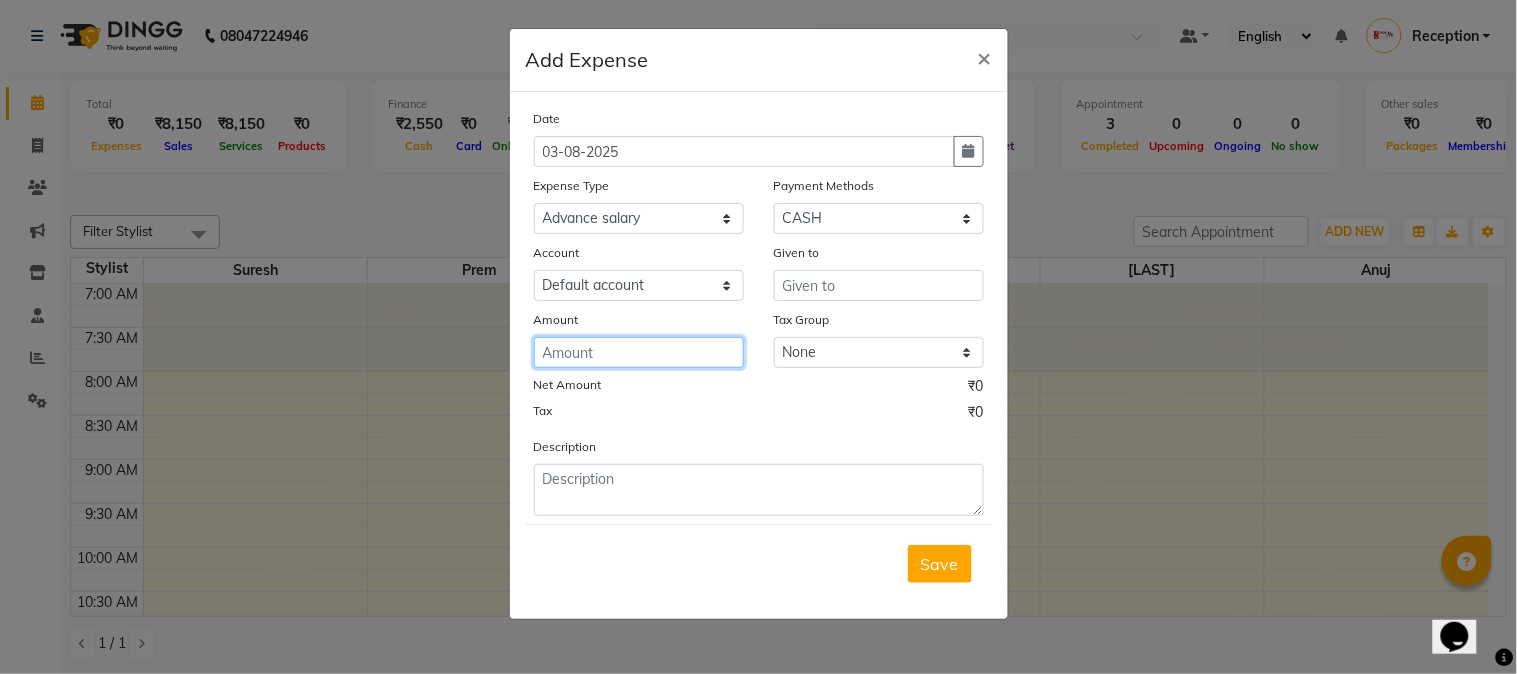 click 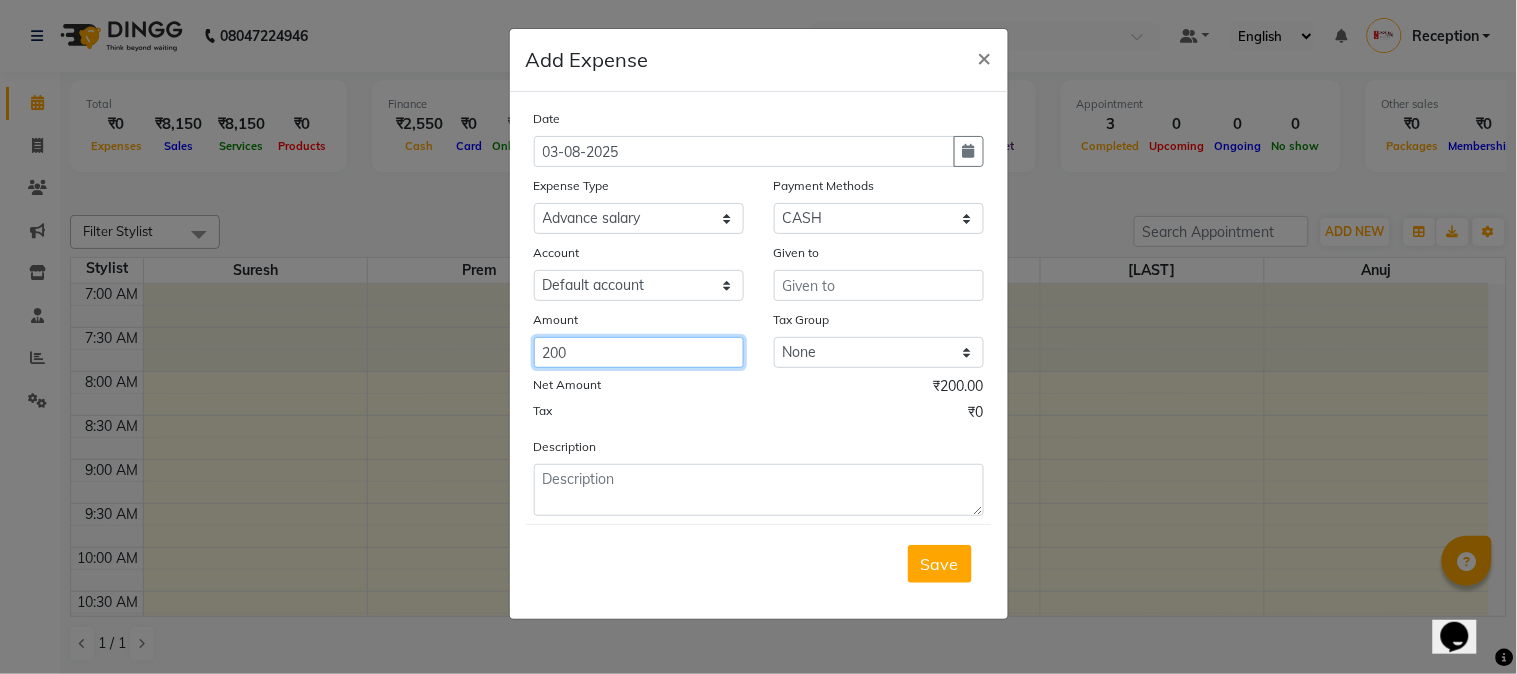 type on "200" 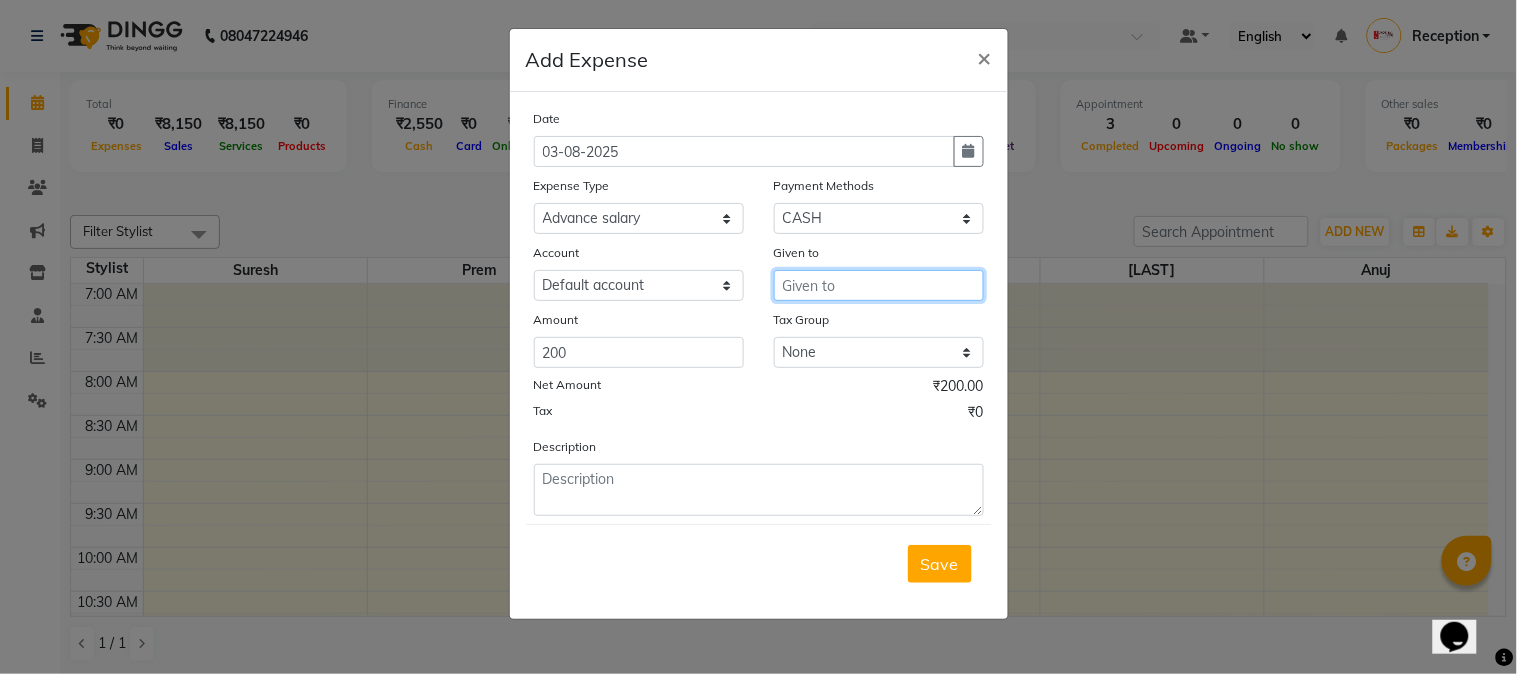 click at bounding box center (879, 285) 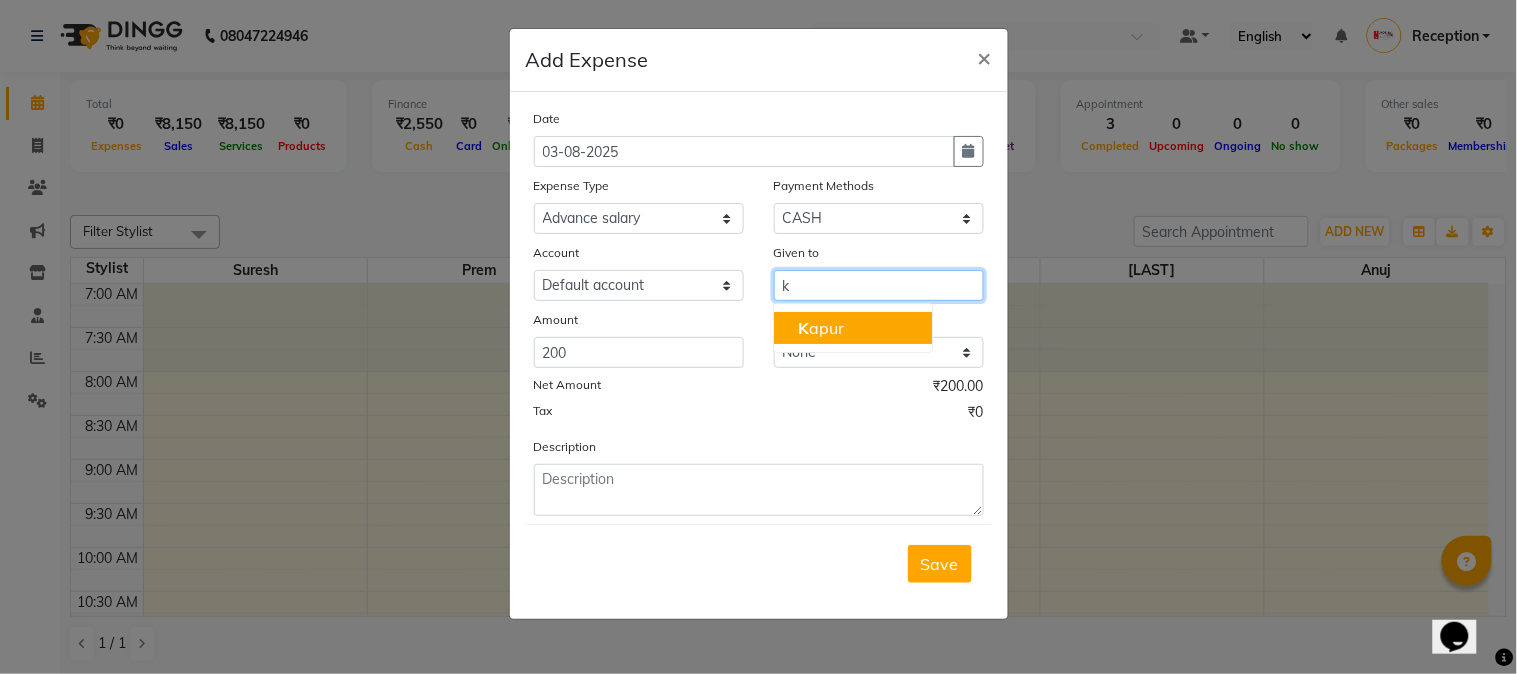 click on "[LAST]" at bounding box center (821, 328) 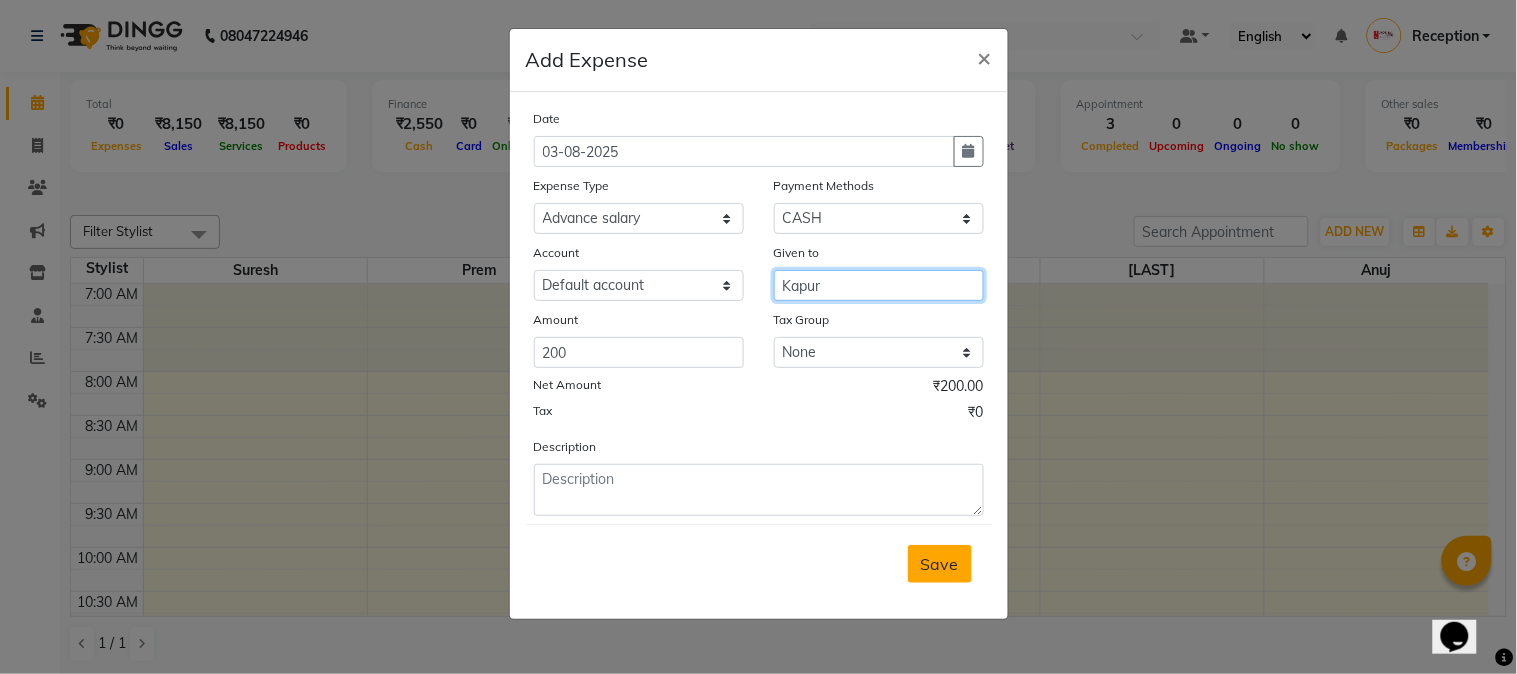 type on "Kapur" 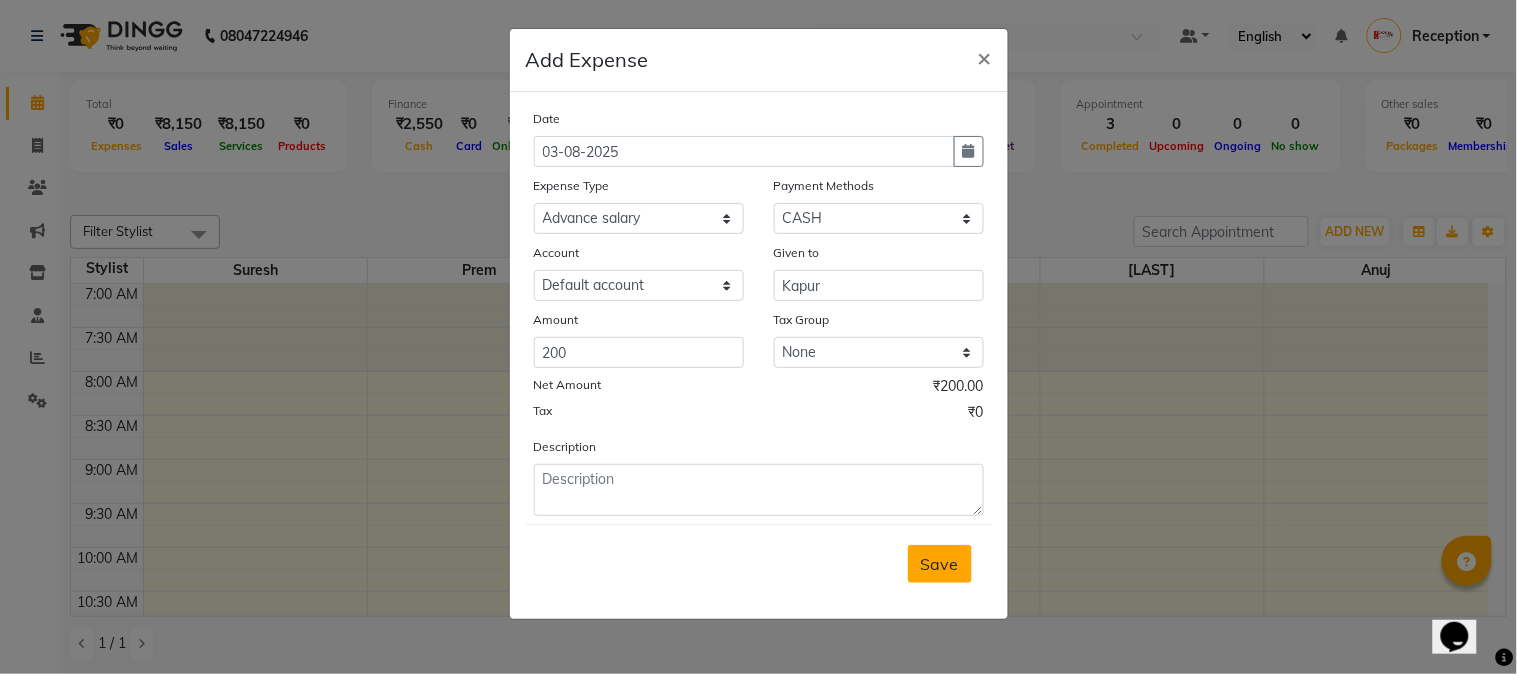 click on "Save" at bounding box center [940, 564] 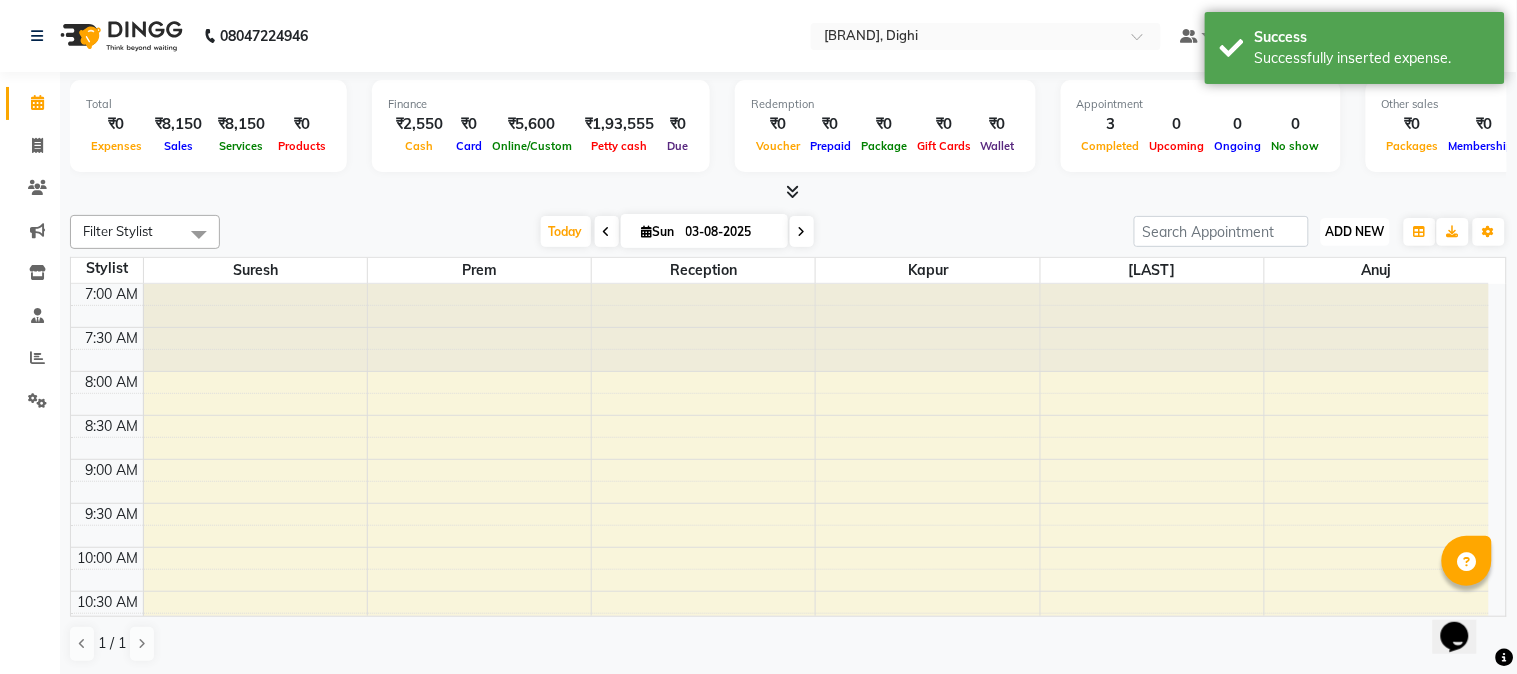 click on "ADD NEW" at bounding box center (1355, 231) 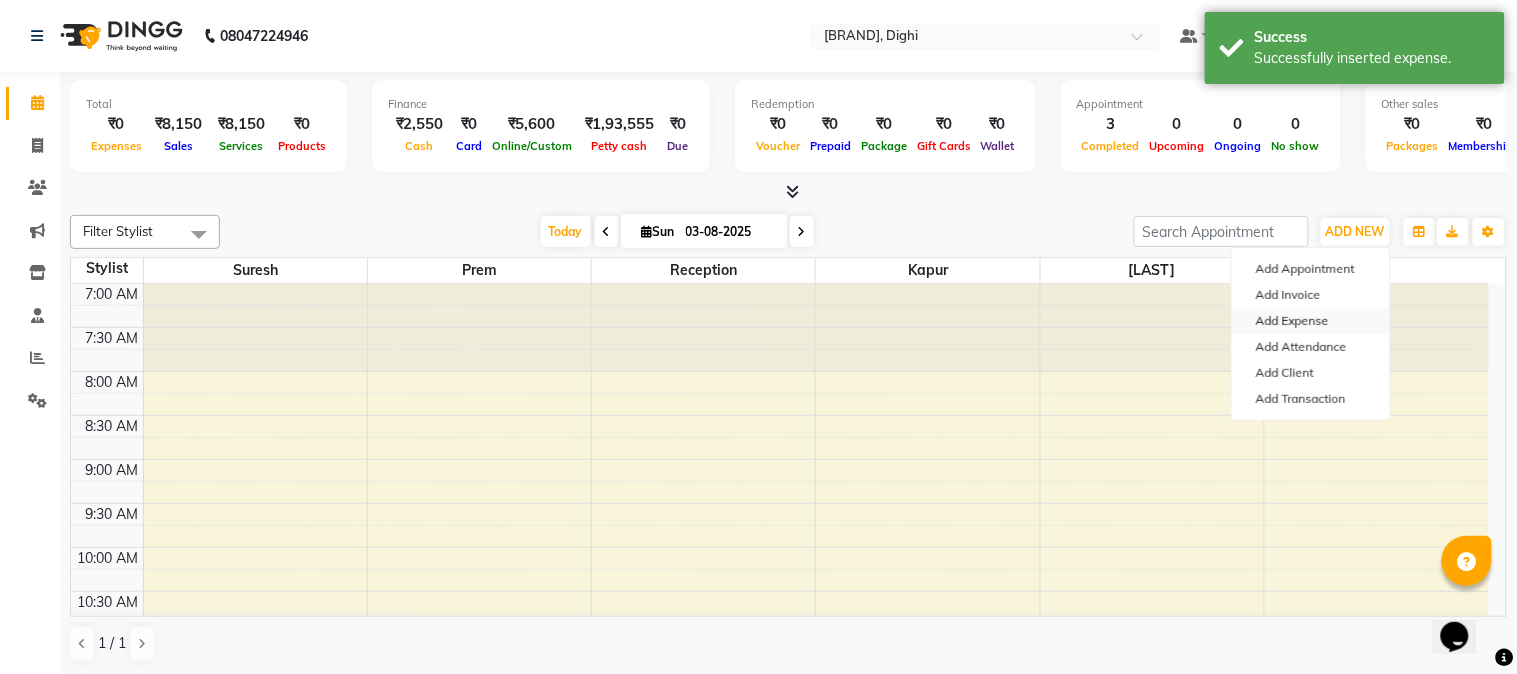 click on "Add Expense" at bounding box center (1311, 321) 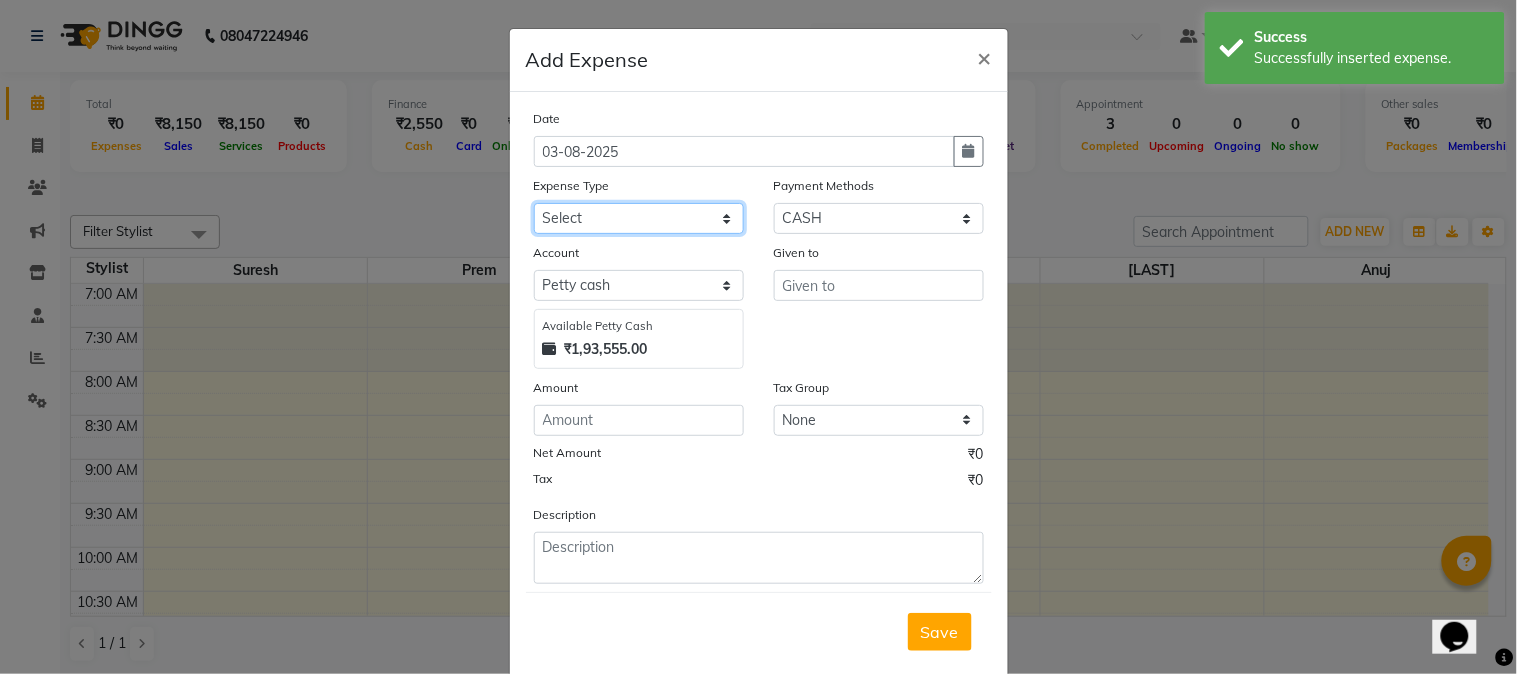 click on "Select Advance salary Advance salary ajaj Bank charges Car maintenance  Cash transfer to bank Cash transfer to hub Client Snacks Clinical charges Equipment Fuel Govt fee home Incentive Insurance International purchase Loan Repayment Maintenance Marketing Miscellaneous MRA Other Over times Pantry Product Rent Salary shop shop Staff Snacks Tax Tea & Refreshment TIP Utilities Wifi recharge" 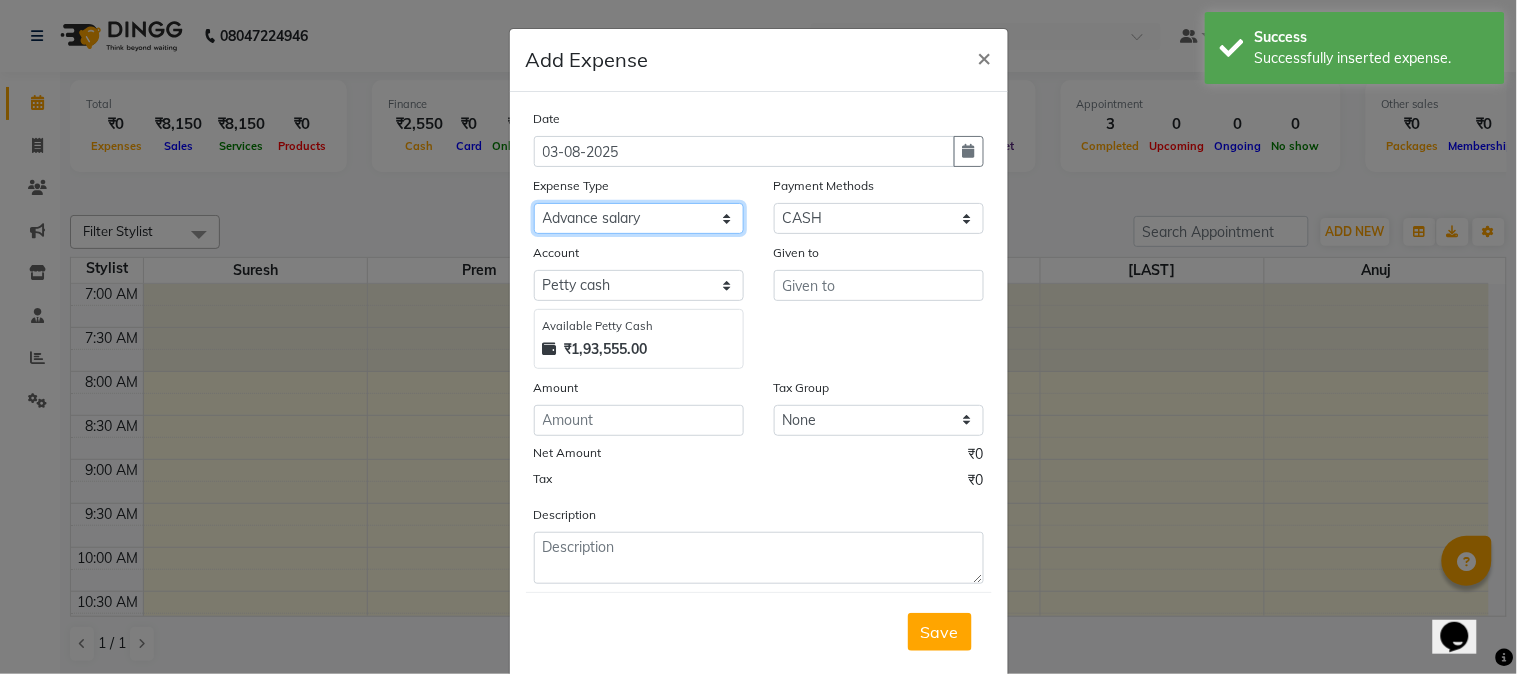 click on "Select Advance salary Advance salary ajaj Bank charges Car maintenance  Cash transfer to bank Cash transfer to hub Client Snacks Clinical charges Equipment Fuel Govt fee home Incentive Insurance International purchase Loan Repayment Maintenance Marketing Miscellaneous MRA Other Over times Pantry Product Rent Salary shop shop Staff Snacks Tax Tea & Refreshment TIP Utilities Wifi recharge" 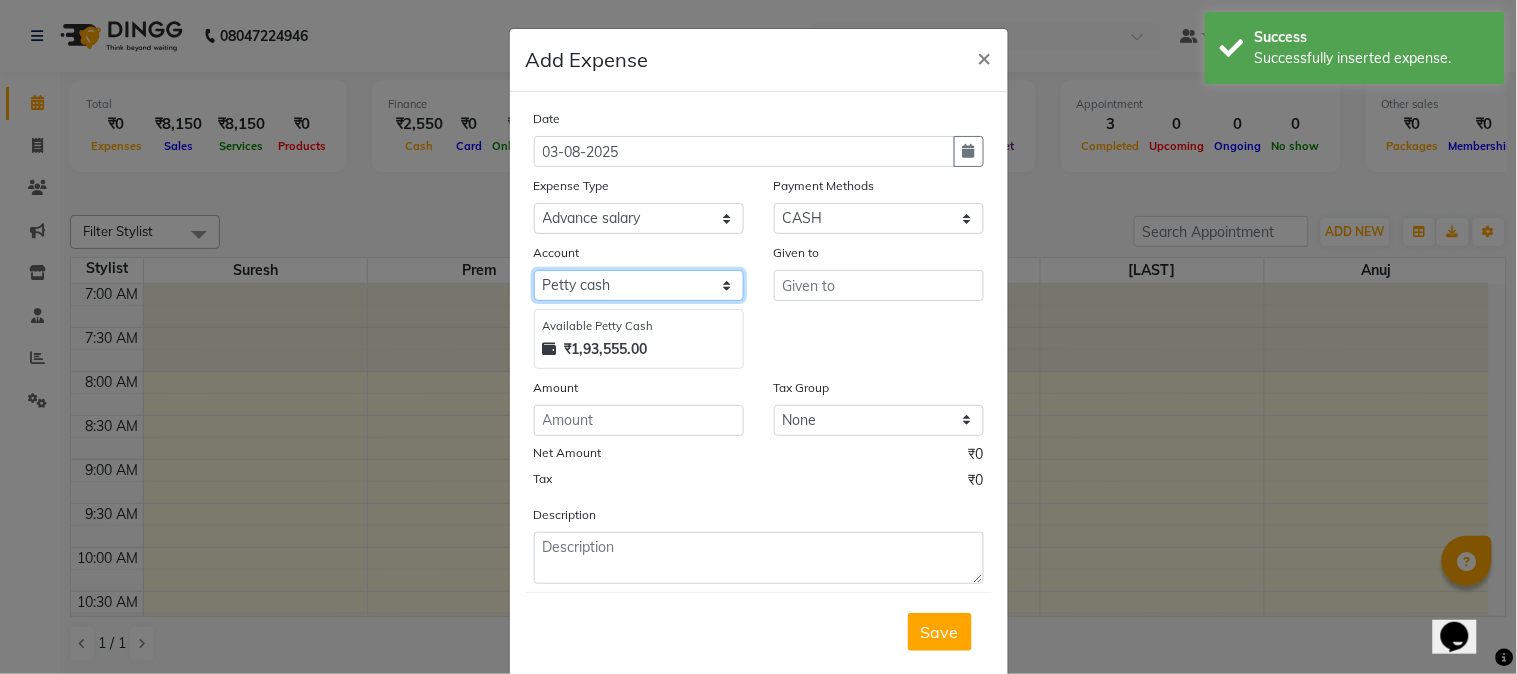 click on "Select Default account Petty cash" 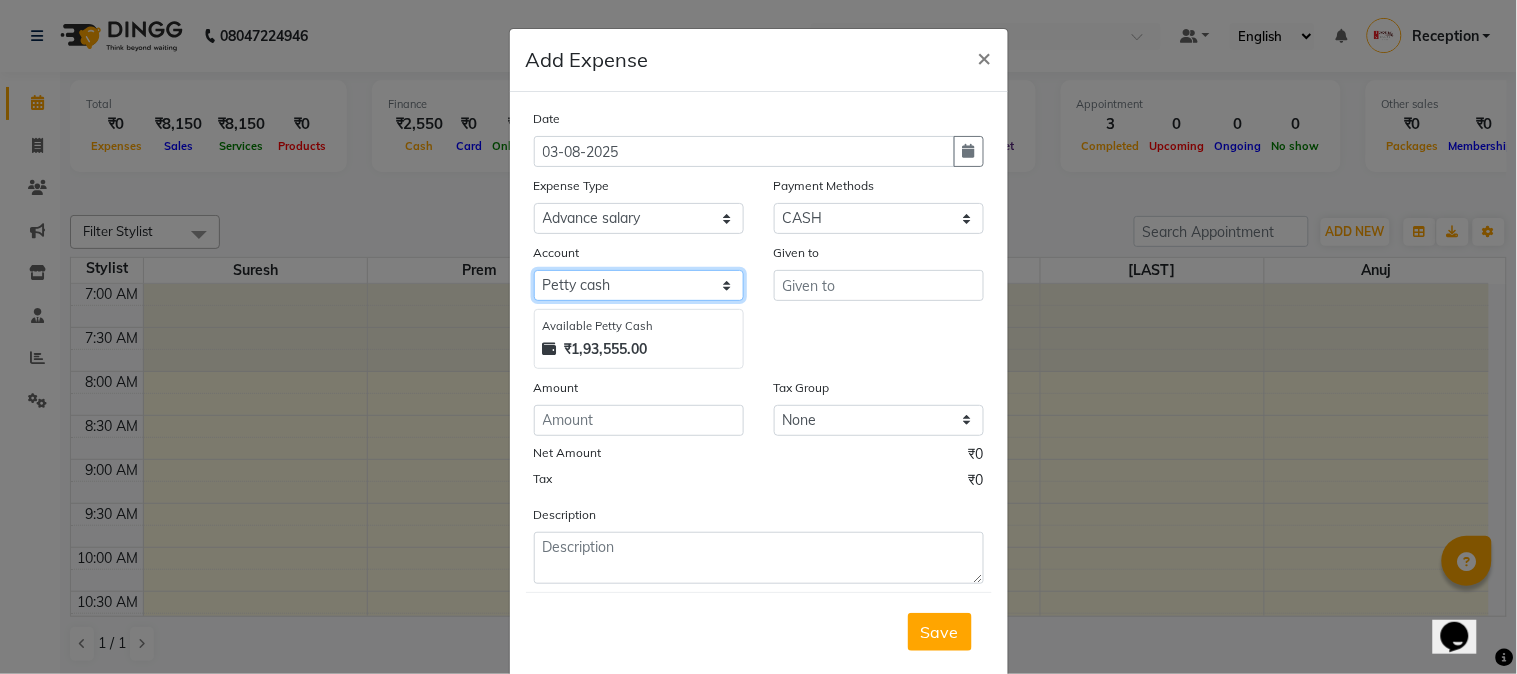 select on "675" 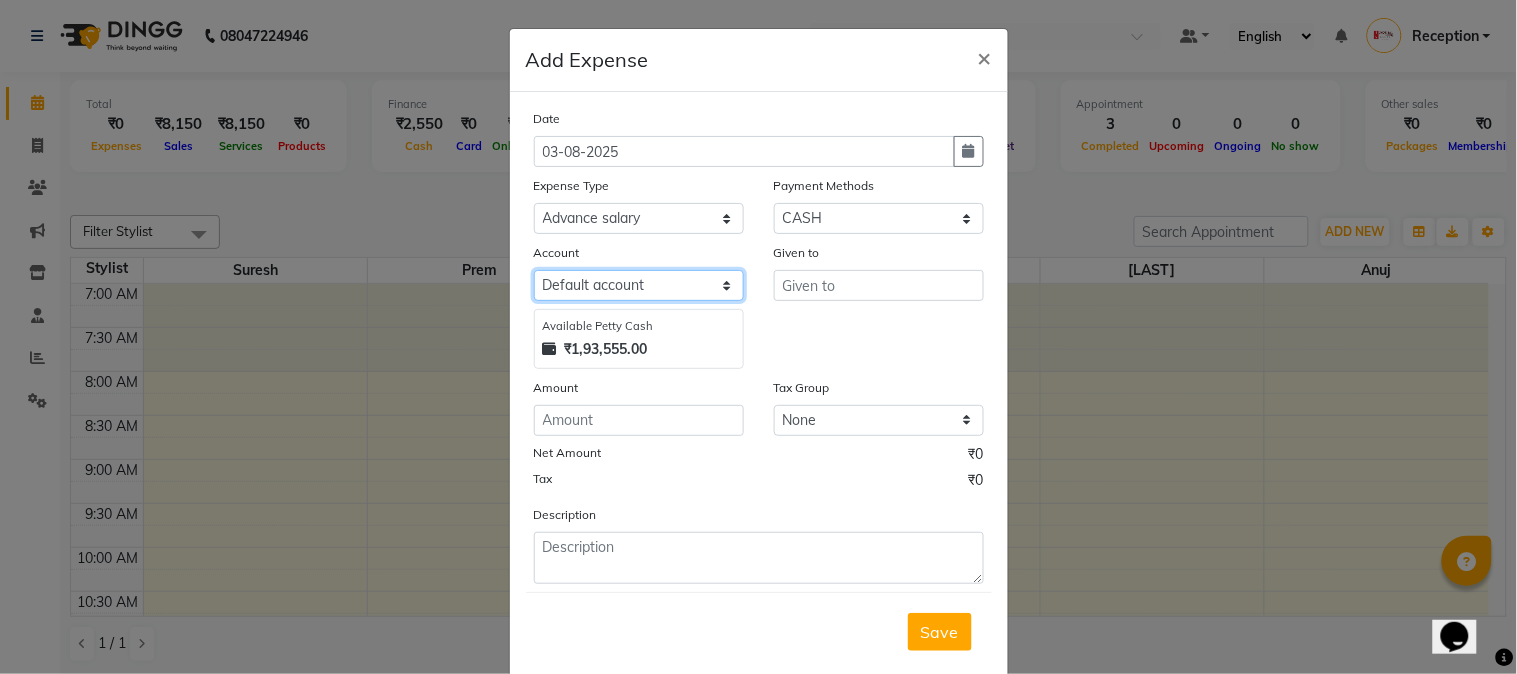 click on "Select Default account Petty cash" 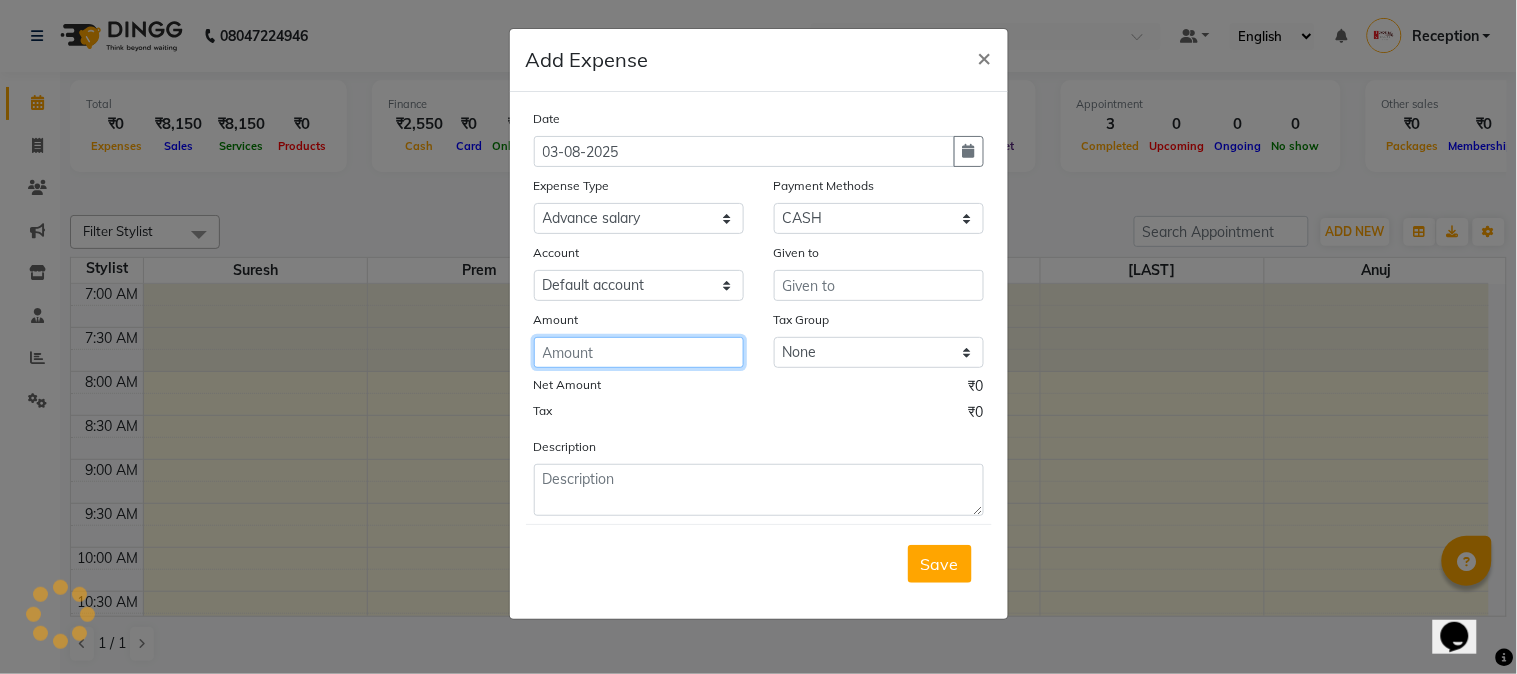 click 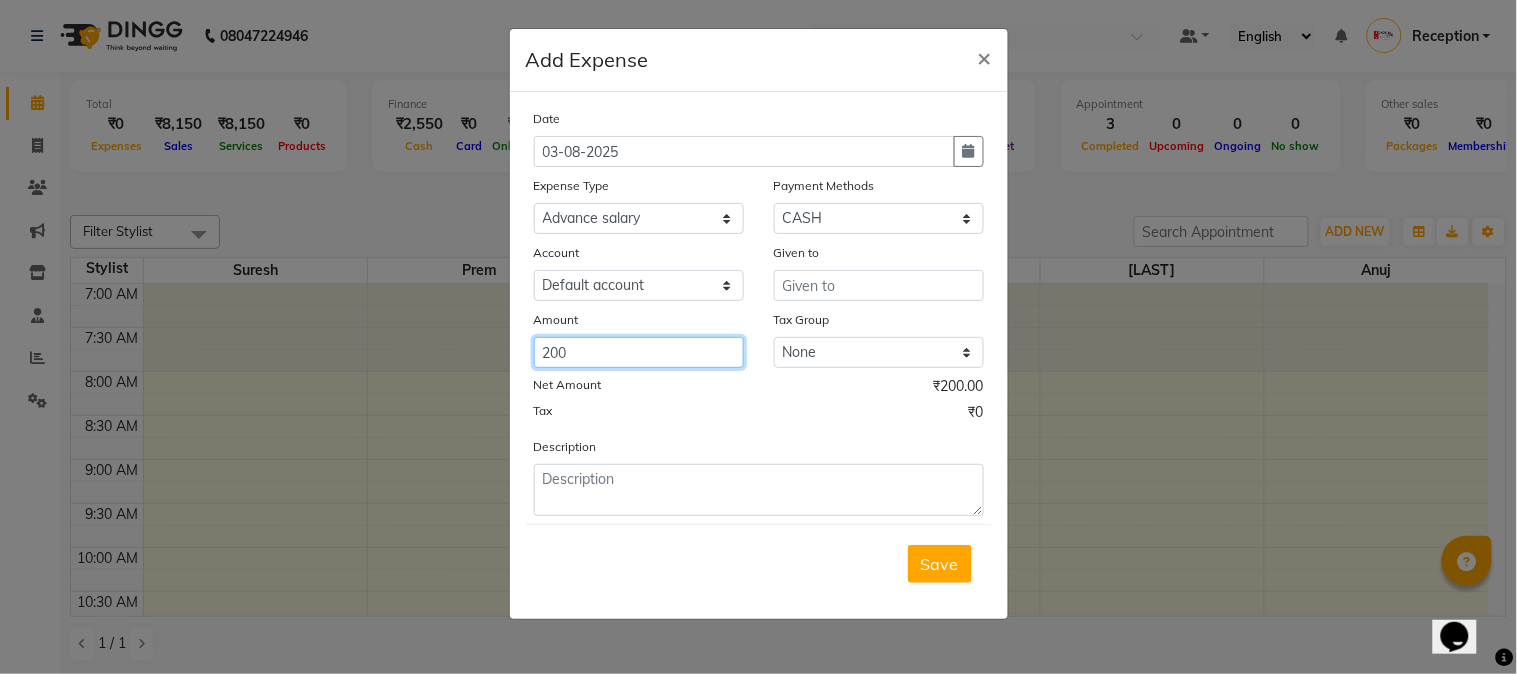 type on "200" 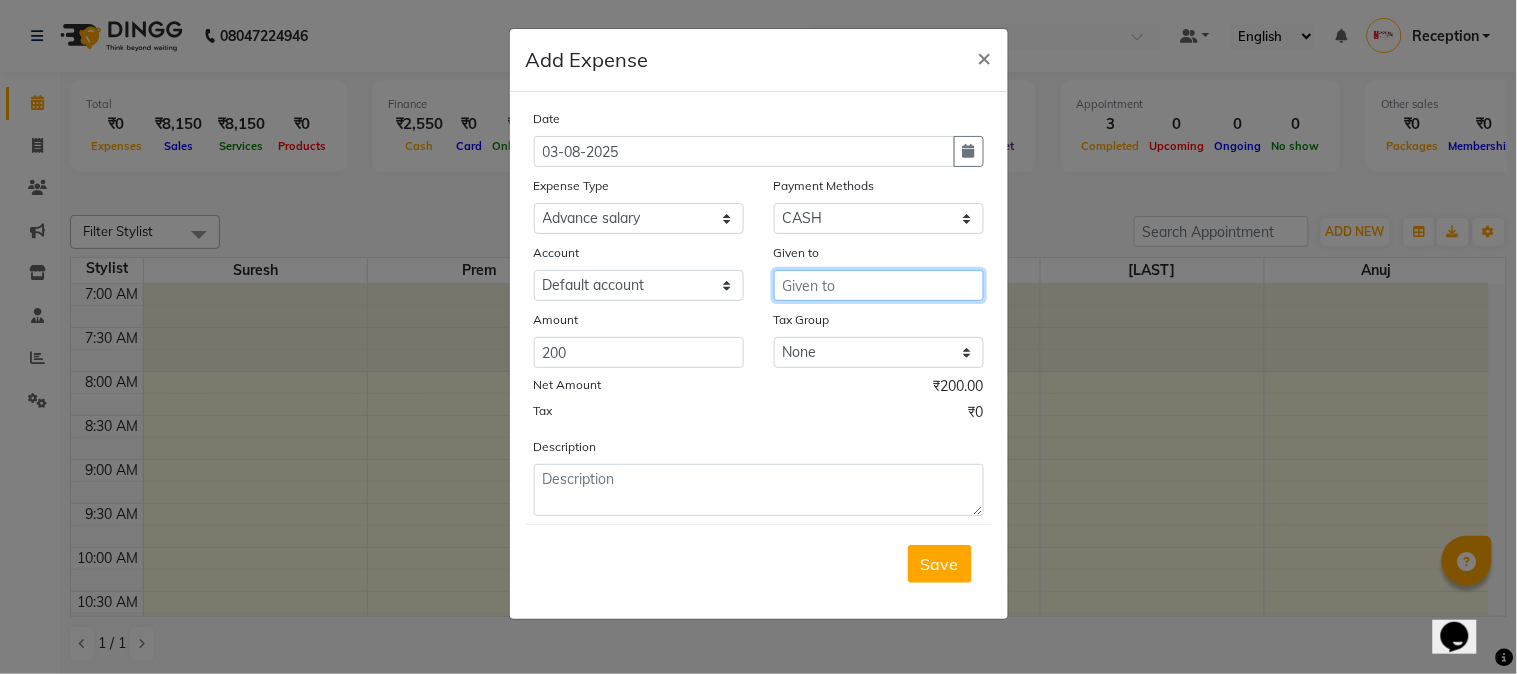 click at bounding box center [879, 285] 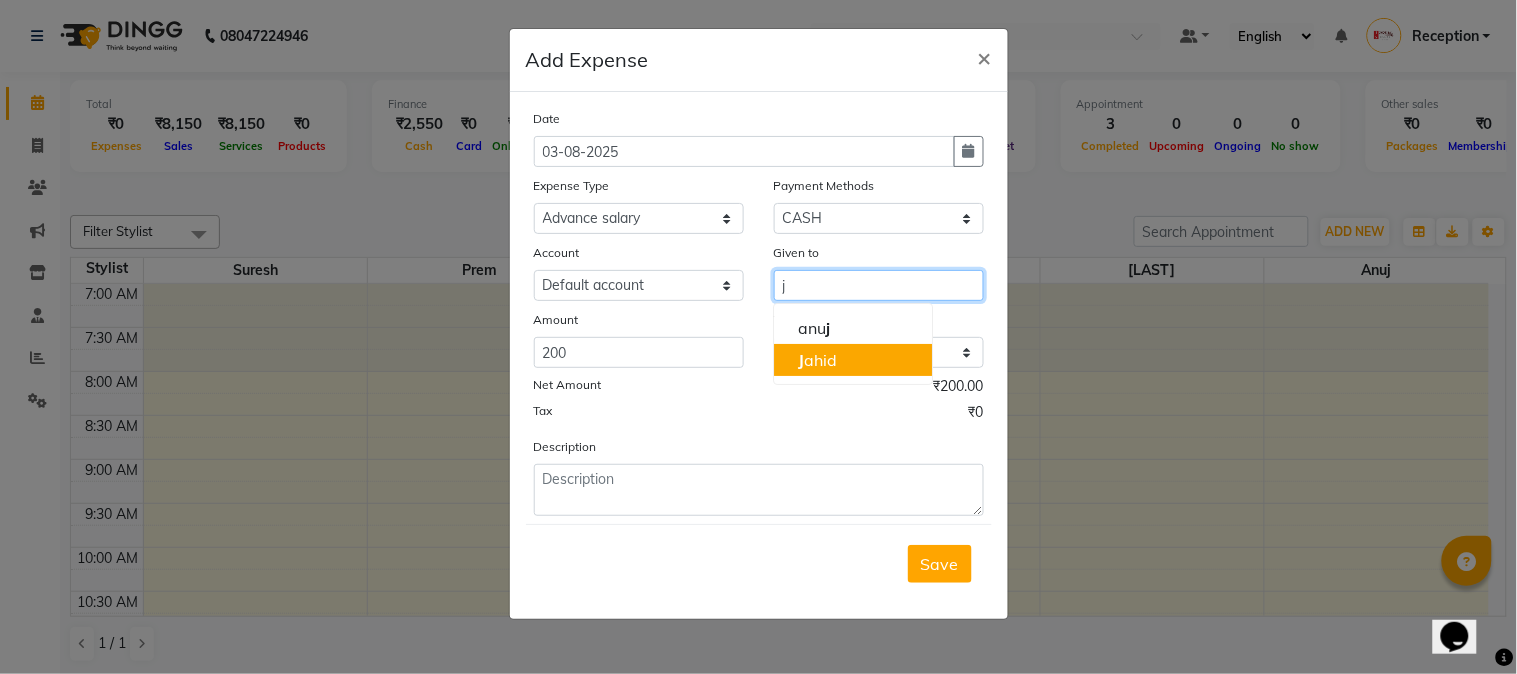 click on "[FIRST]" at bounding box center (817, 360) 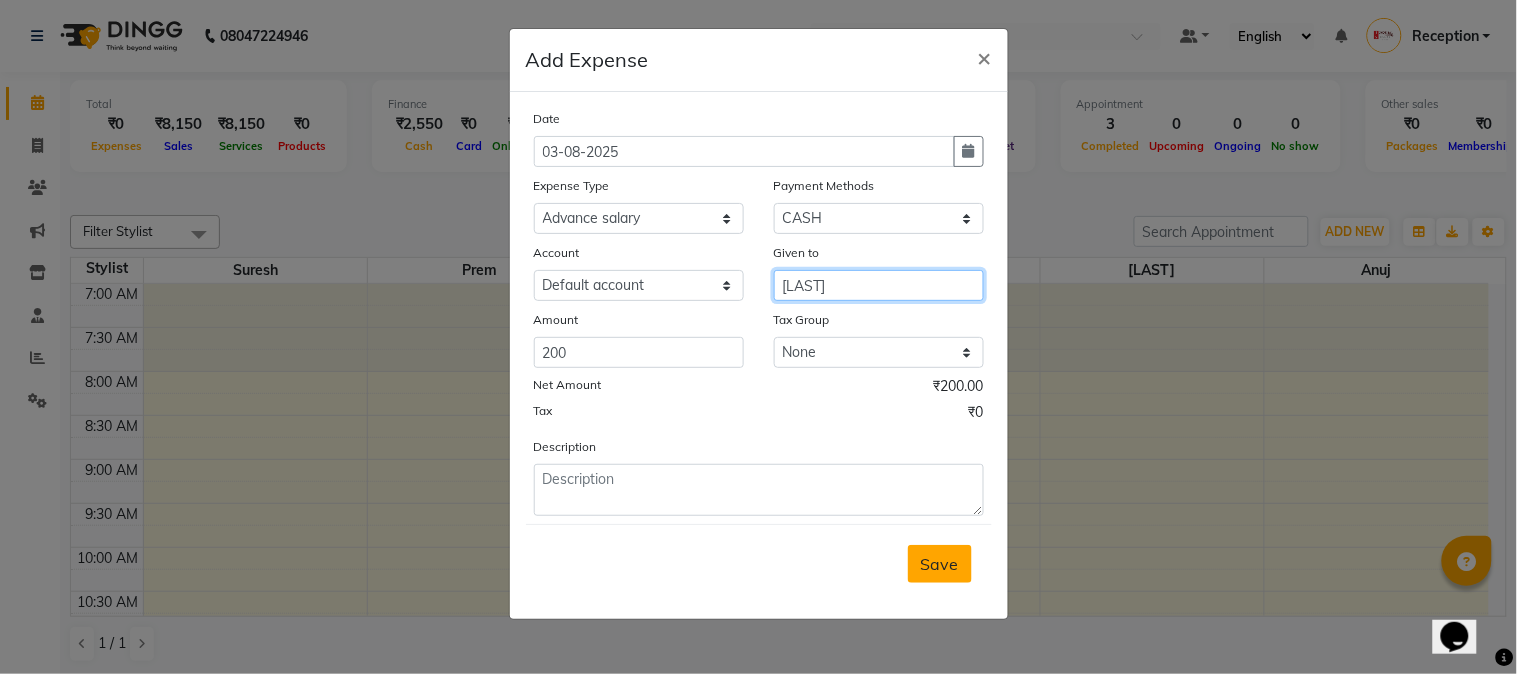 type on "[LAST]" 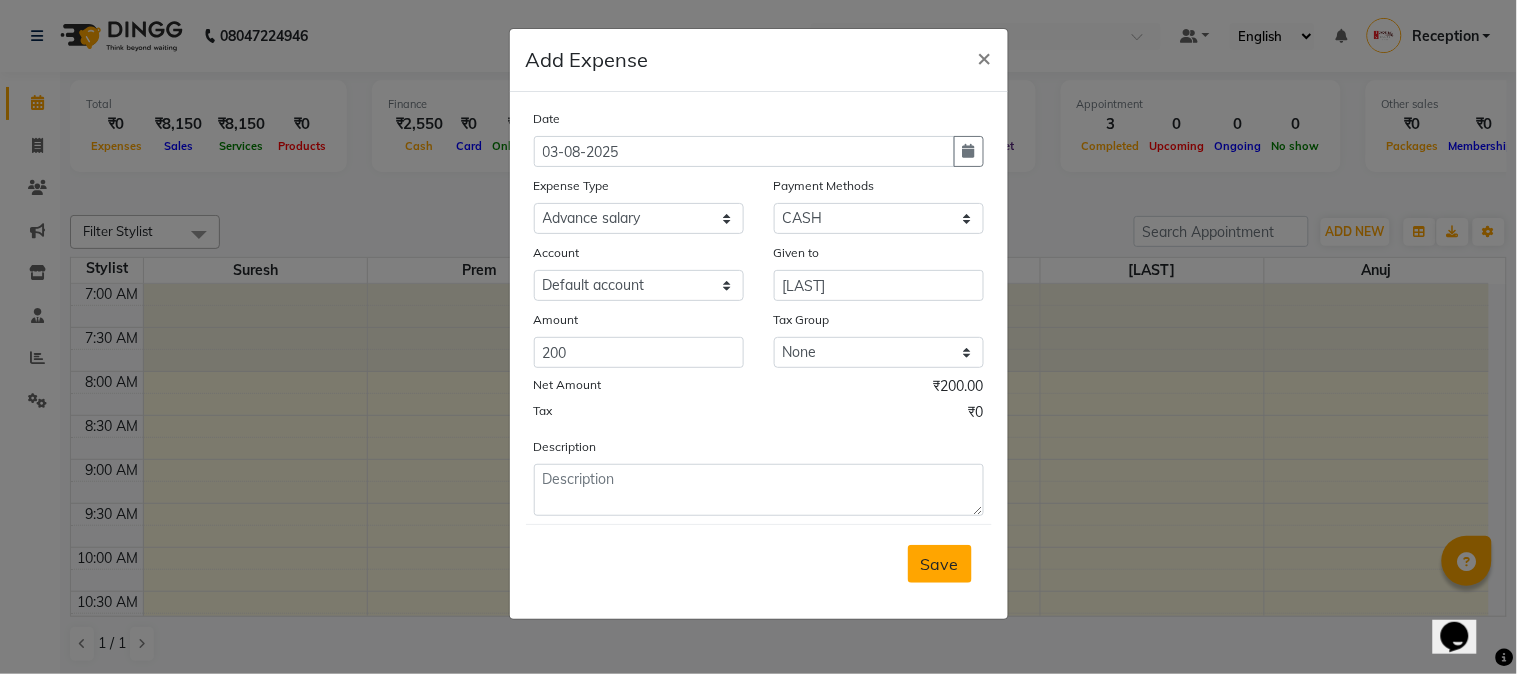 click on "Save" at bounding box center (940, 564) 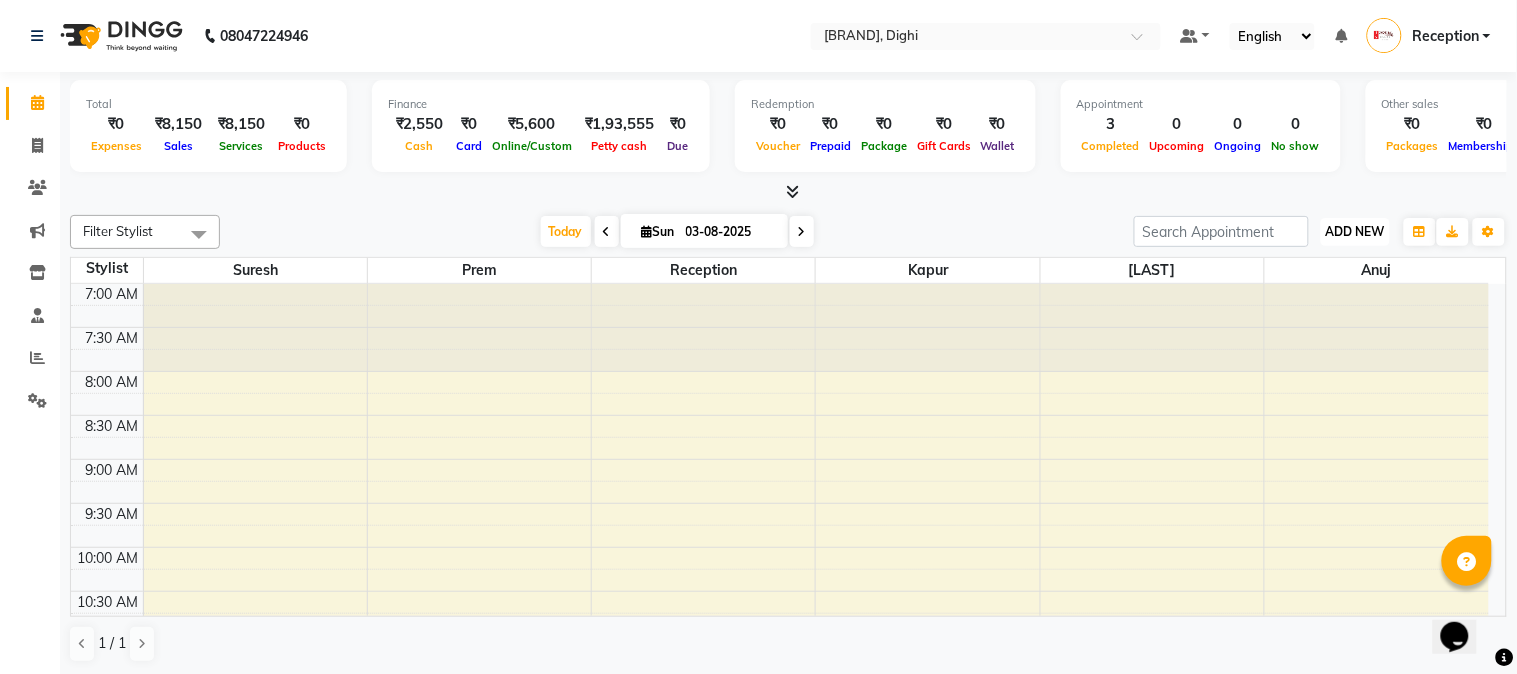 click on "ADD NEW Toggle Dropdown" at bounding box center (1355, 232) 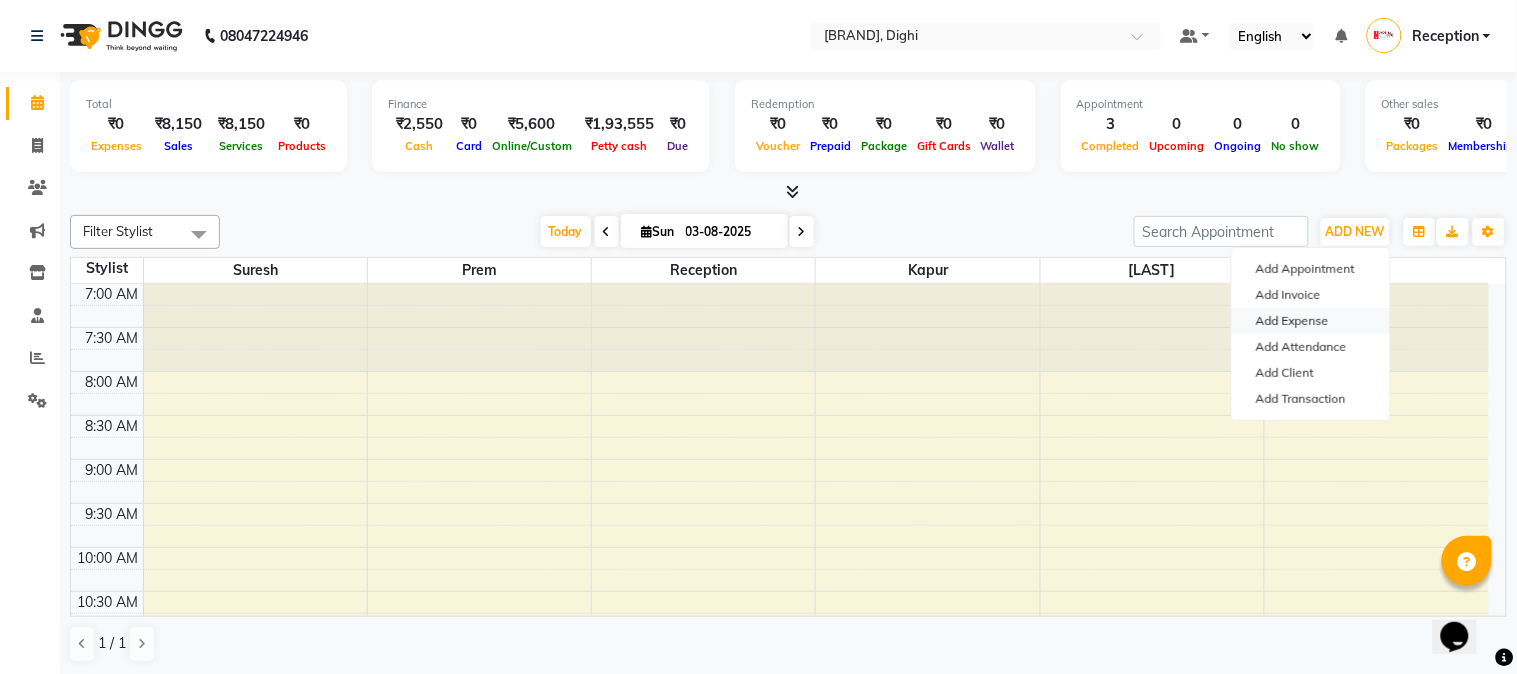 click on "Add Expense" at bounding box center [1311, 321] 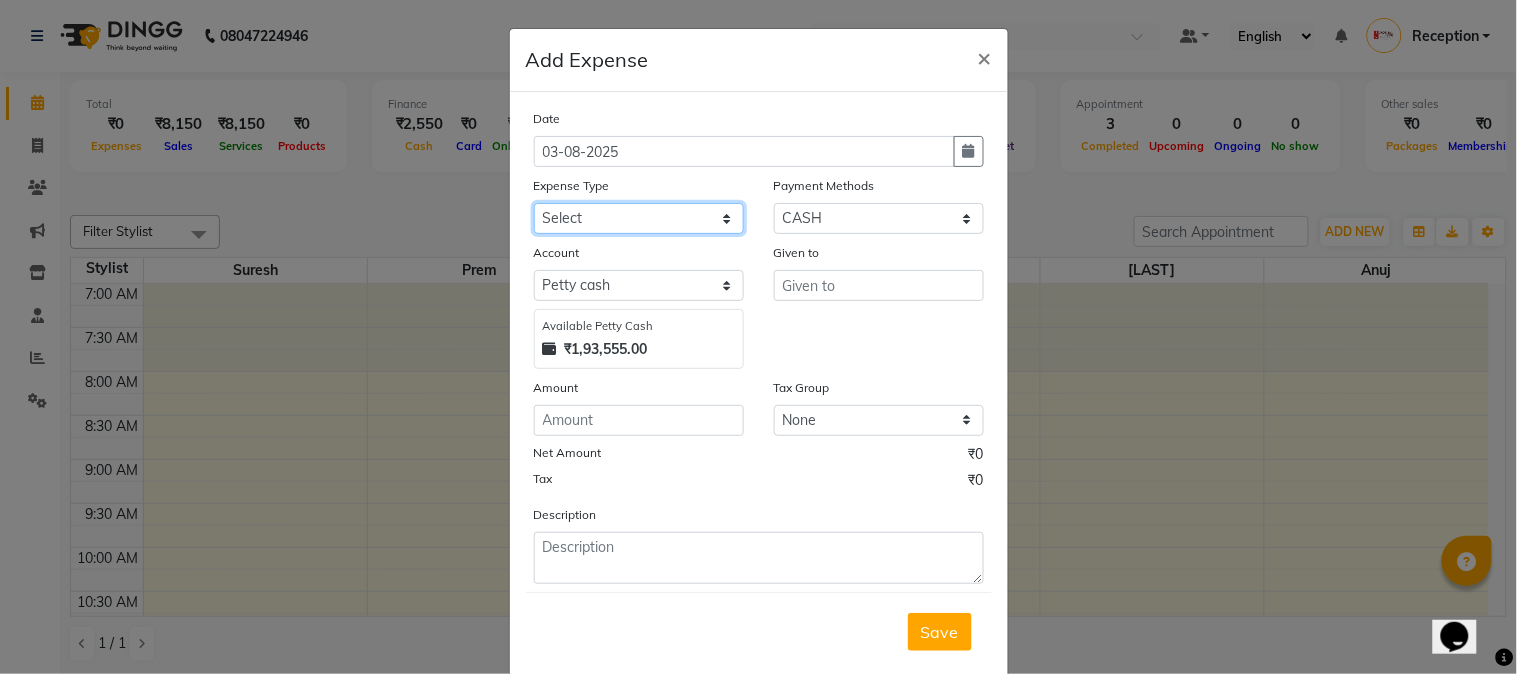 click on "Select Advance salary Advance salary ajaj Bank charges Car maintenance  Cash transfer to bank Cash transfer to hub Client Snacks Clinical charges Equipment Fuel Govt fee home Incentive Insurance International purchase Loan Repayment Maintenance Marketing Miscellaneous MRA Other Over times Pantry Product Rent Salary shop shop Staff Snacks Tax Tea & Refreshment TIP Utilities Wifi recharge" 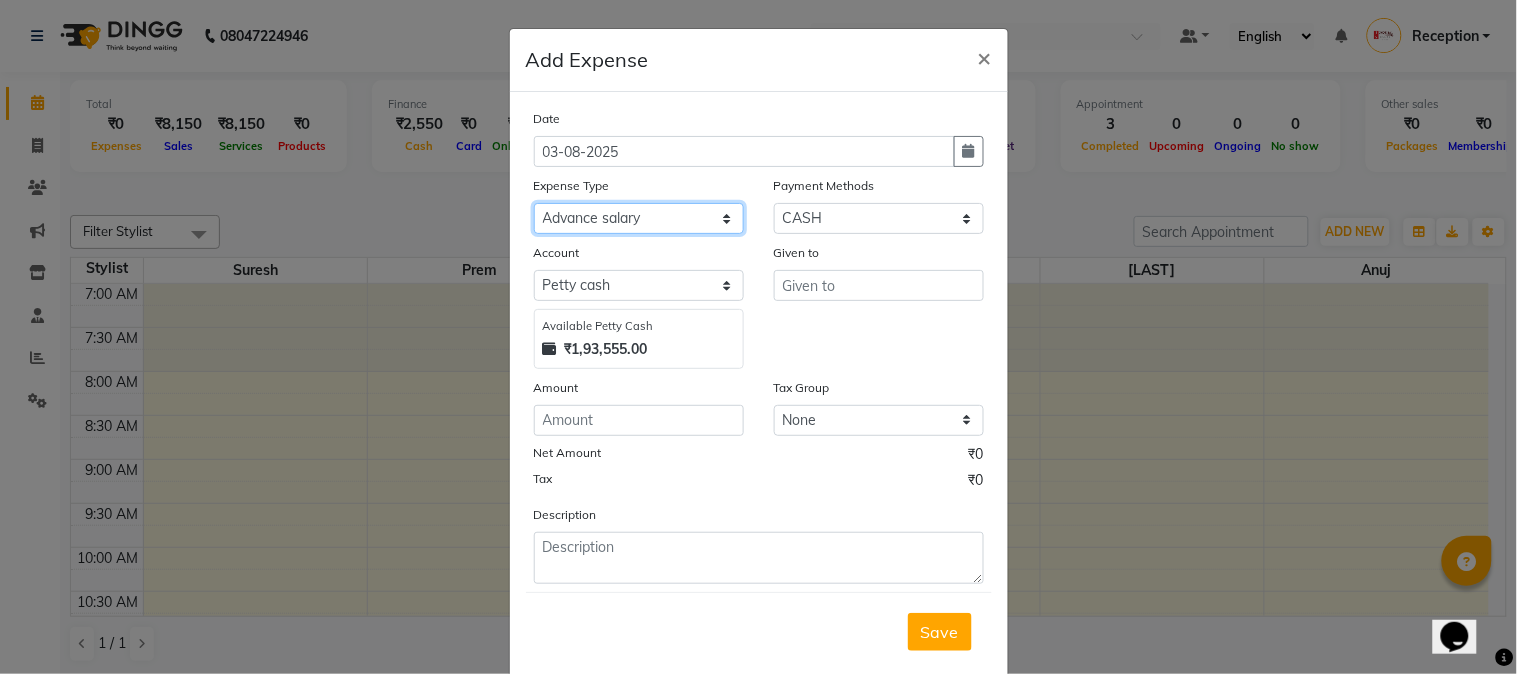 click on "Select Advance salary Advance salary ajaj Bank charges Car maintenance  Cash transfer to bank Cash transfer to hub Client Snacks Clinical charges Equipment Fuel Govt fee home Incentive Insurance International purchase Loan Repayment Maintenance Marketing Miscellaneous MRA Other Over times Pantry Product Rent Salary shop shop Staff Snacks Tax Tea & Refreshment TIP Utilities Wifi recharge" 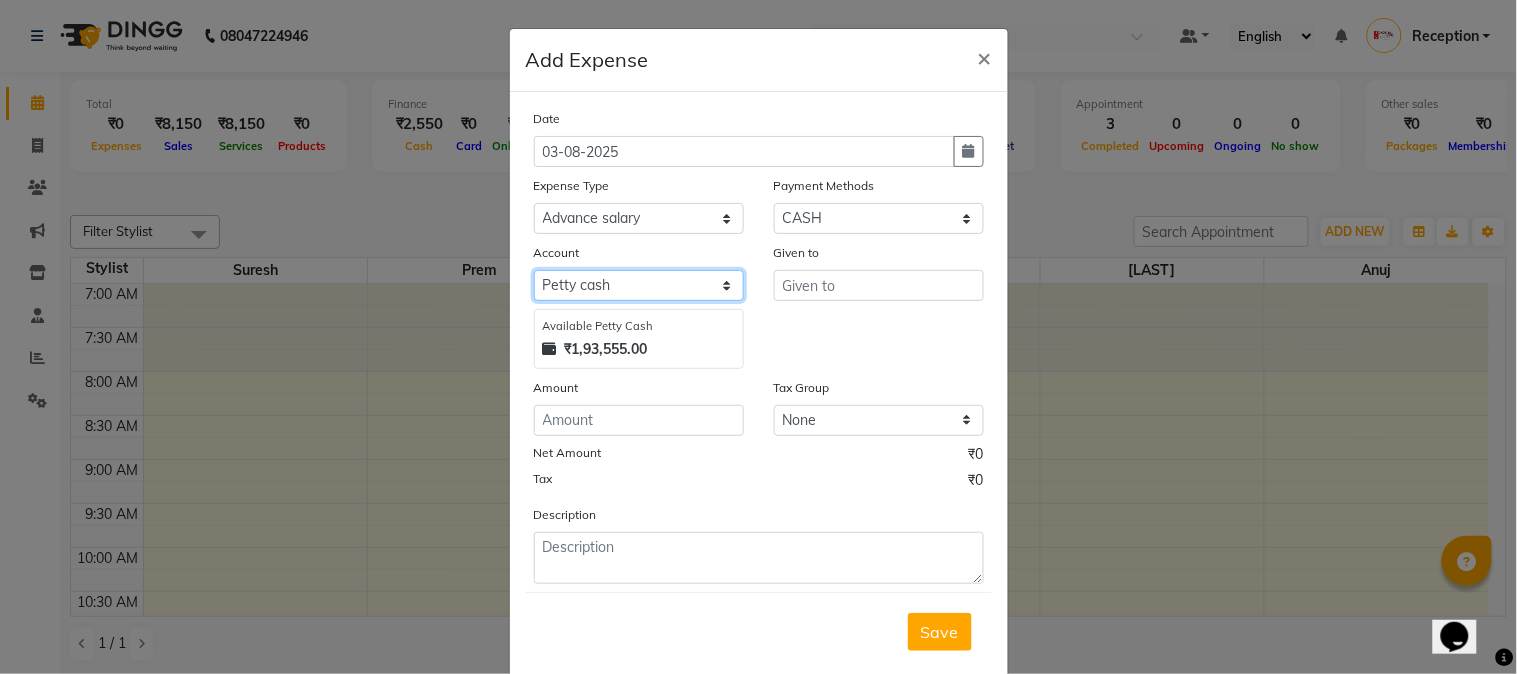 click on "Select Default account Petty cash" 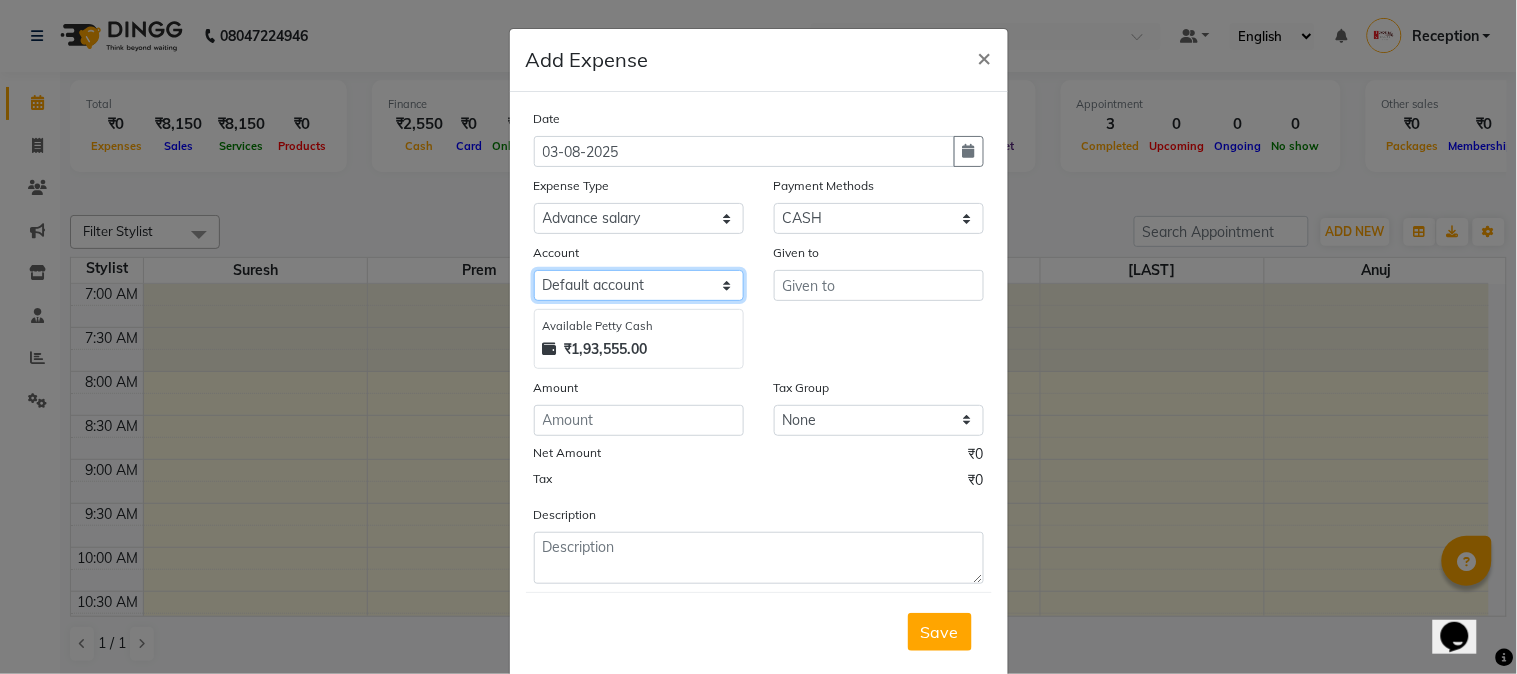 click on "Select Default account Petty cash" 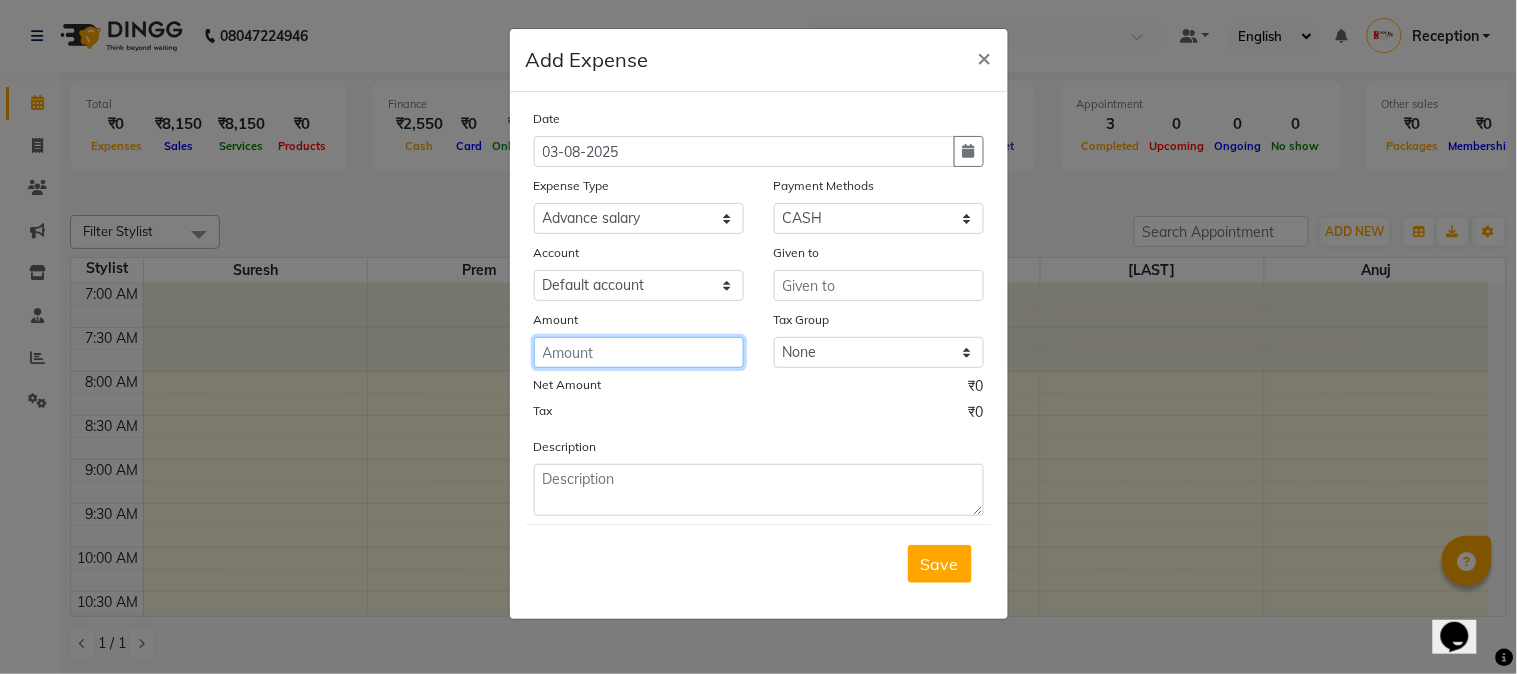 click 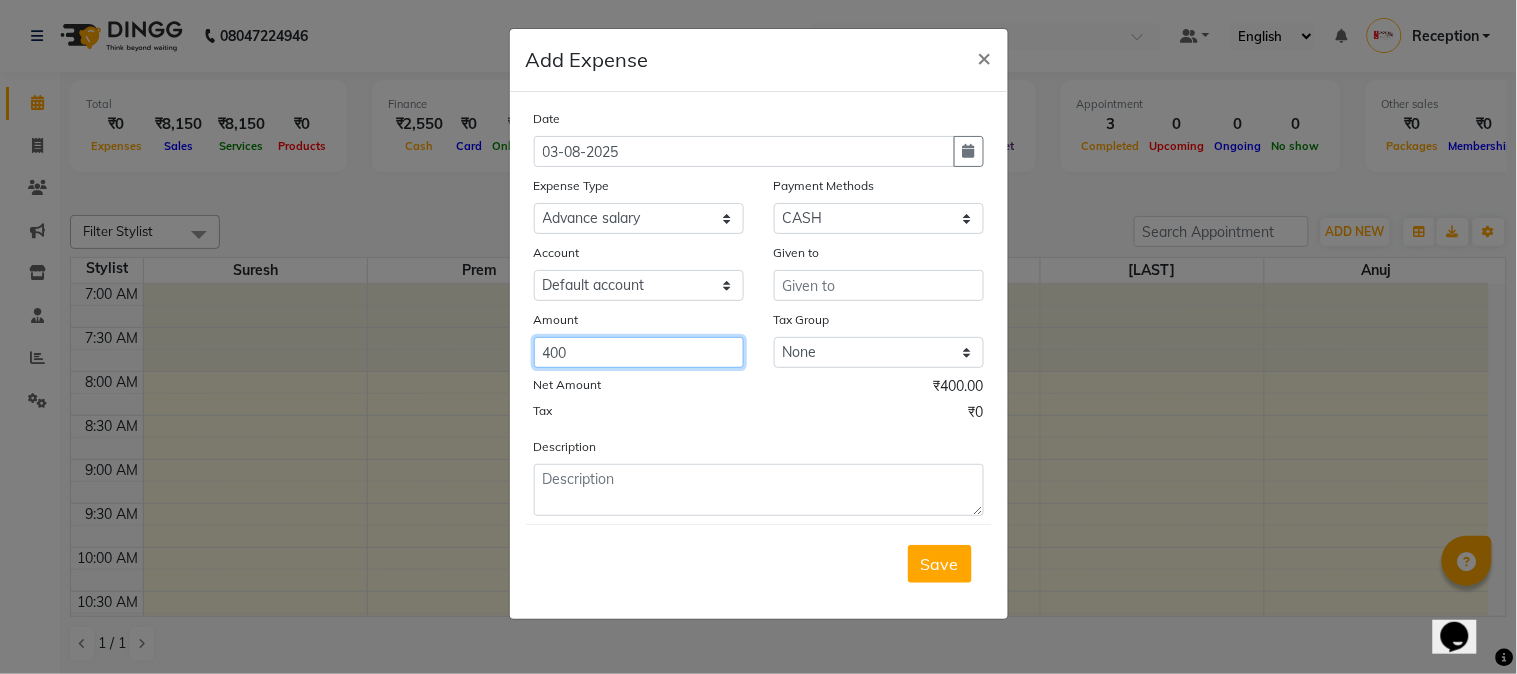 type on "400" 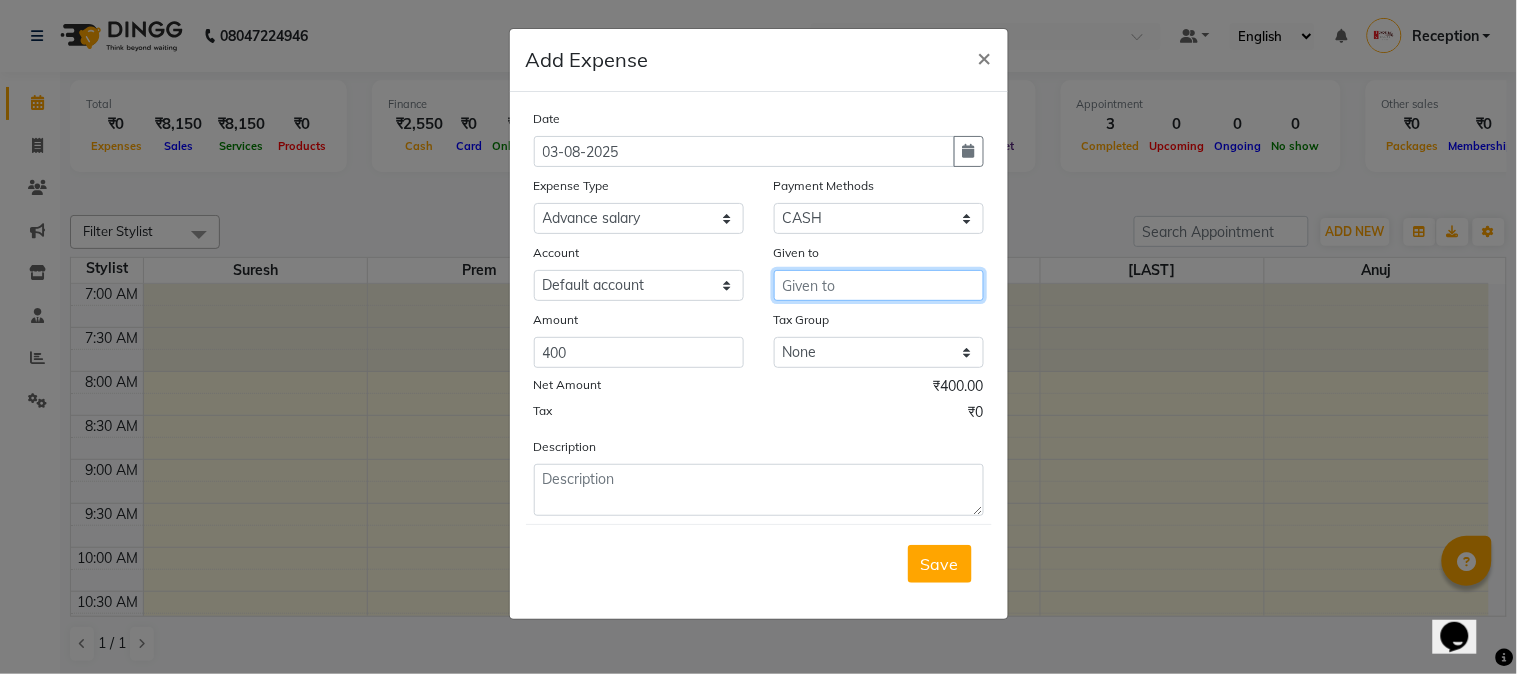 click at bounding box center [879, 285] 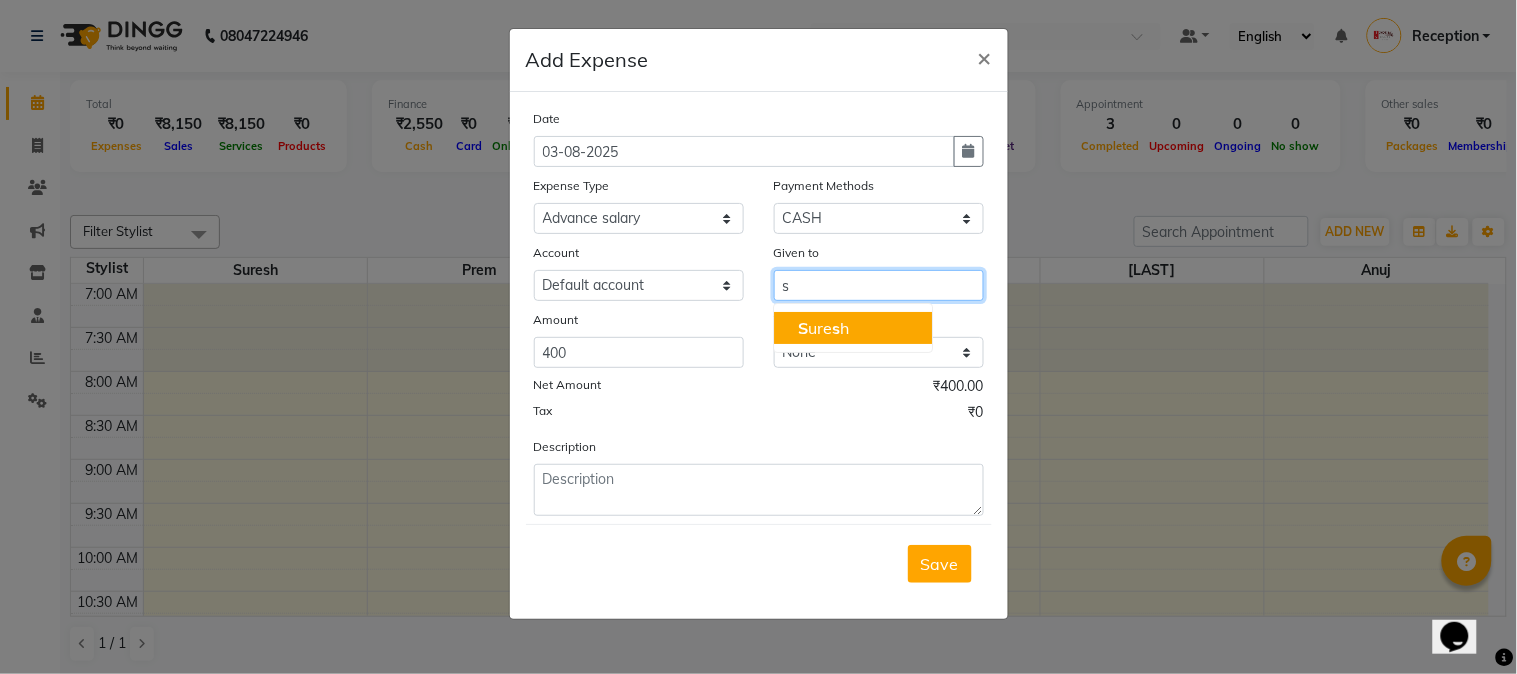 click on "[FIRST] [LAST]" at bounding box center (823, 328) 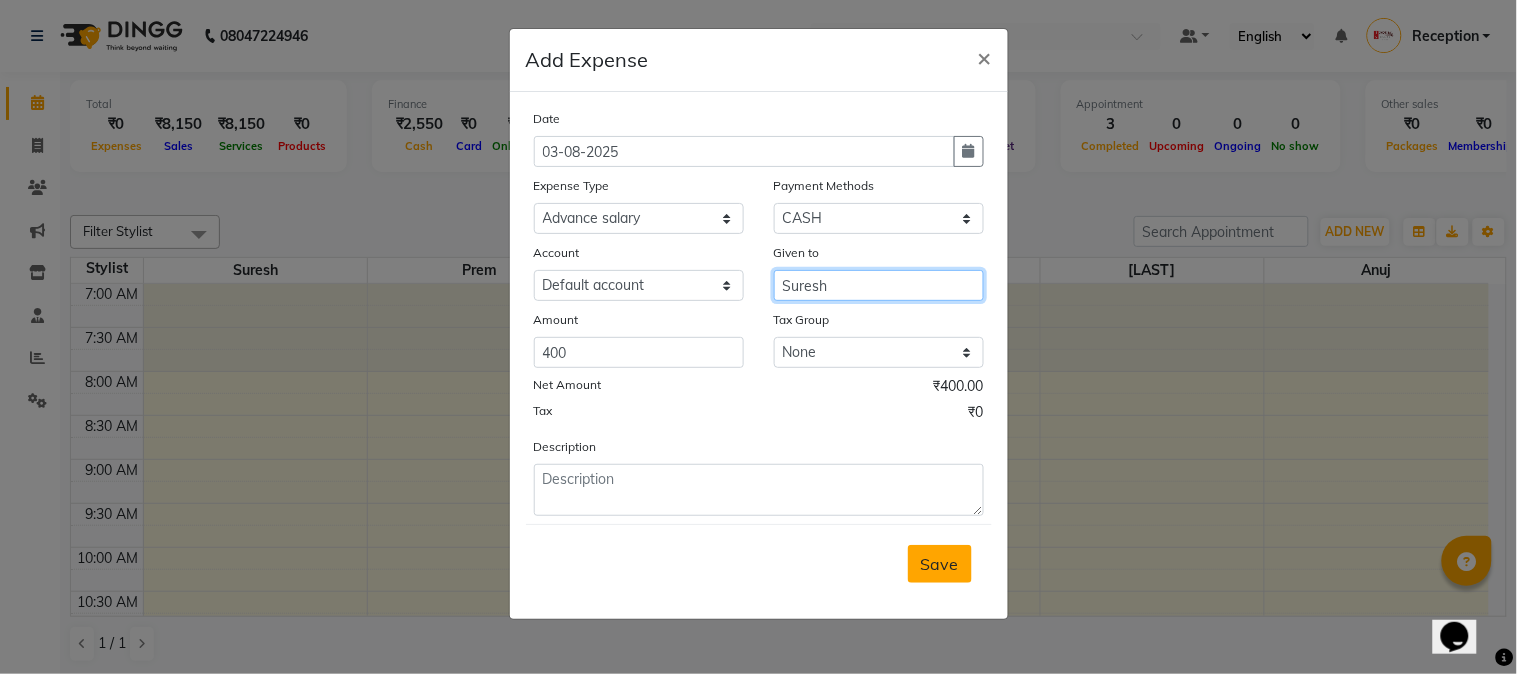 type on "Suresh" 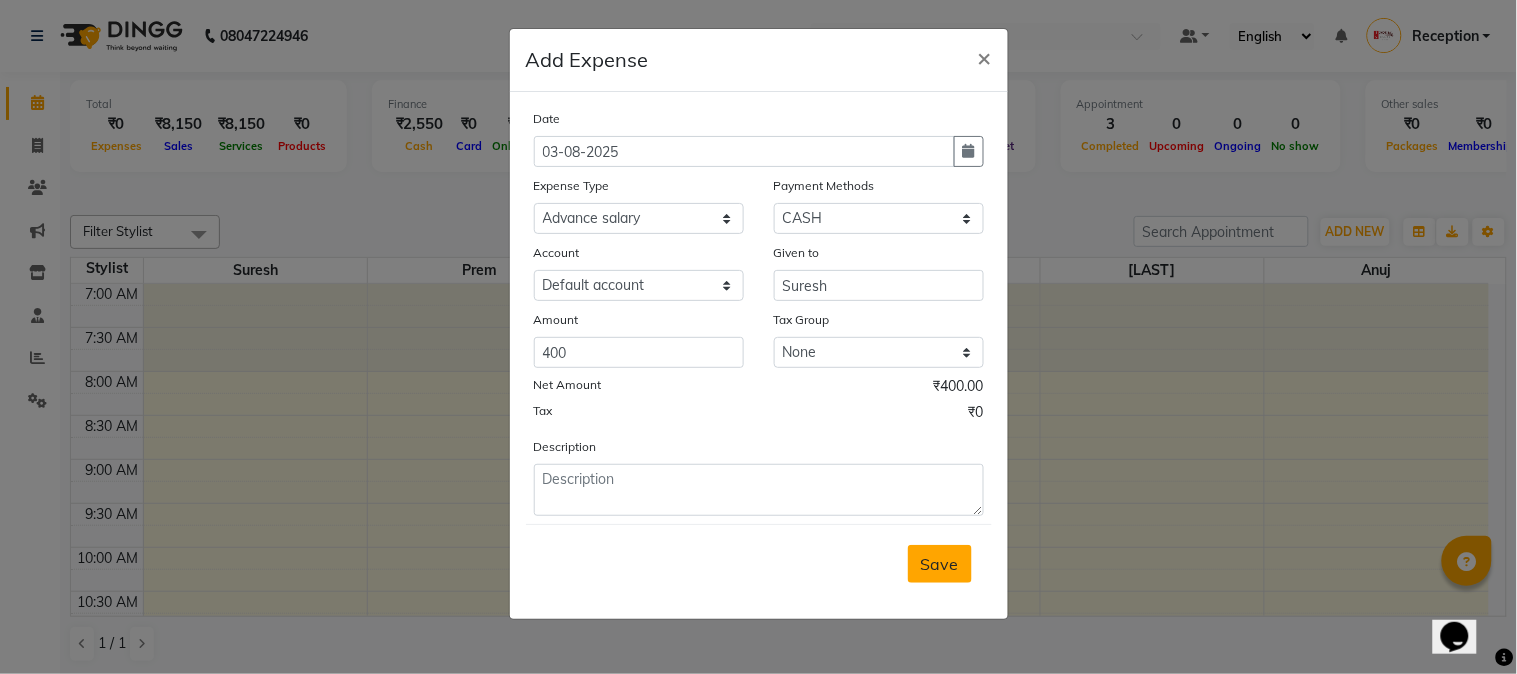 click on "Save" at bounding box center (940, 564) 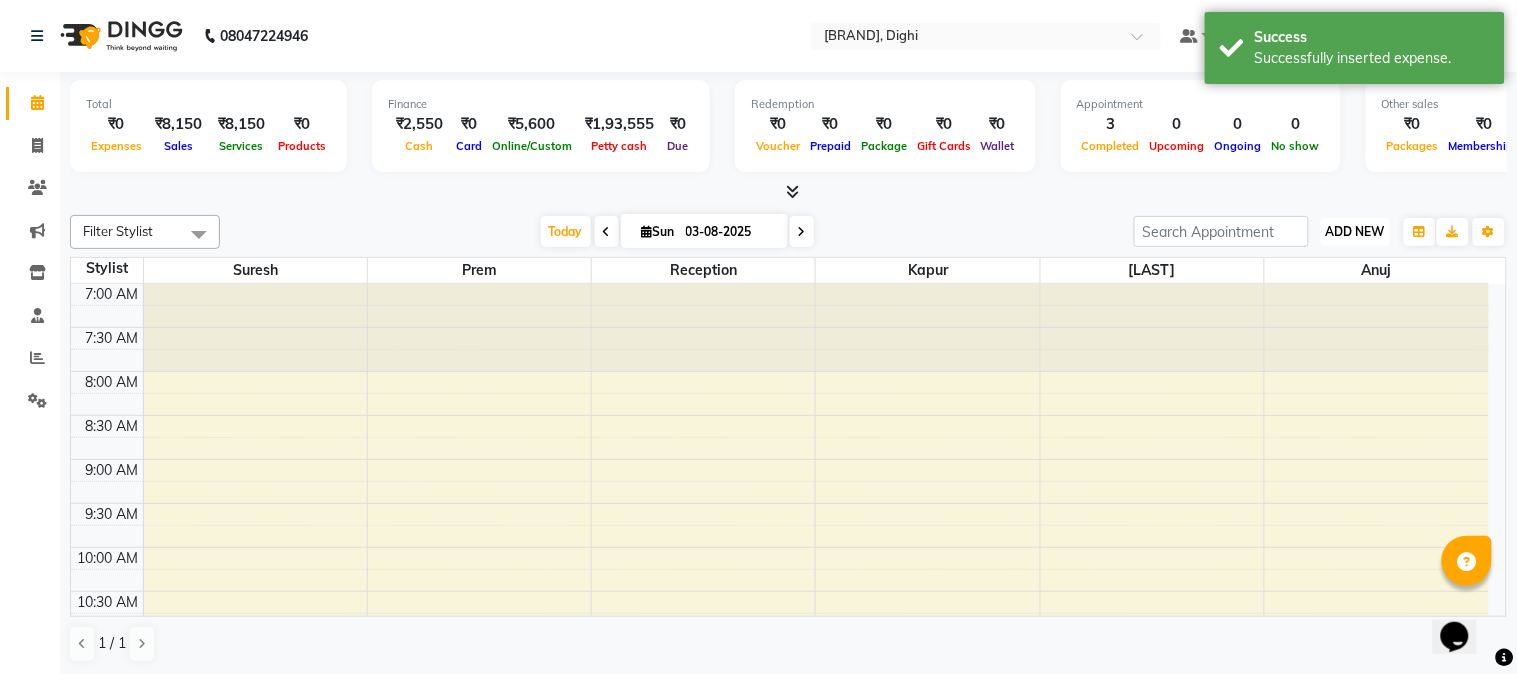 click on "ADD NEW Toggle Dropdown" at bounding box center (1355, 232) 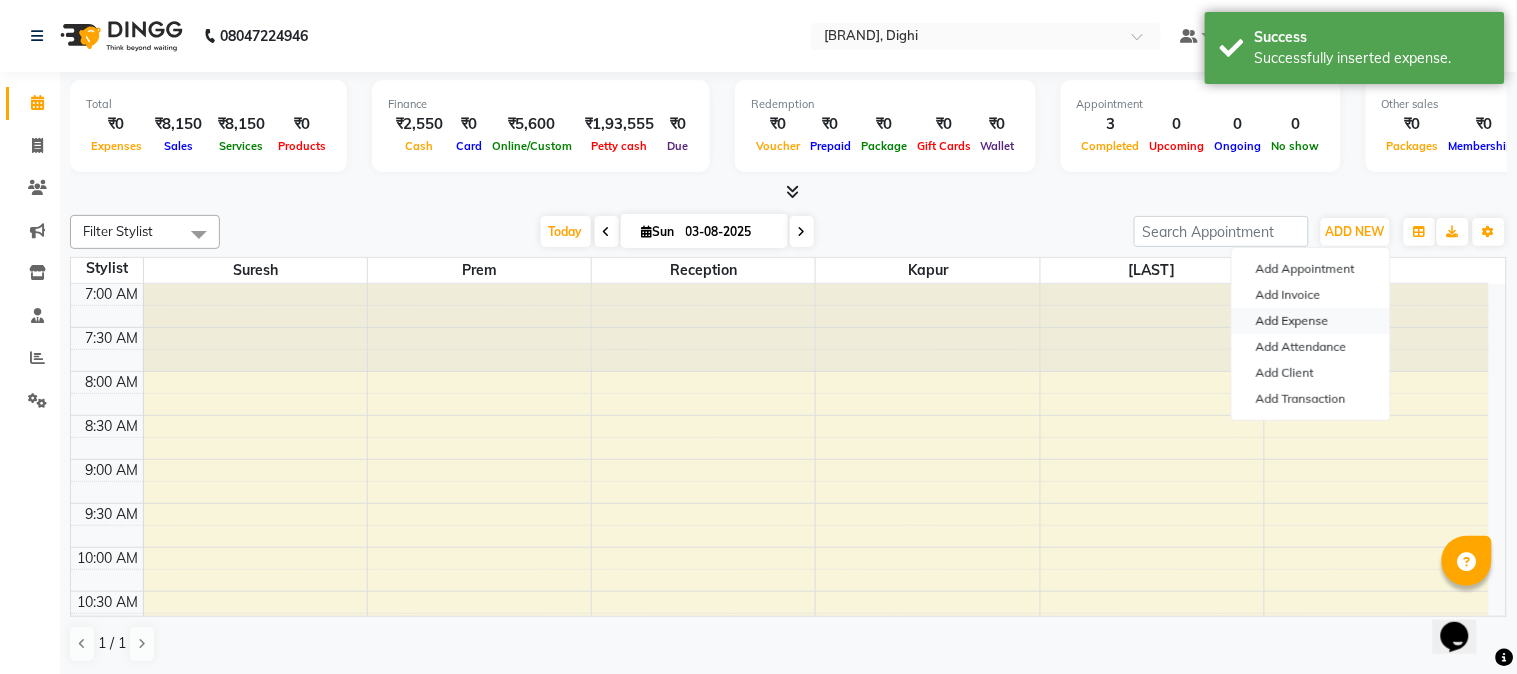 click on "Add Expense" at bounding box center (1311, 321) 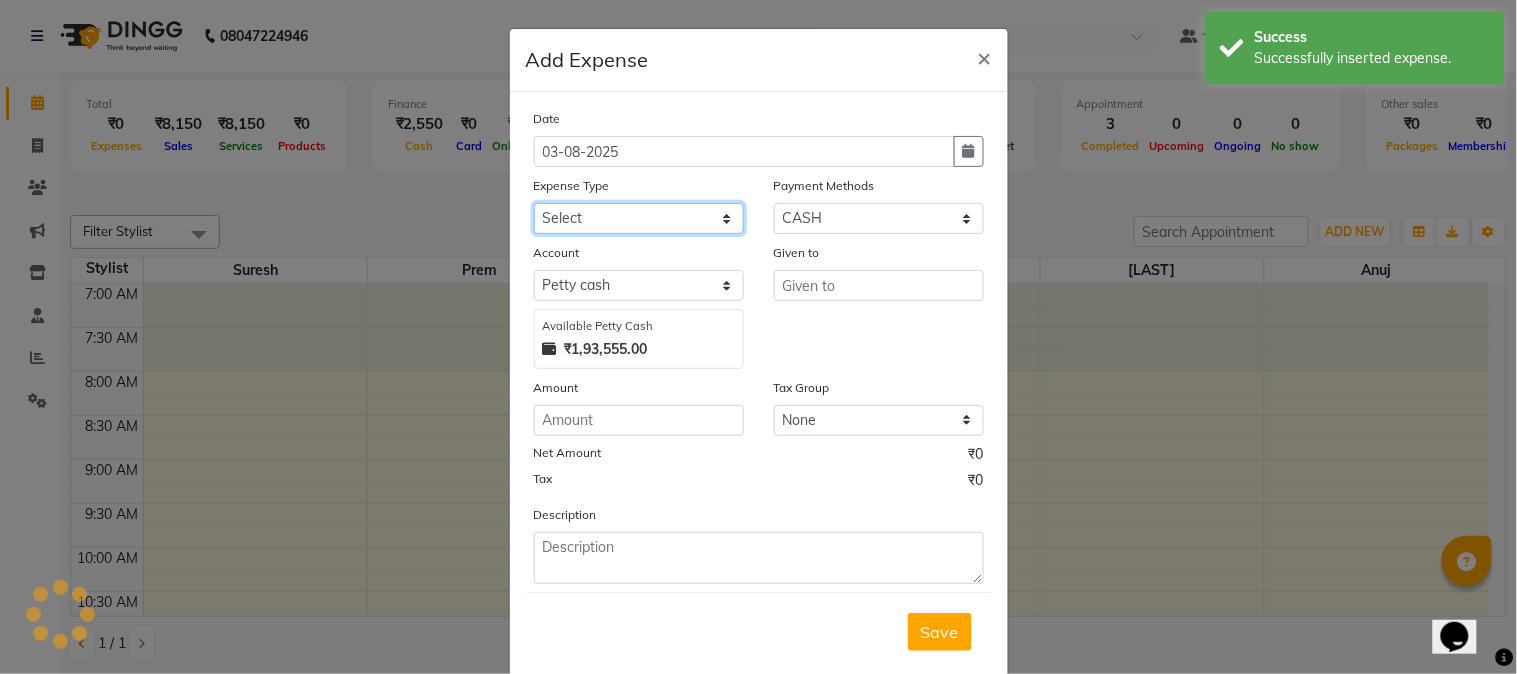 click on "Select Advance salary Advance salary ajaj Bank charges Car maintenance  Cash transfer to bank Cash transfer to hub Client Snacks Clinical charges Equipment Fuel Govt fee home Incentive Insurance International purchase Loan Repayment Maintenance Marketing Miscellaneous MRA Other Over times Pantry Product Rent Salary shop shop Staff Snacks Tax Tea & Refreshment TIP Utilities Wifi recharge" 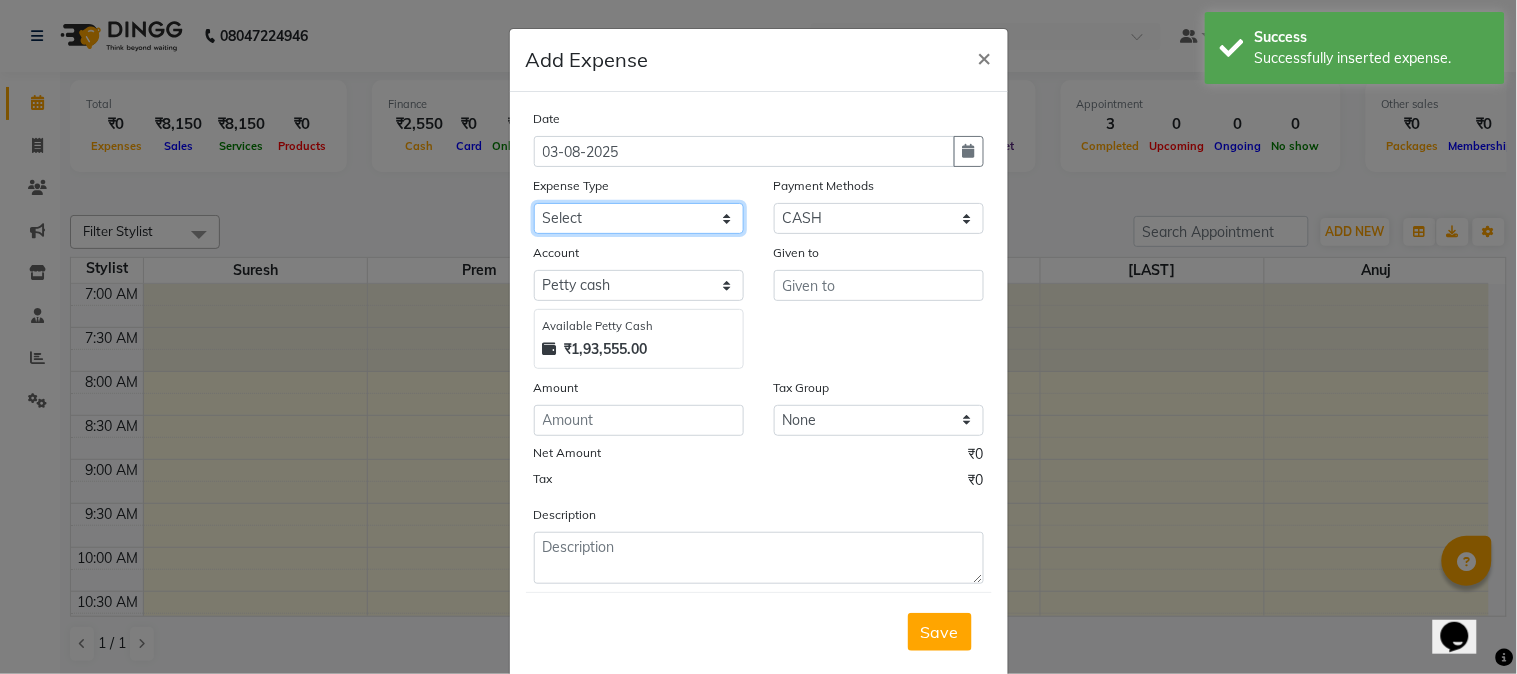 select on "18043" 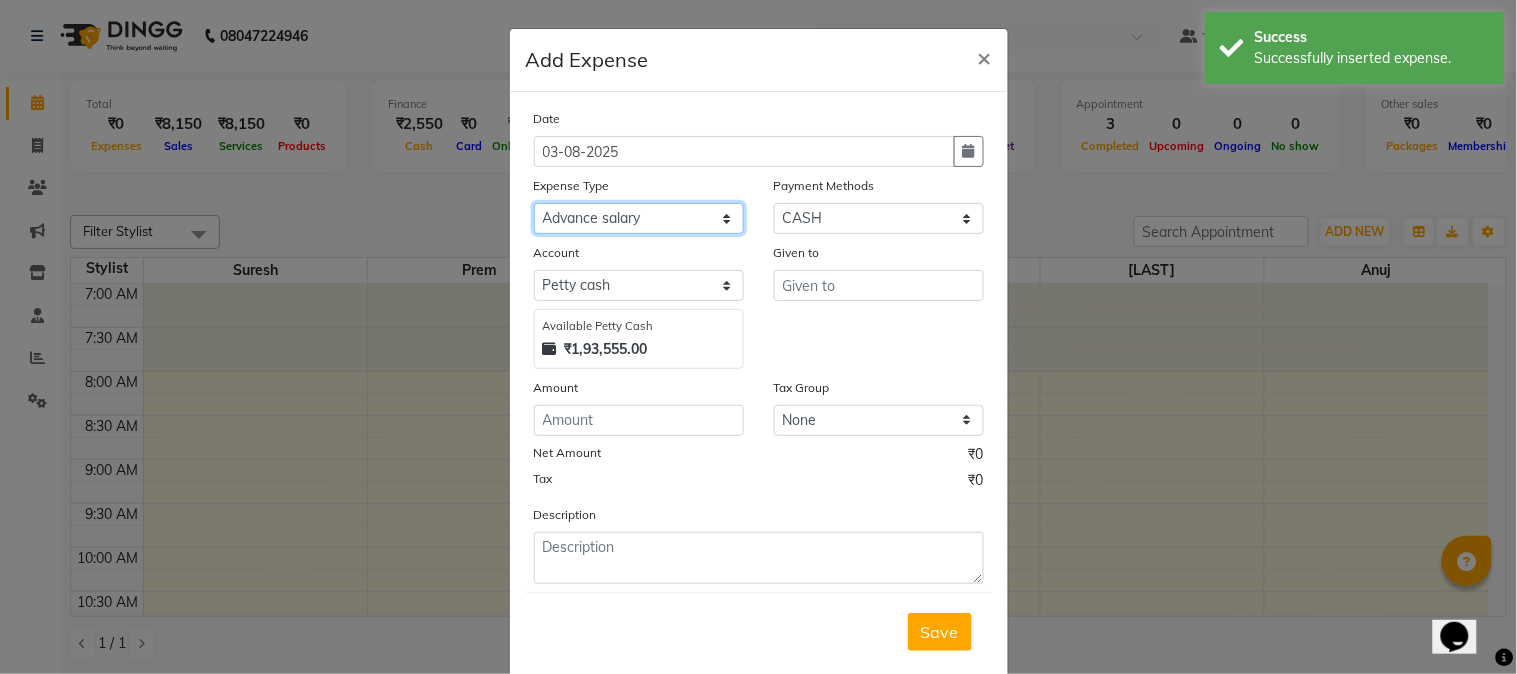 click on "Select Advance salary Advance salary ajaj Bank charges Car maintenance  Cash transfer to bank Cash transfer to hub Client Snacks Clinical charges Equipment Fuel Govt fee home Incentive Insurance International purchase Loan Repayment Maintenance Marketing Miscellaneous MRA Other Over times Pantry Product Rent Salary shop shop Staff Snacks Tax Tea & Refreshment TIP Utilities Wifi recharge" 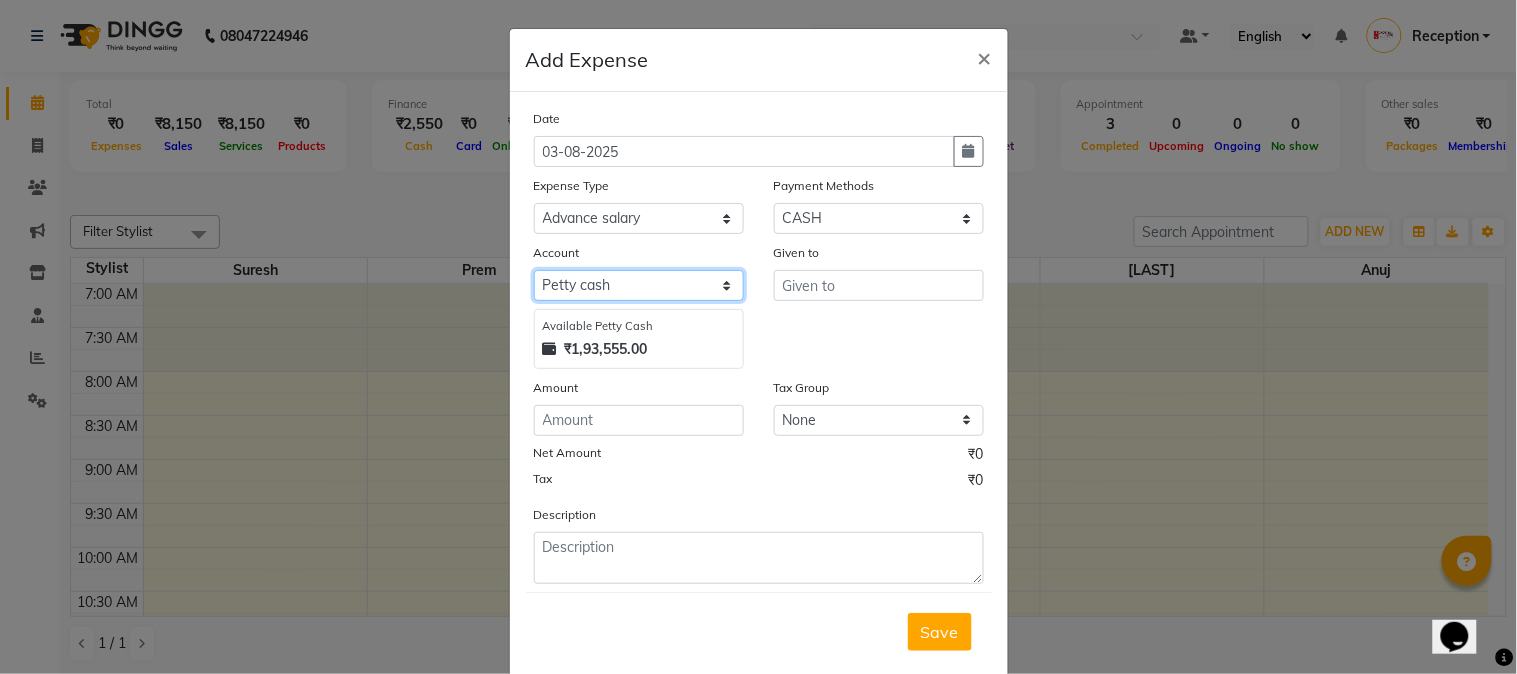 click on "Select Default account Petty cash" 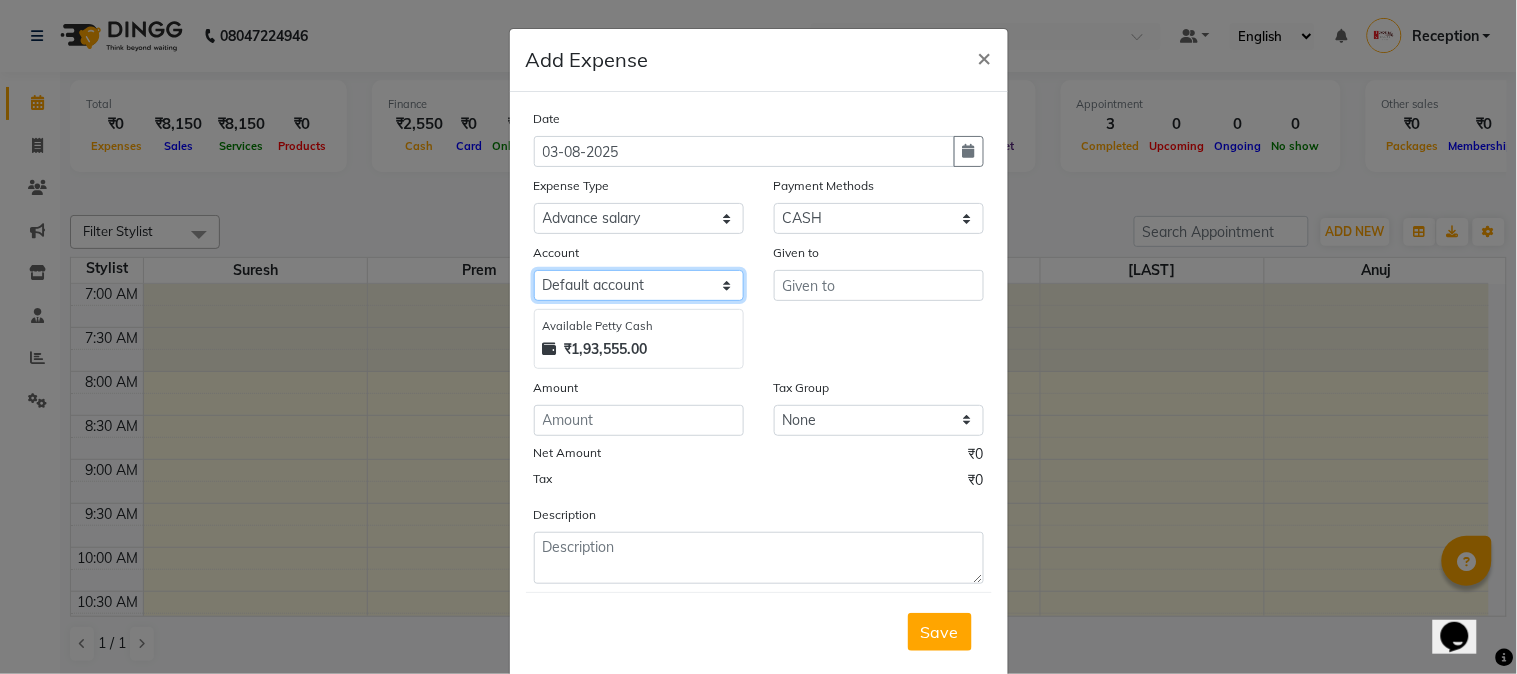 click on "Select Default account Petty cash" 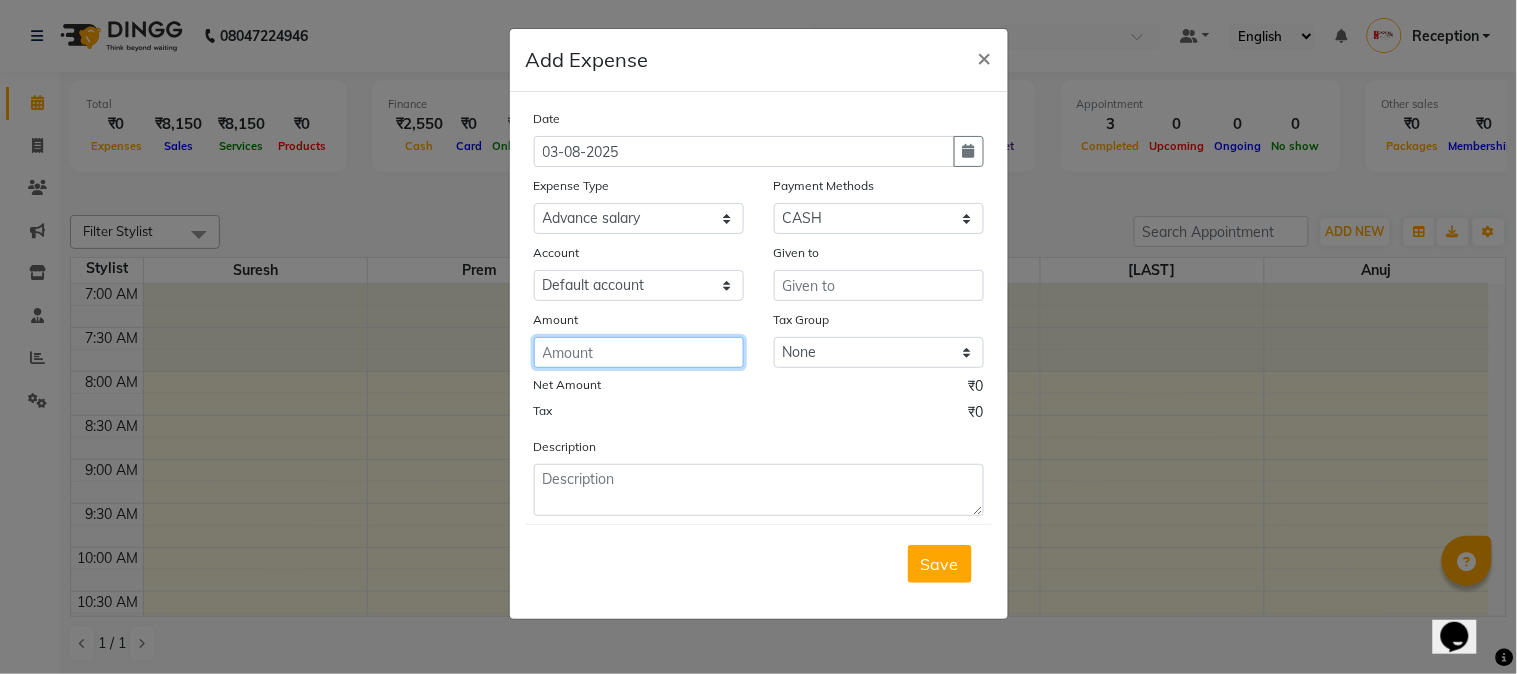click 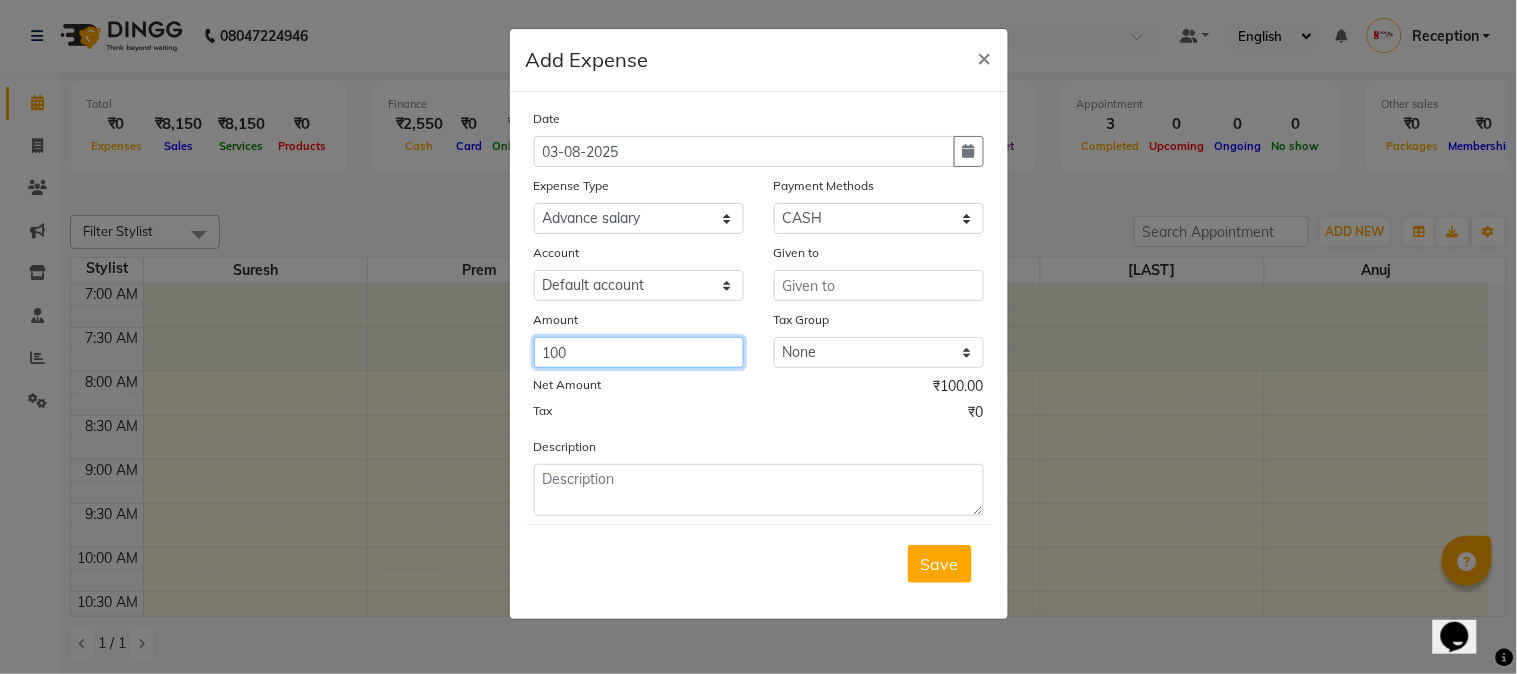 type on "100" 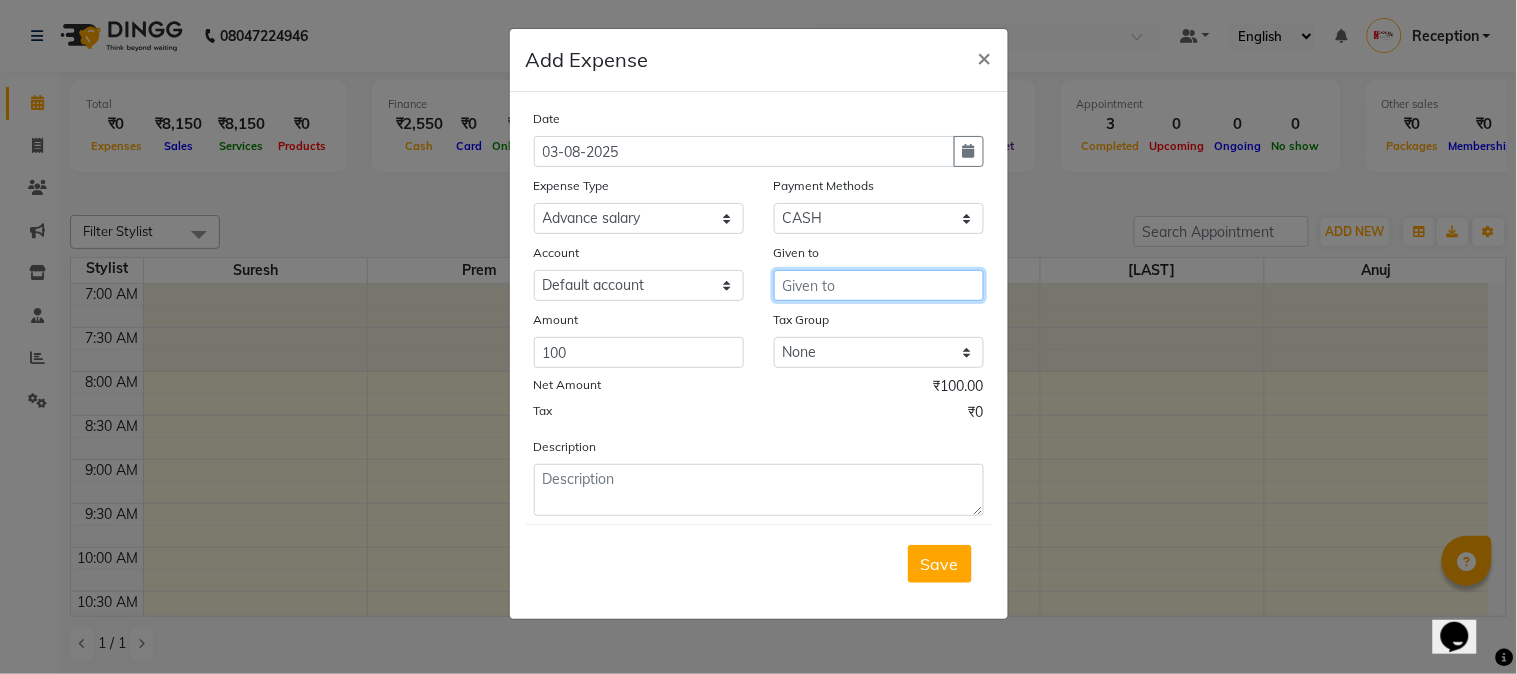 click at bounding box center (879, 285) 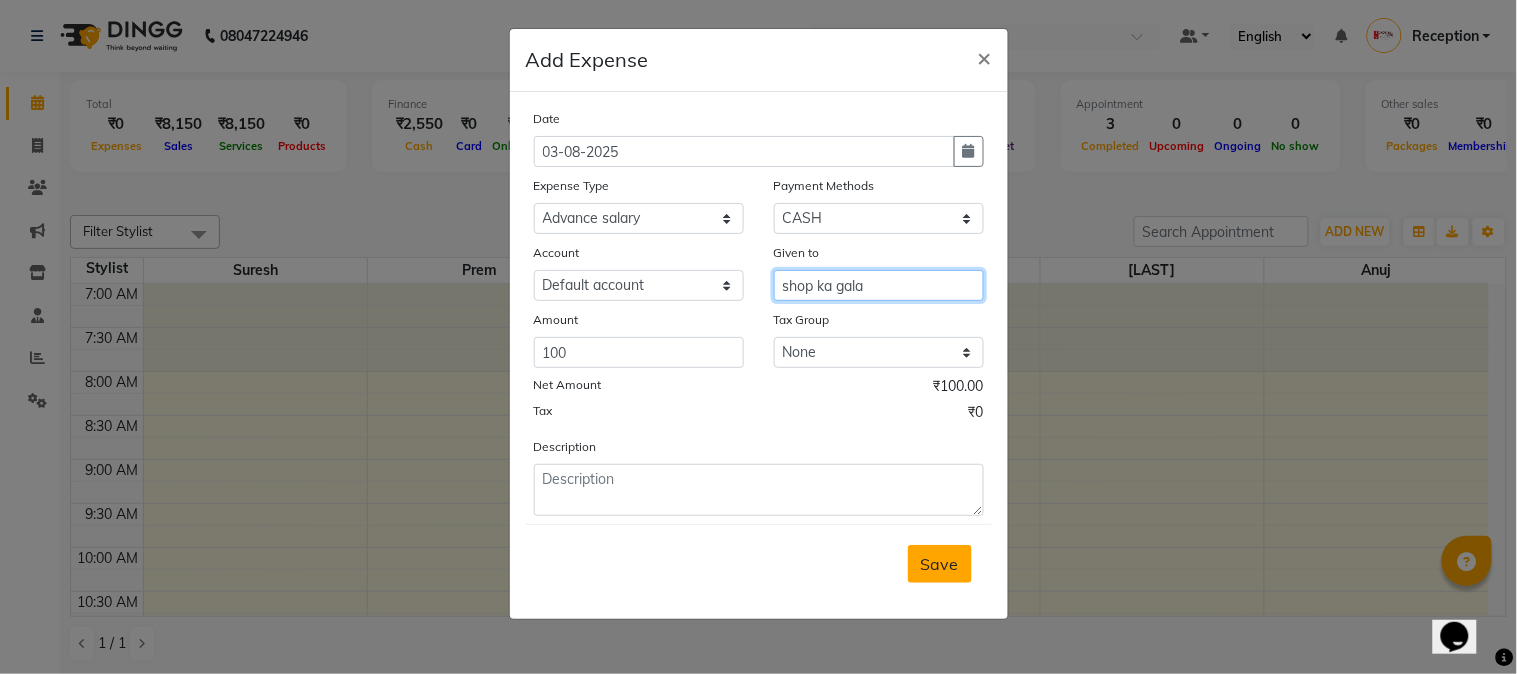 type on "shop ka gala" 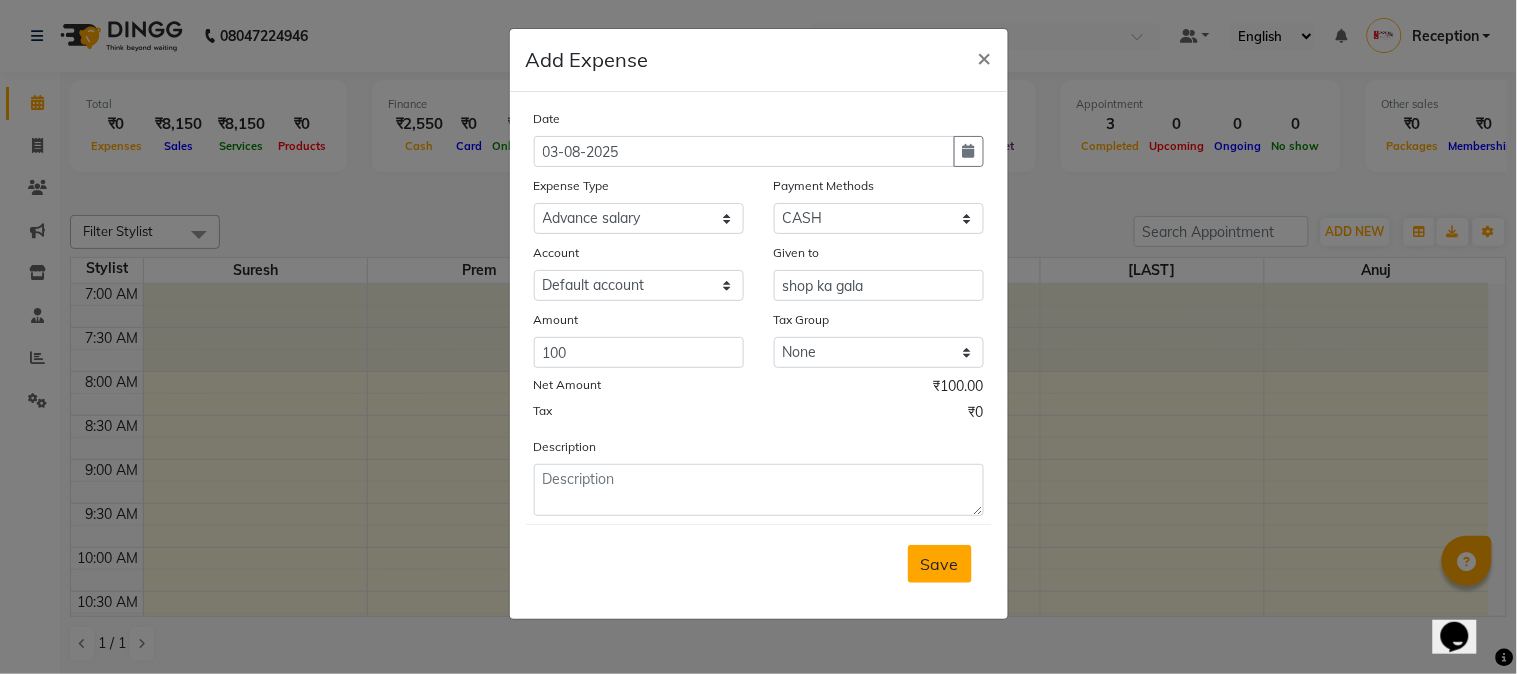 click on "Save" at bounding box center [940, 564] 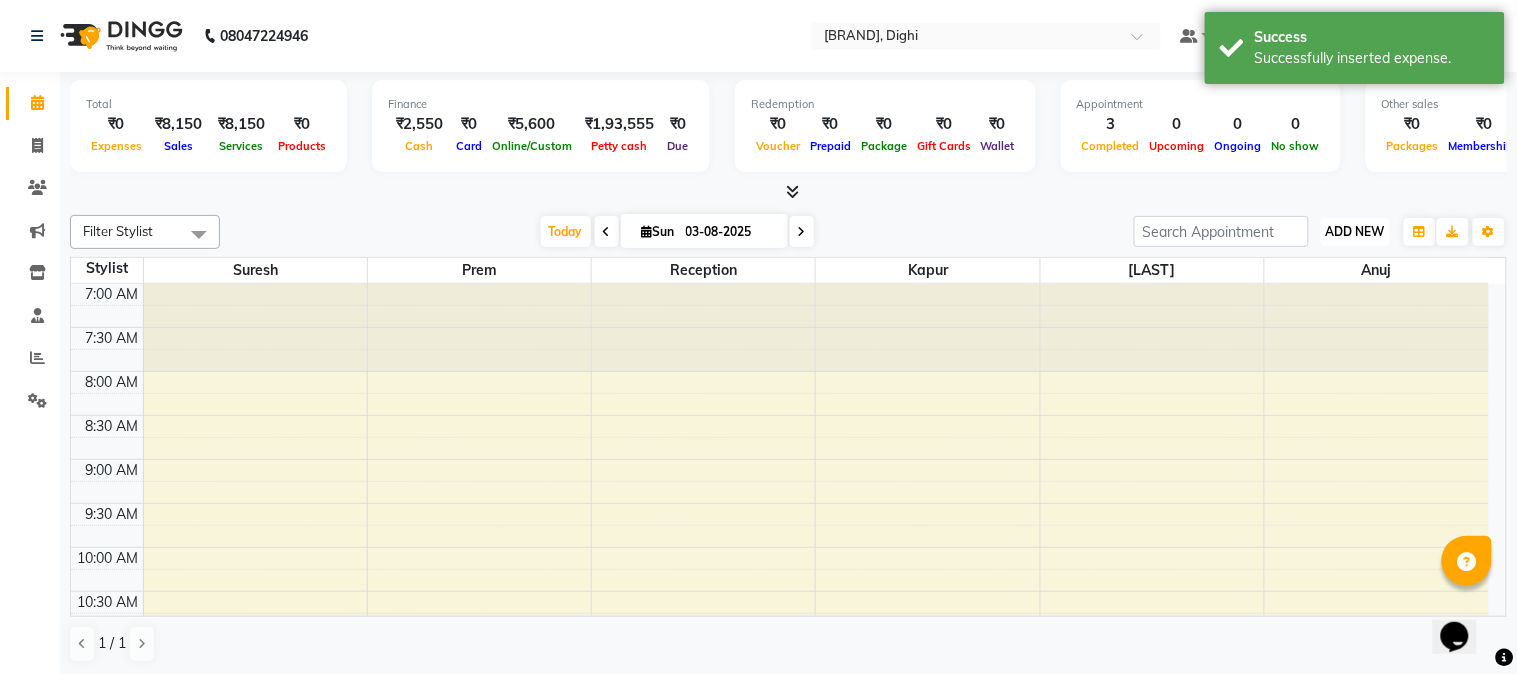 click on "ADD NEW Toggle Dropdown" at bounding box center [1355, 232] 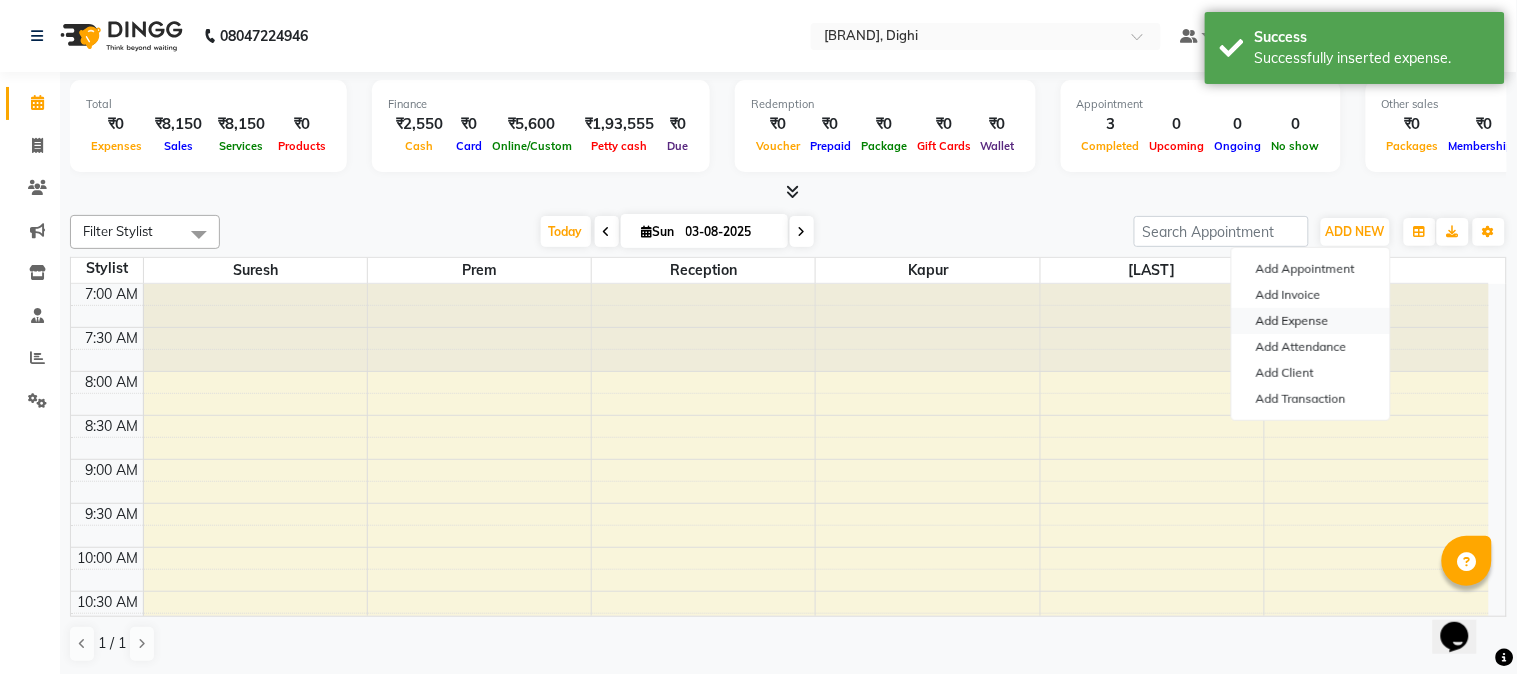 click on "Add Expense" at bounding box center (1311, 321) 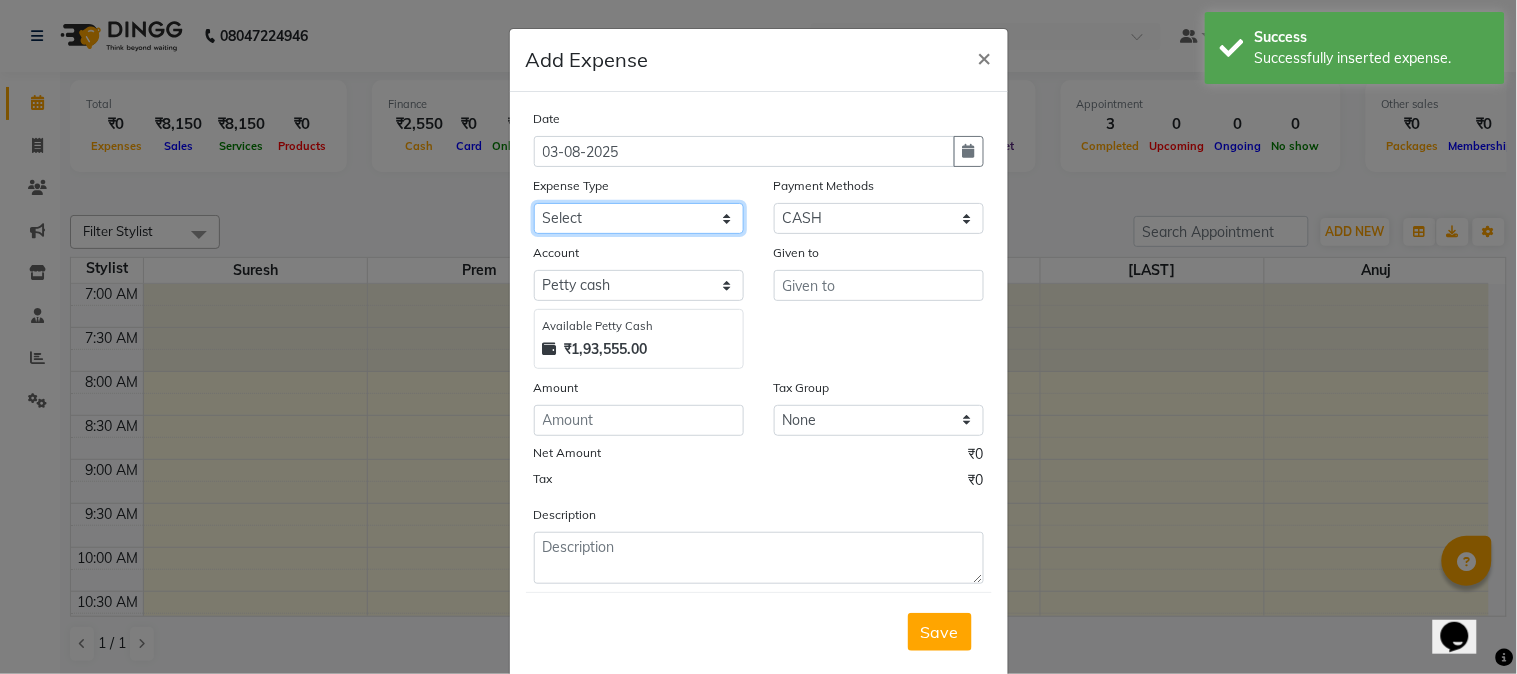 click on "Select Advance salary Advance salary ajaj Bank charges Car maintenance  Cash transfer to bank Cash transfer to hub Client Snacks Clinical charges Equipment Fuel Govt fee home Incentive Insurance International purchase Loan Repayment Maintenance Marketing Miscellaneous MRA Other Over times Pantry Product Rent Salary shop shop Staff Snacks Tax Tea & Refreshment TIP Utilities Wifi recharge" 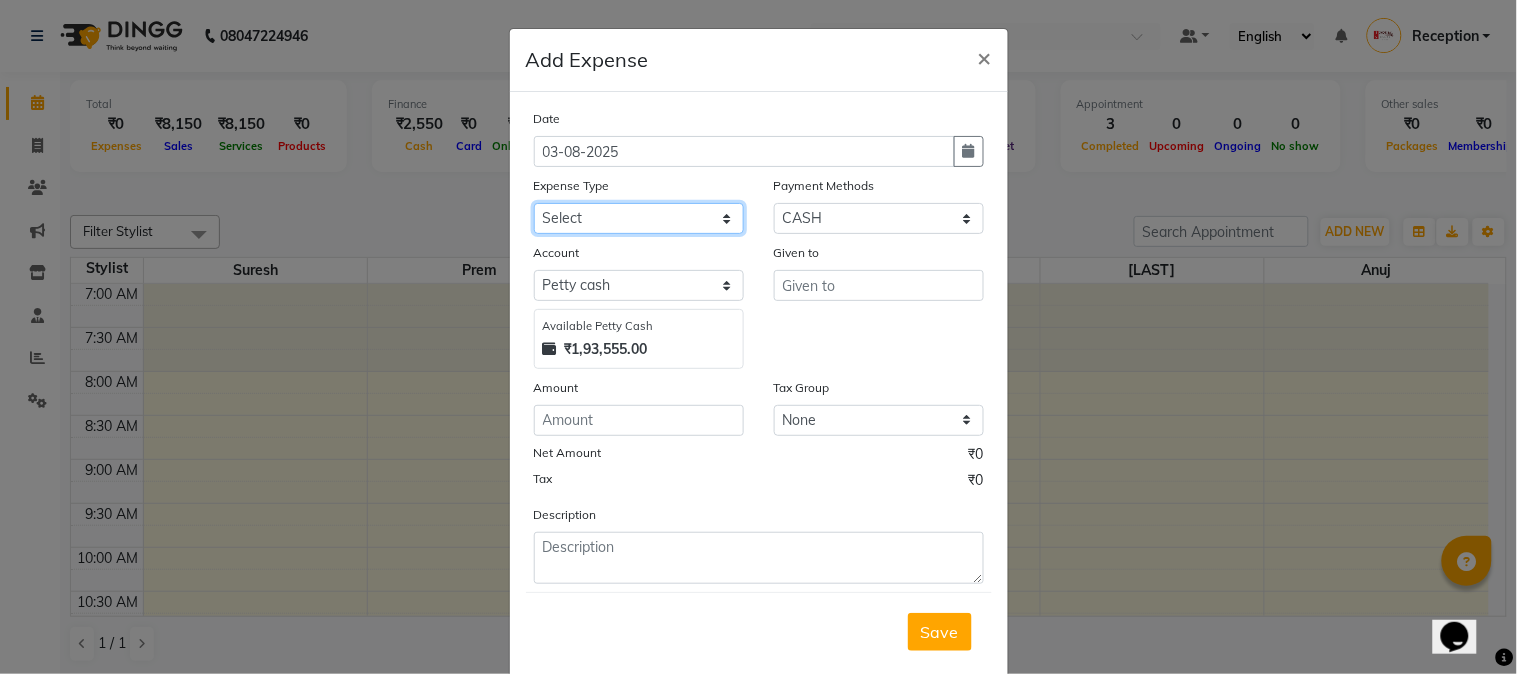 select on "18043" 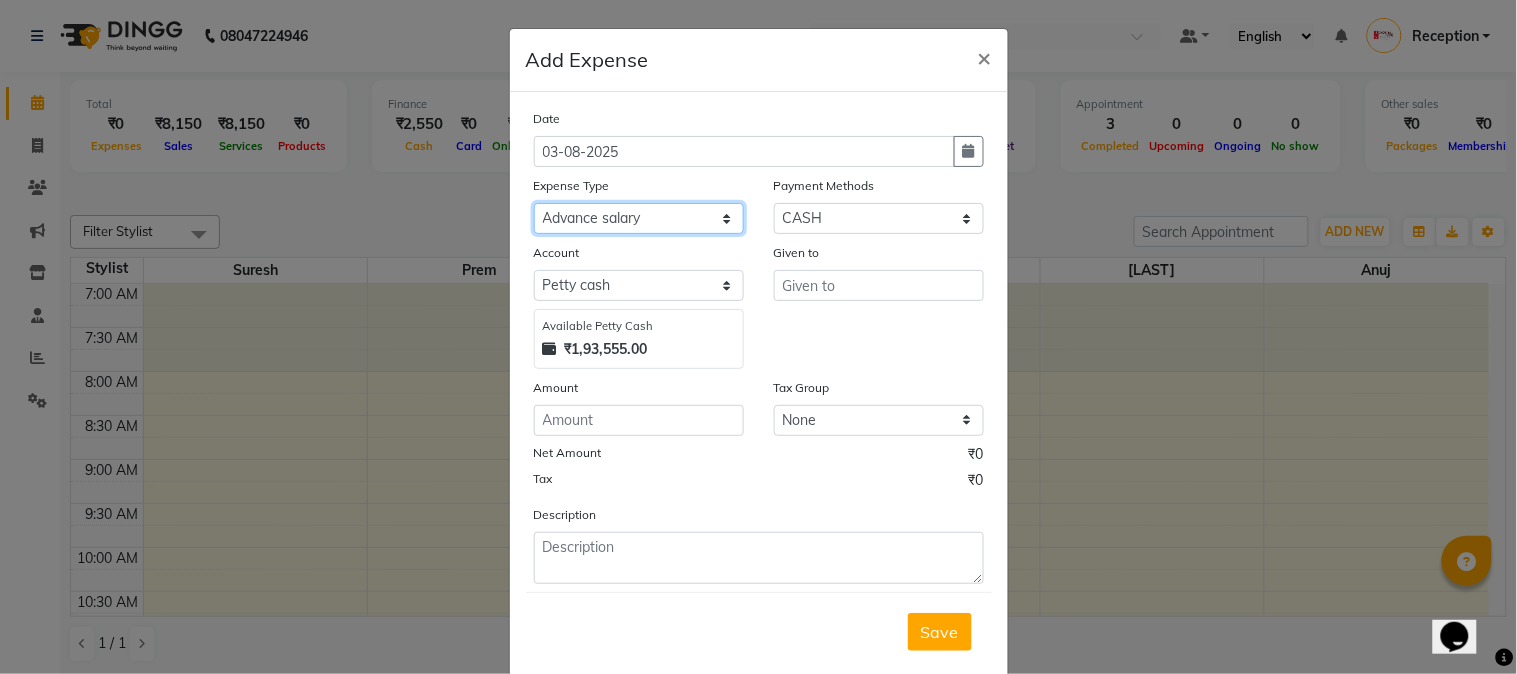 click on "Select Advance salary Advance salary ajaj Bank charges Car maintenance  Cash transfer to bank Cash transfer to hub Client Snacks Clinical charges Equipment Fuel Govt fee home Incentive Insurance International purchase Loan Repayment Maintenance Marketing Miscellaneous MRA Other Over times Pantry Product Rent Salary shop shop Staff Snacks Tax Tea & Refreshment TIP Utilities Wifi recharge" 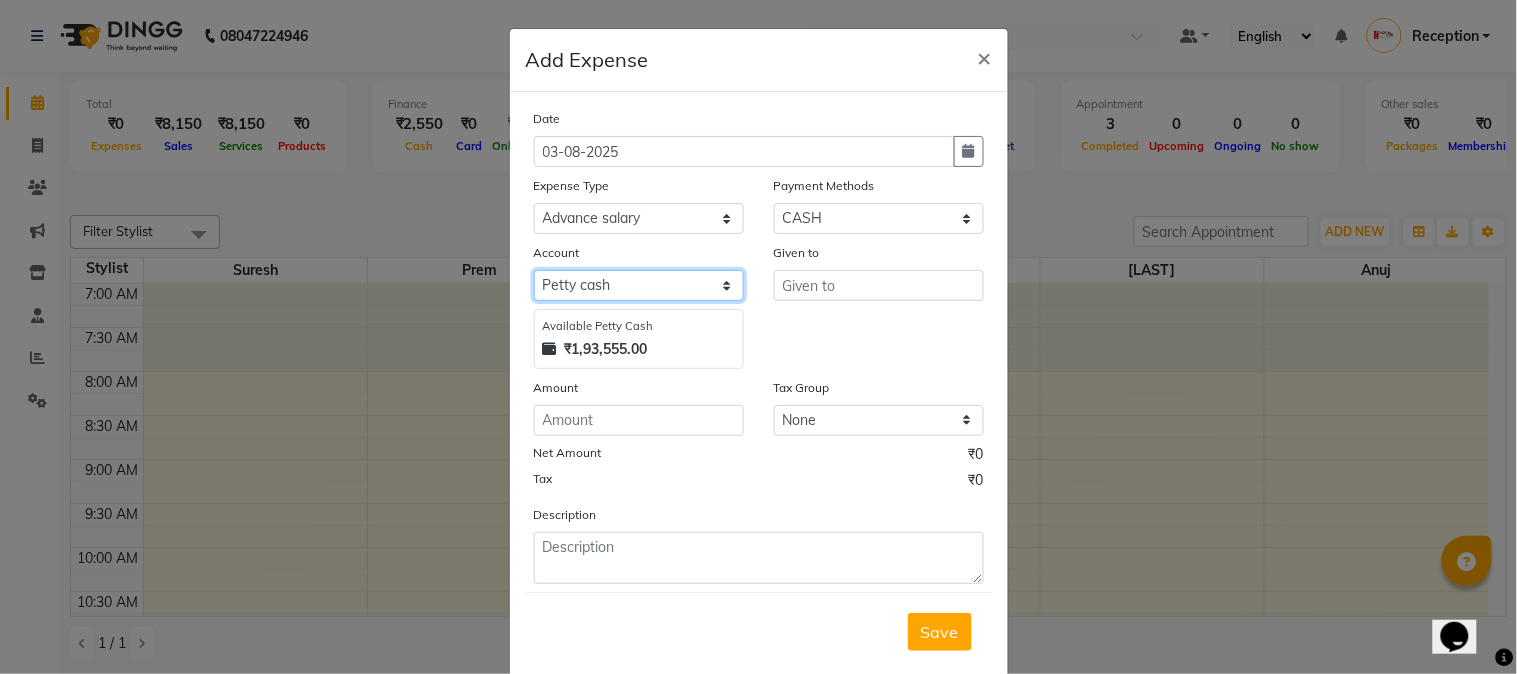 click on "Select Default account Petty cash" 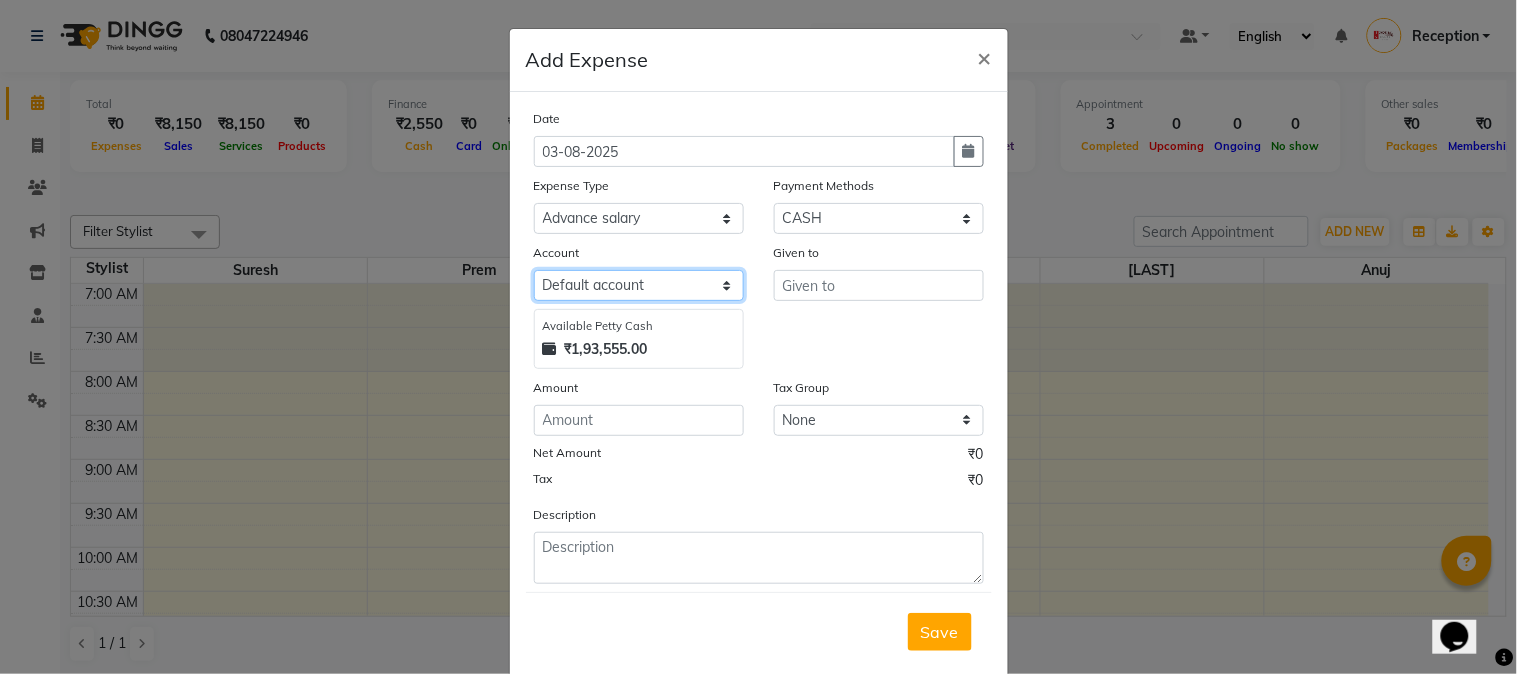 click on "Select Default account Petty cash" 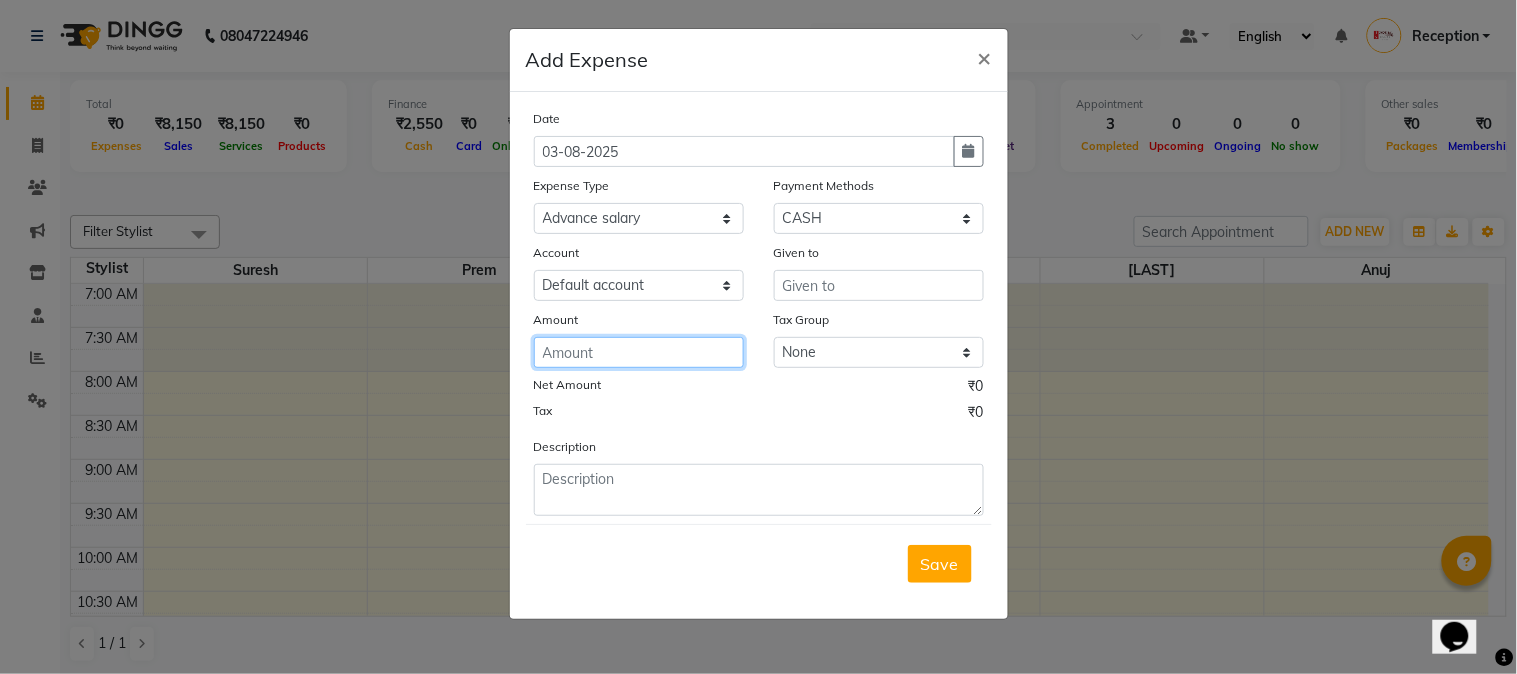 click 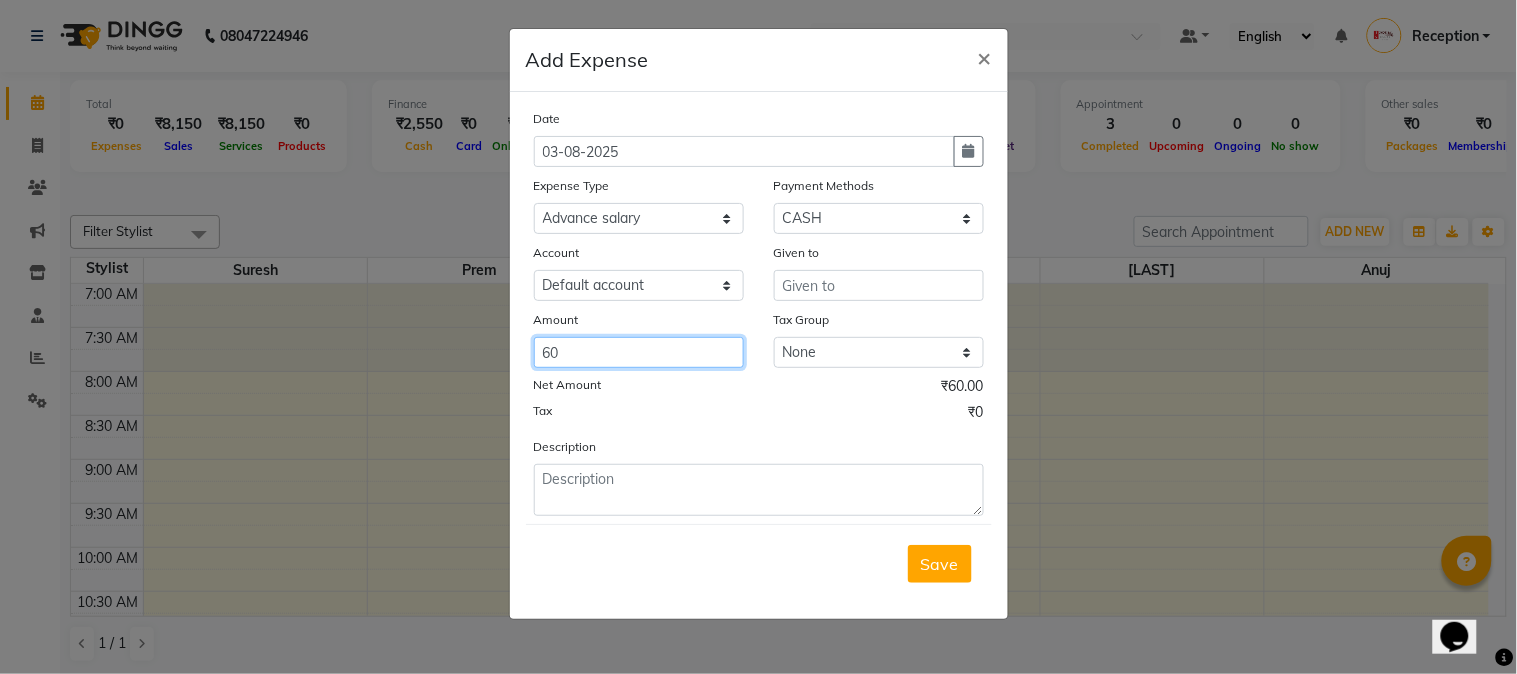 type on "60" 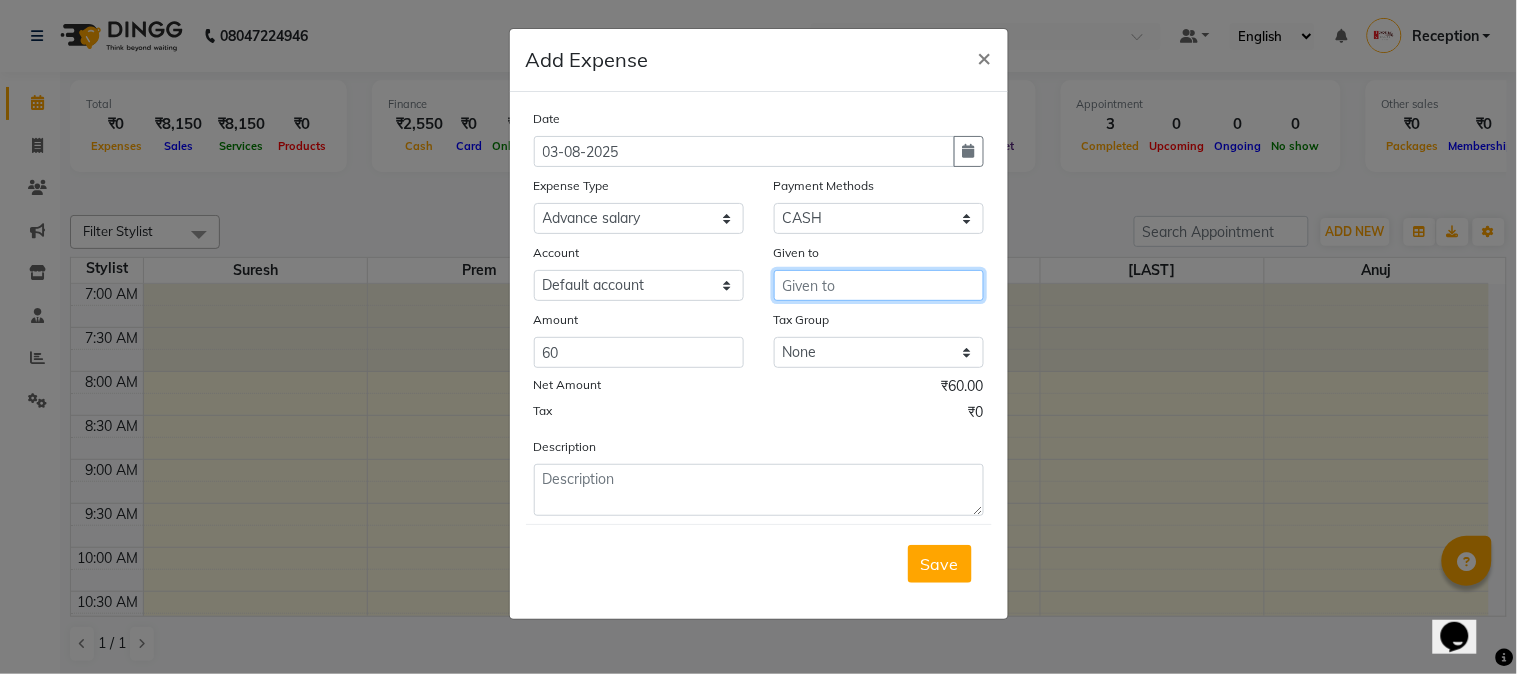 click at bounding box center [879, 285] 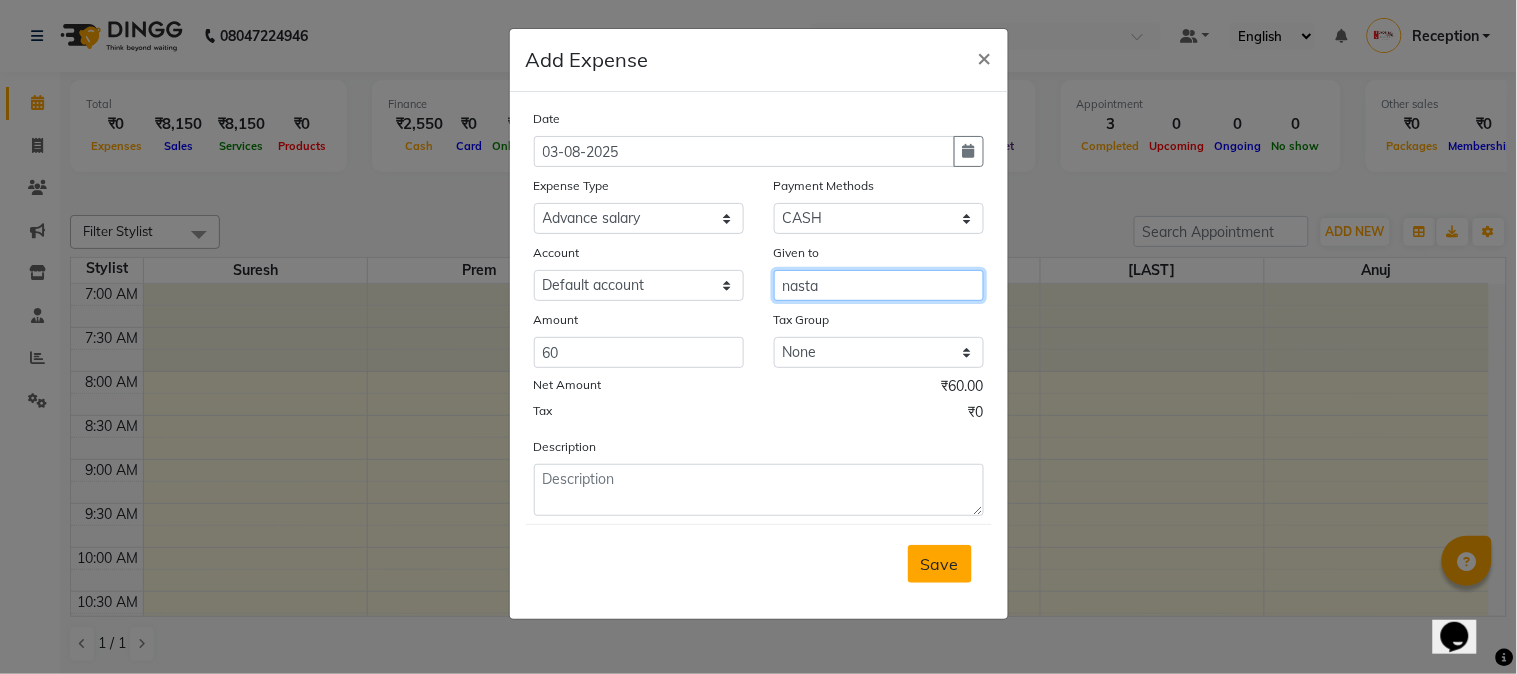 type on "nasta" 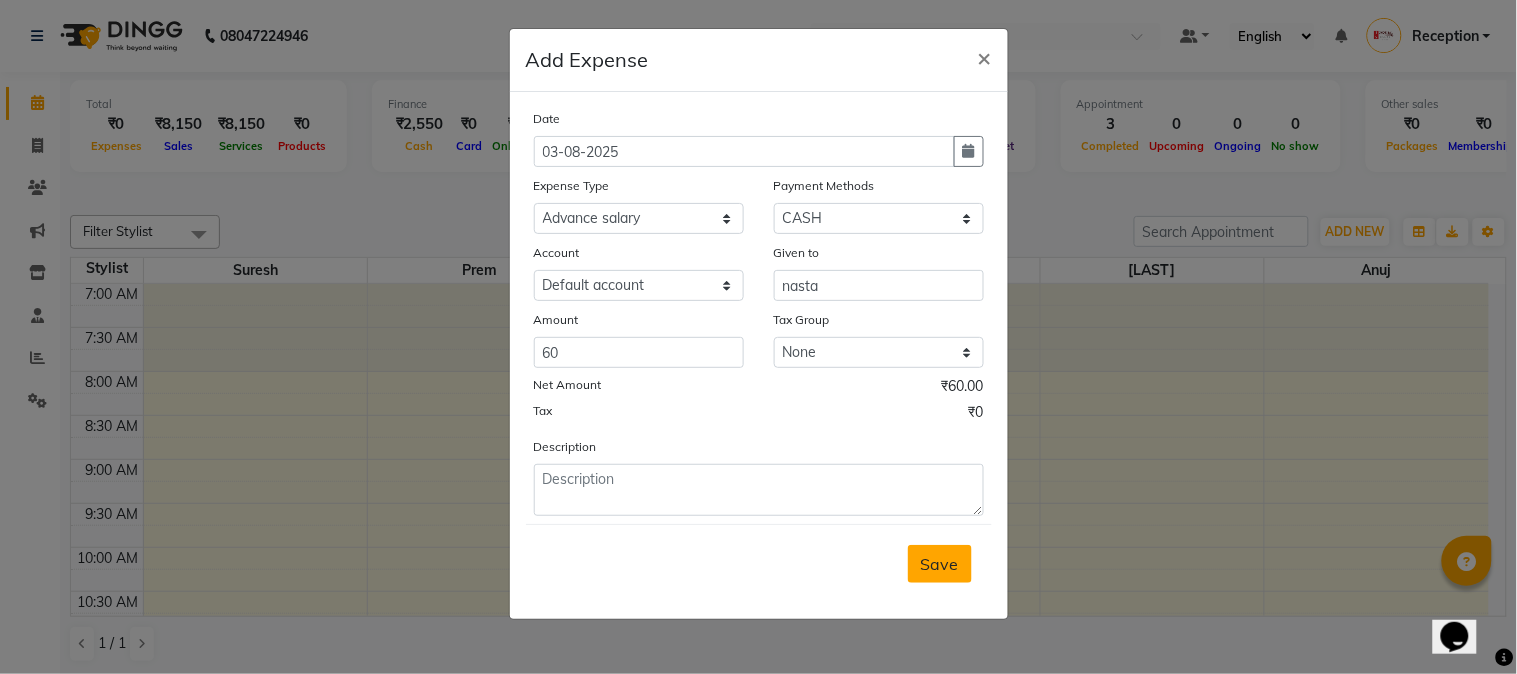 click on "Save" at bounding box center [940, 564] 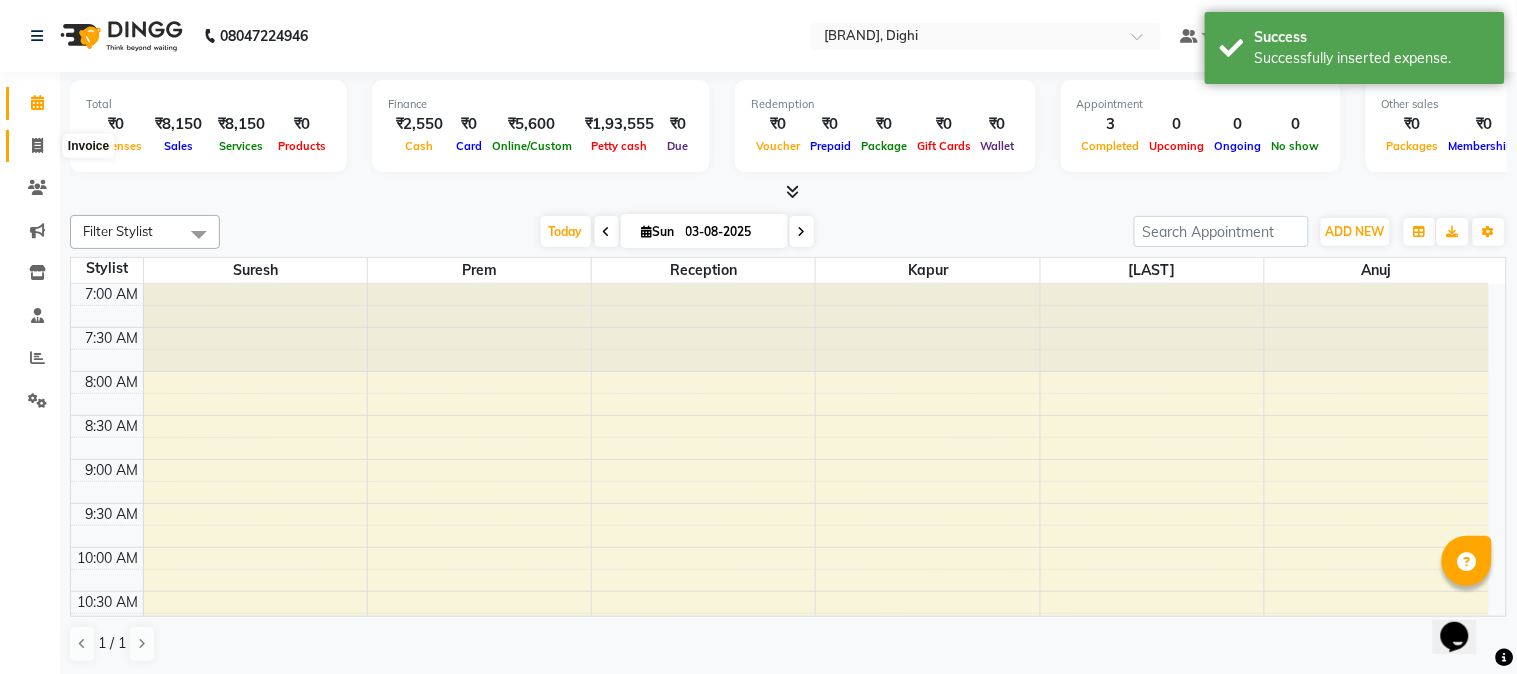 click 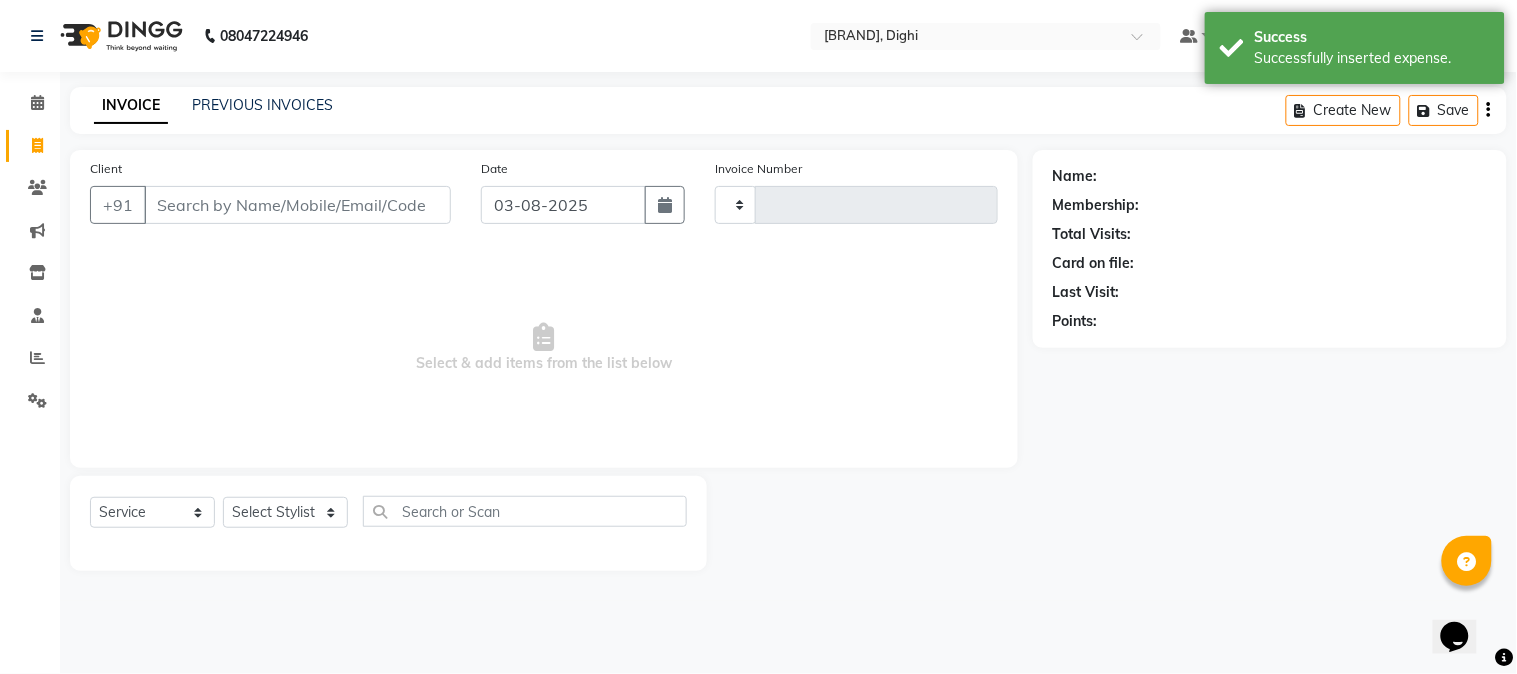 type on "0227" 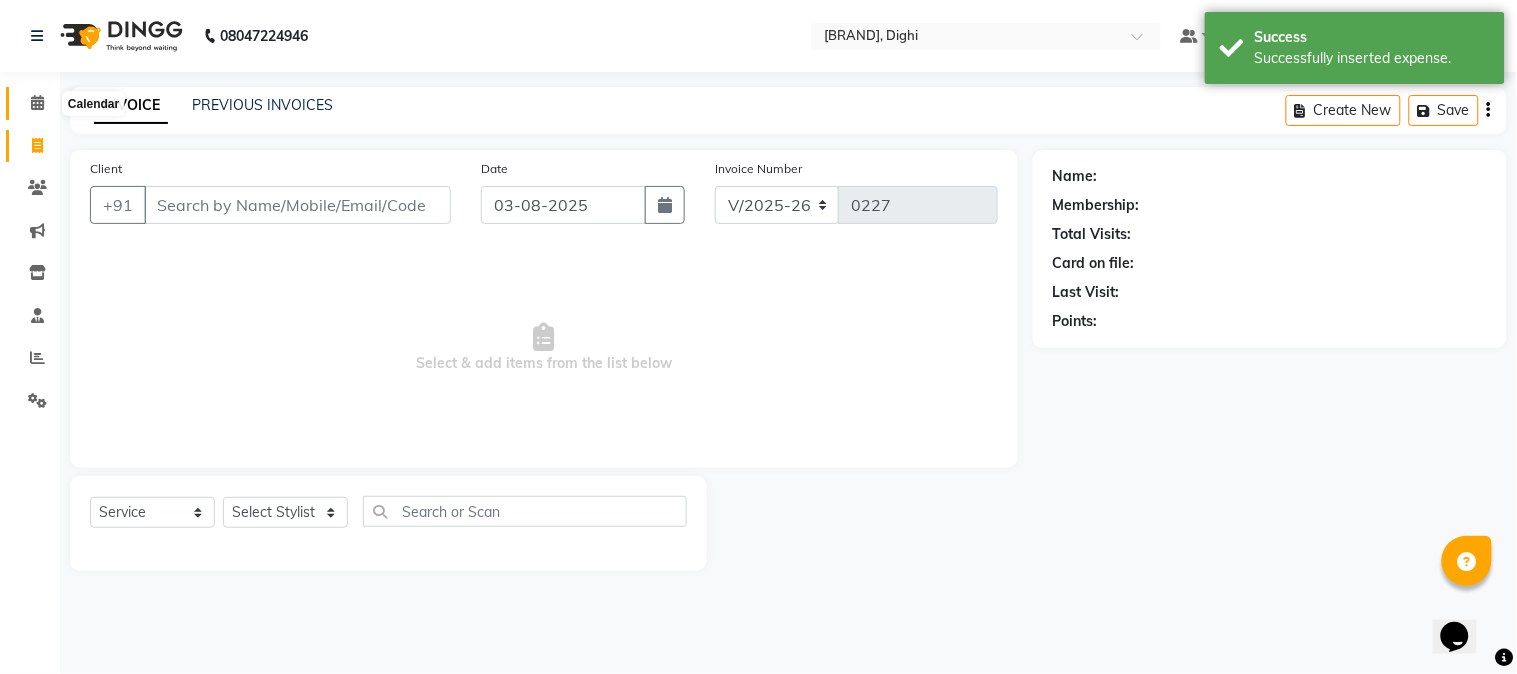 click 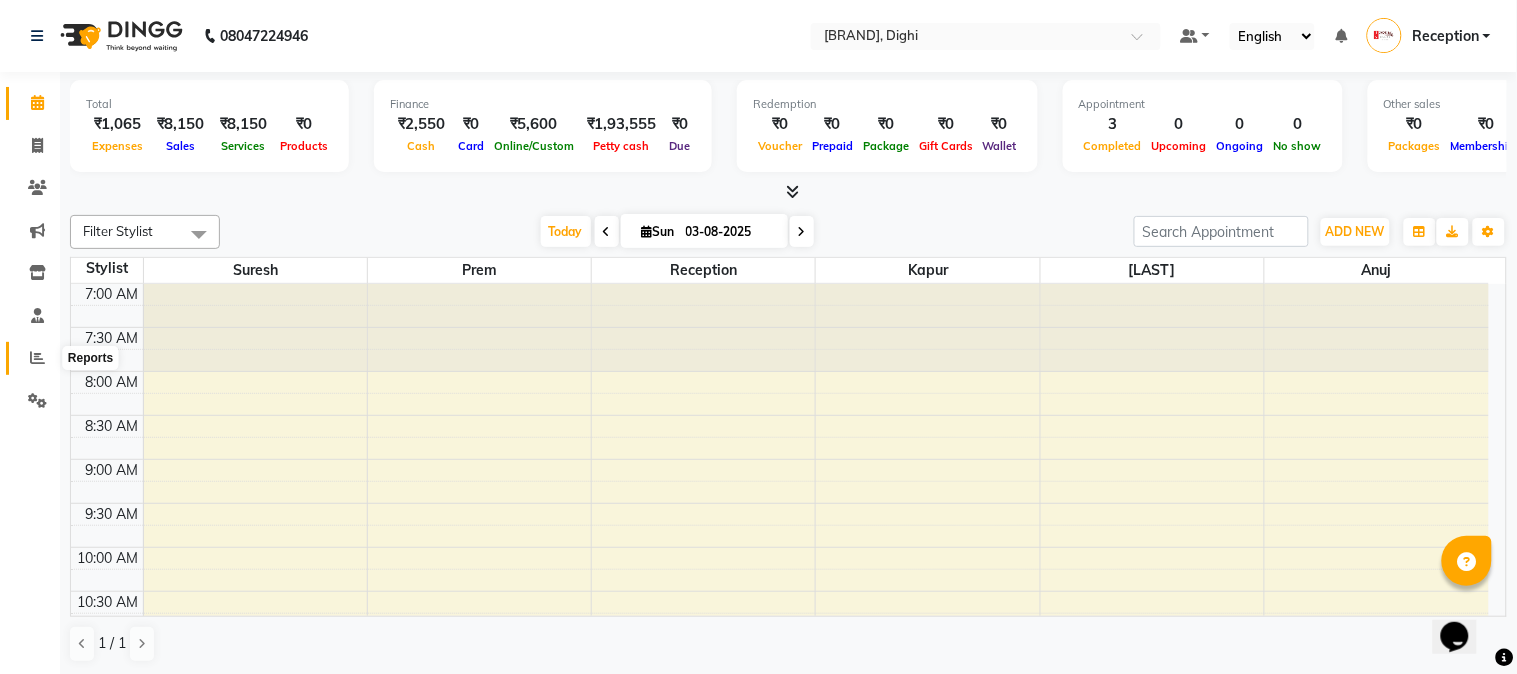 click 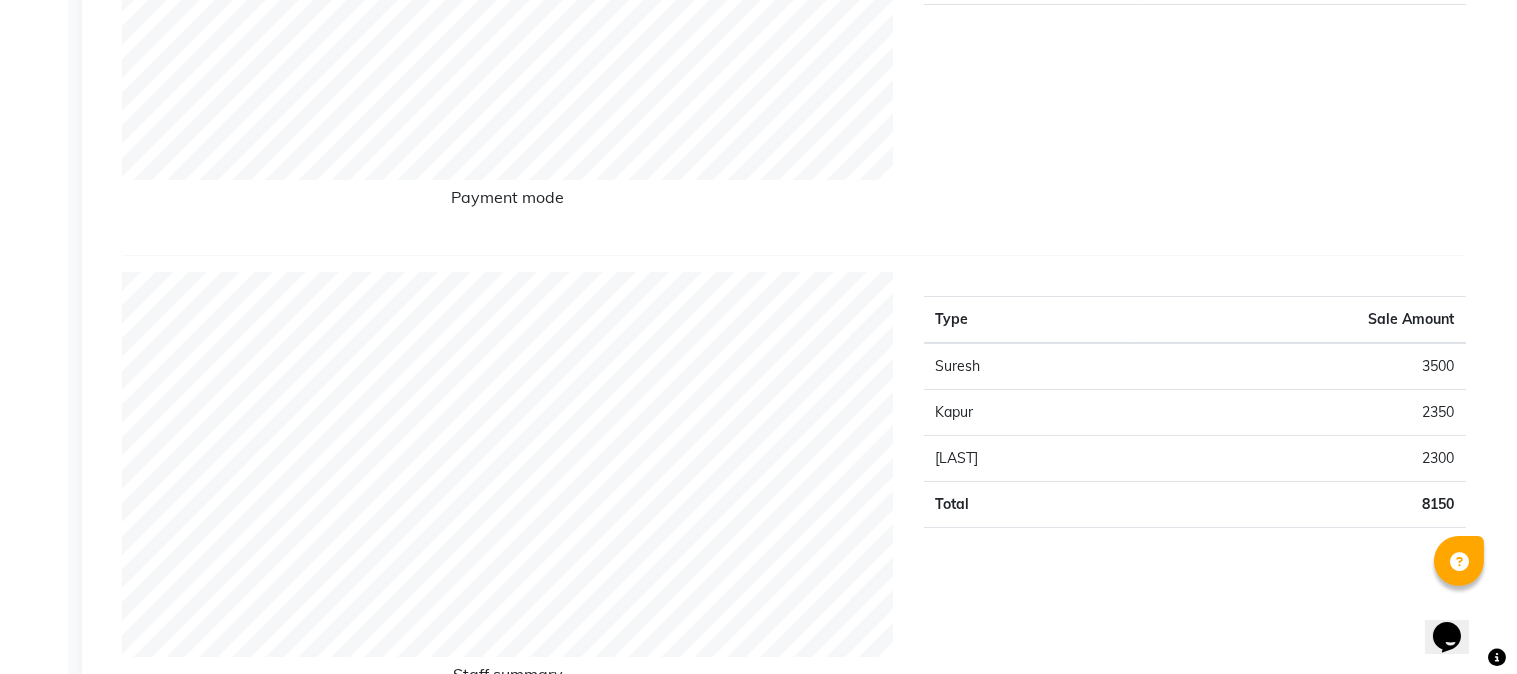 scroll, scrollTop: 0, scrollLeft: 0, axis: both 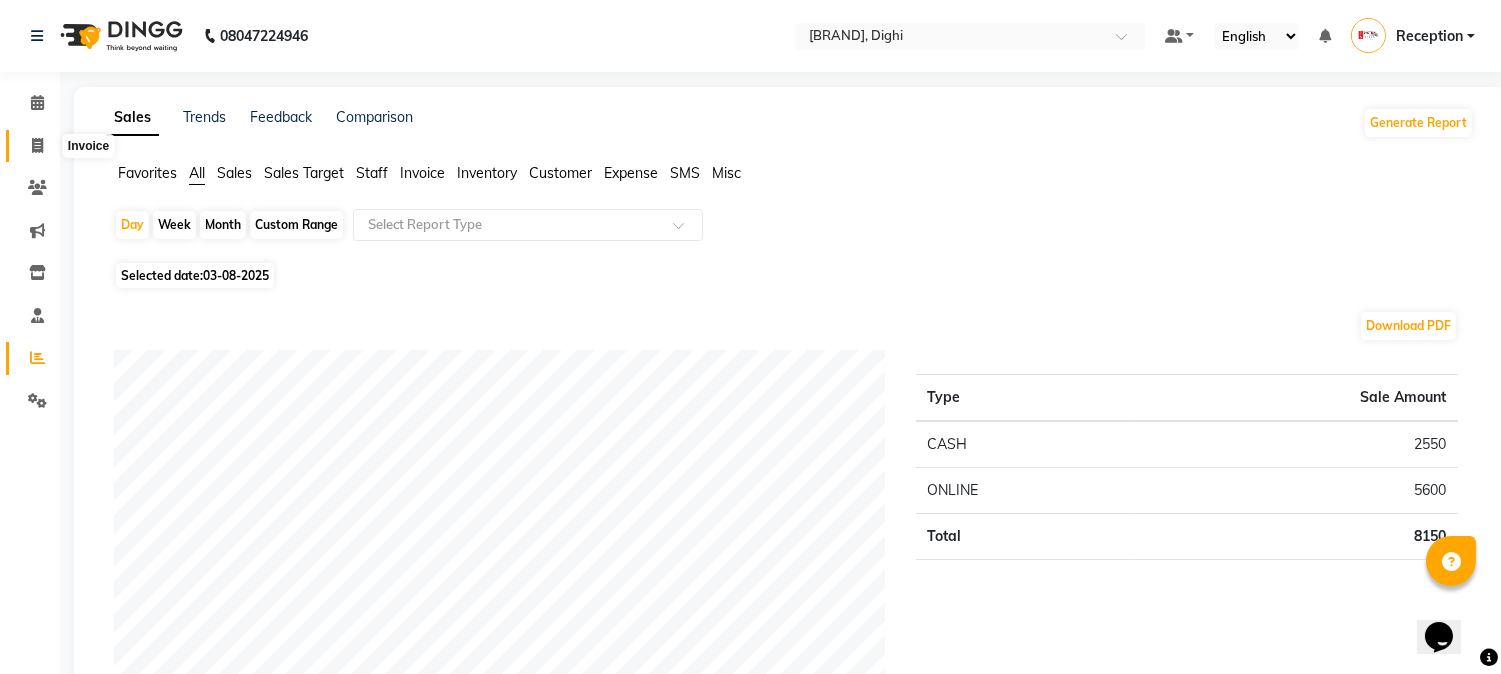 click 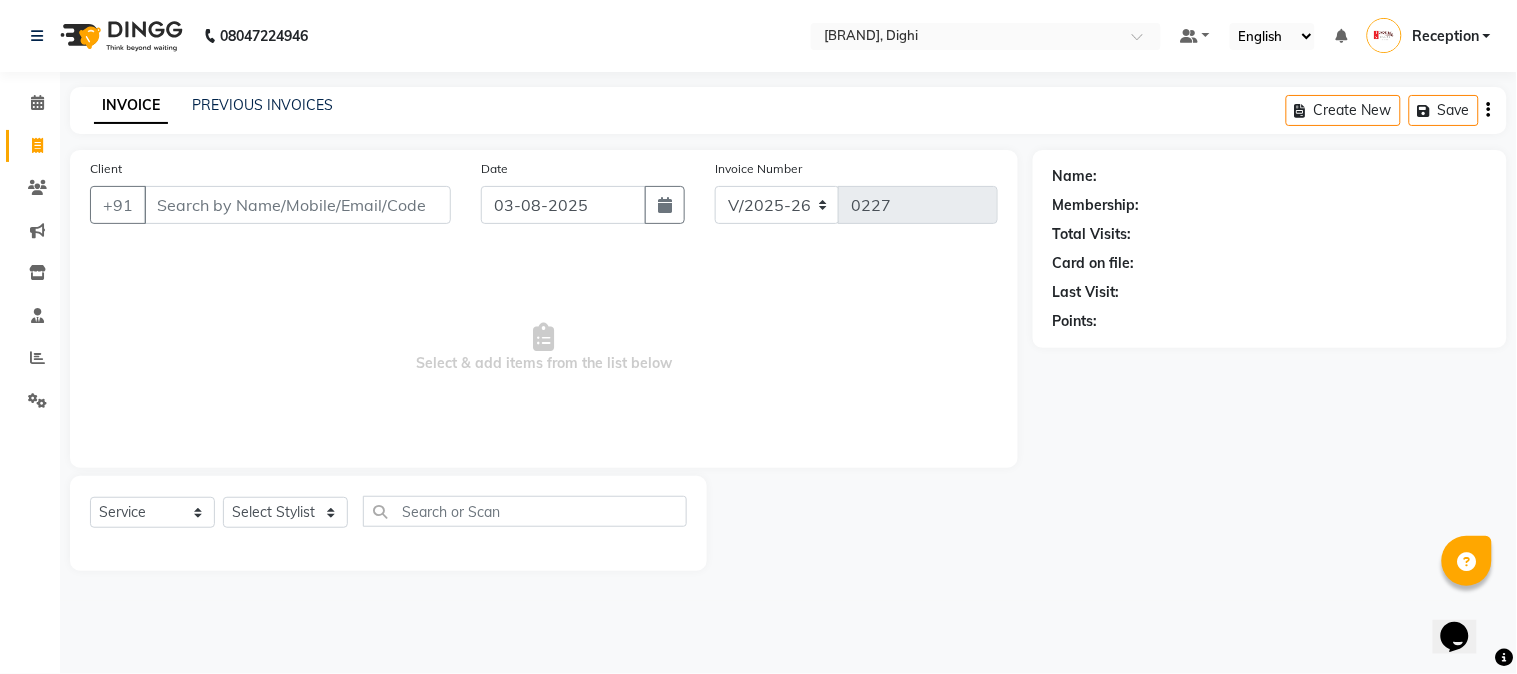 click on "Select & add items from the list below" at bounding box center (544, 348) 